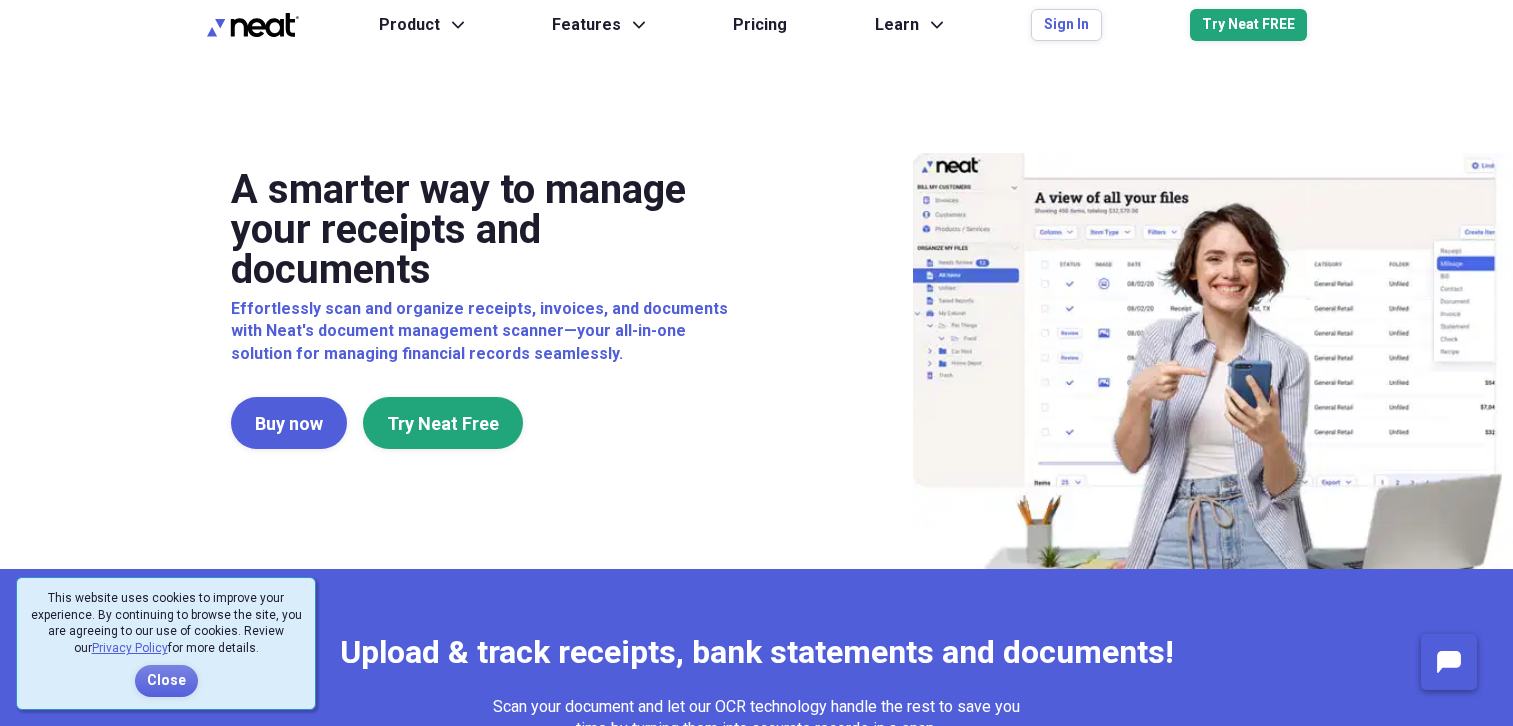 scroll, scrollTop: 0, scrollLeft: 0, axis: both 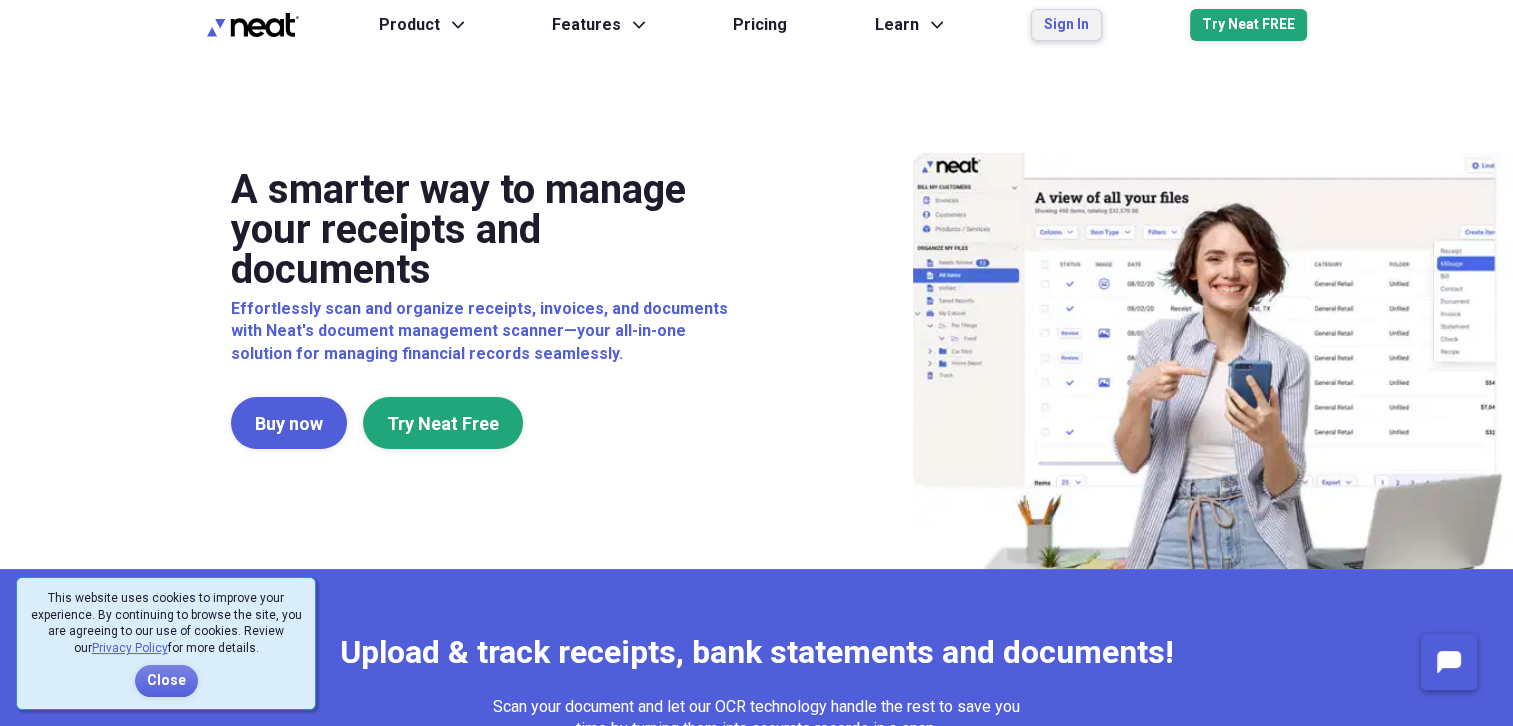 click on "Sign In" at bounding box center (1066, 25) 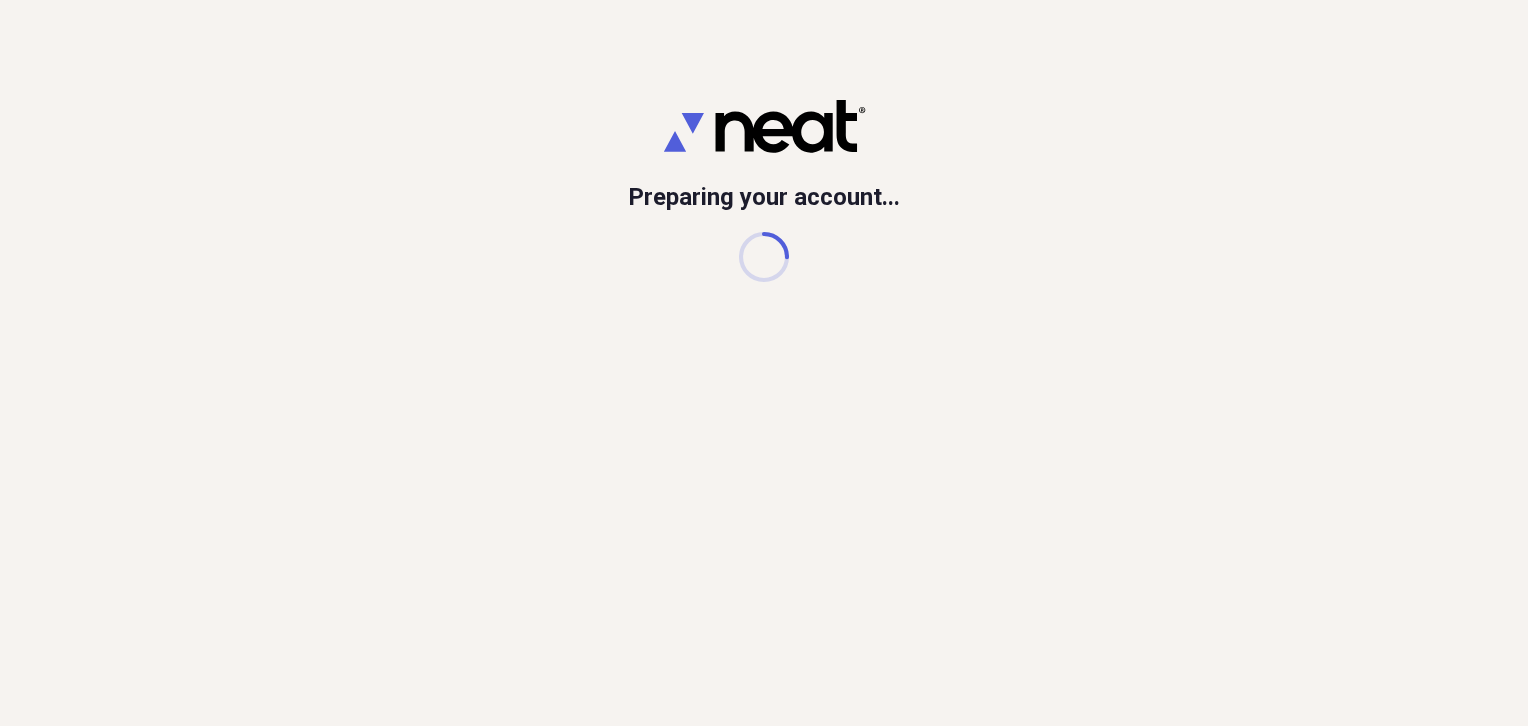 scroll, scrollTop: 0, scrollLeft: 0, axis: both 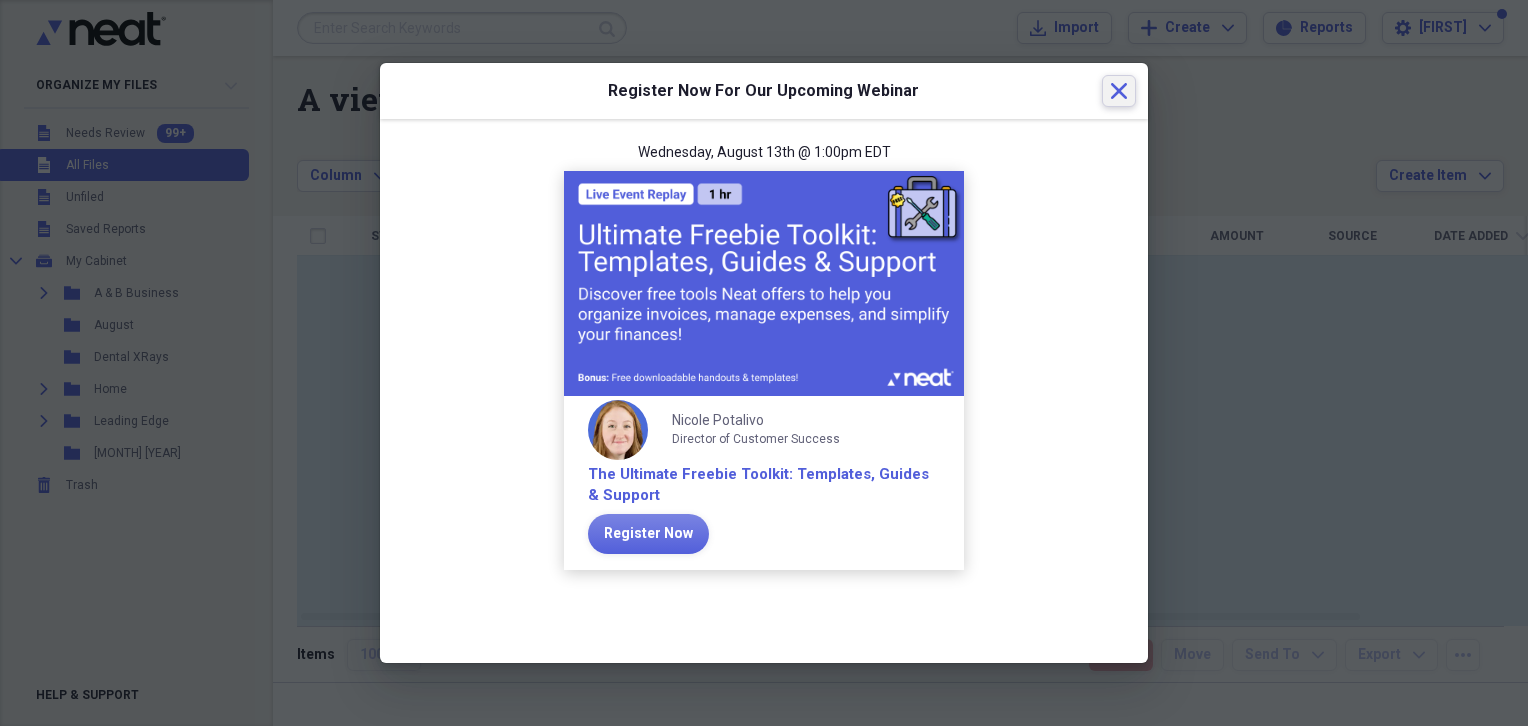 click on "Close" 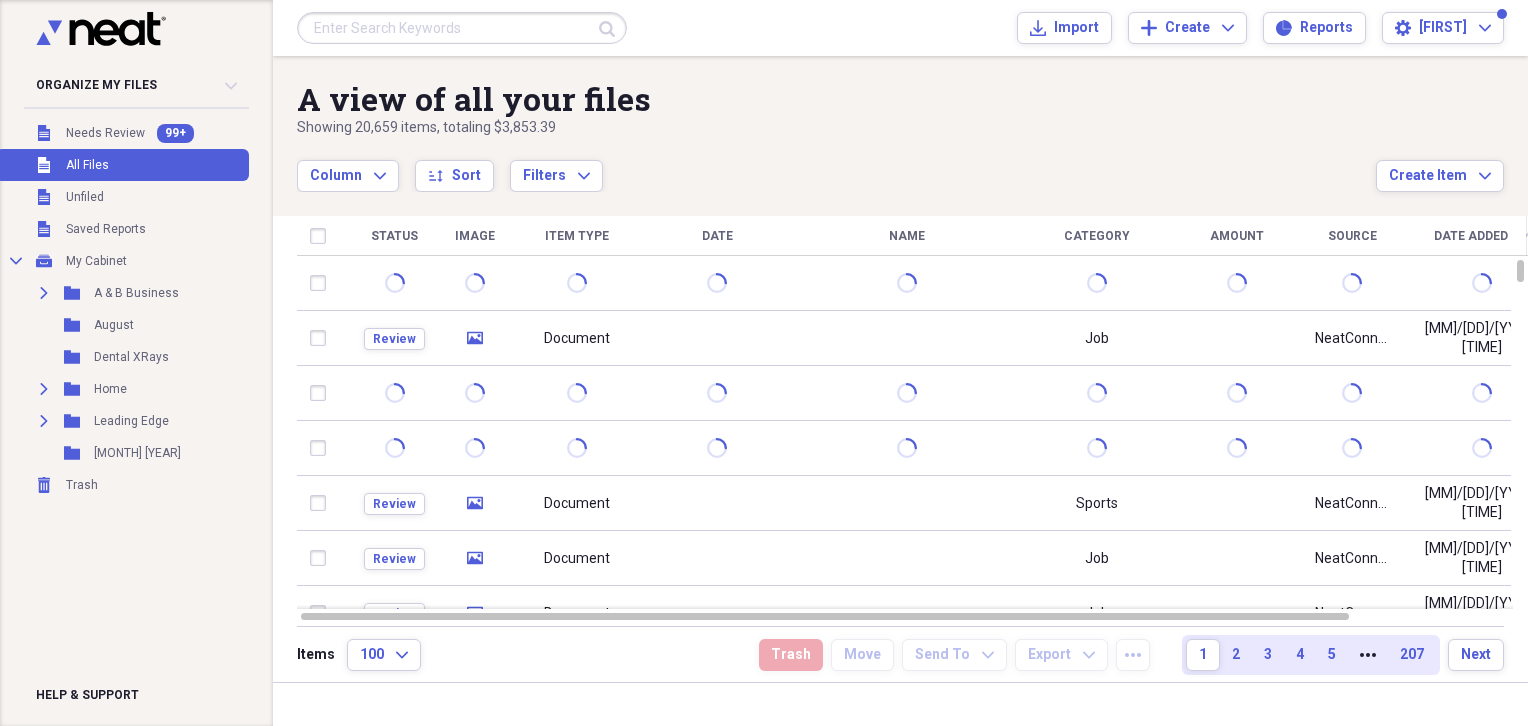 click at bounding box center (462, 28) 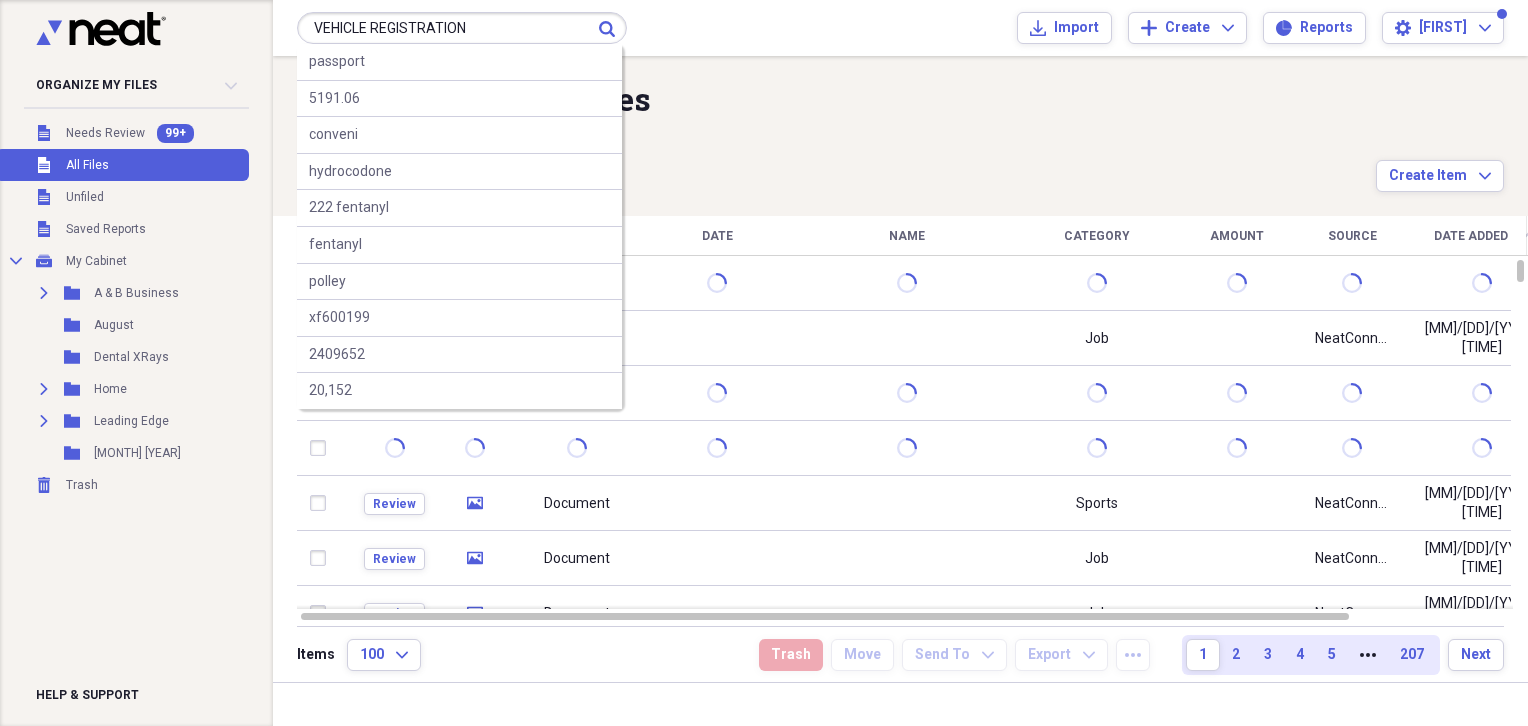 type on "VEHICLE REGISTRATION" 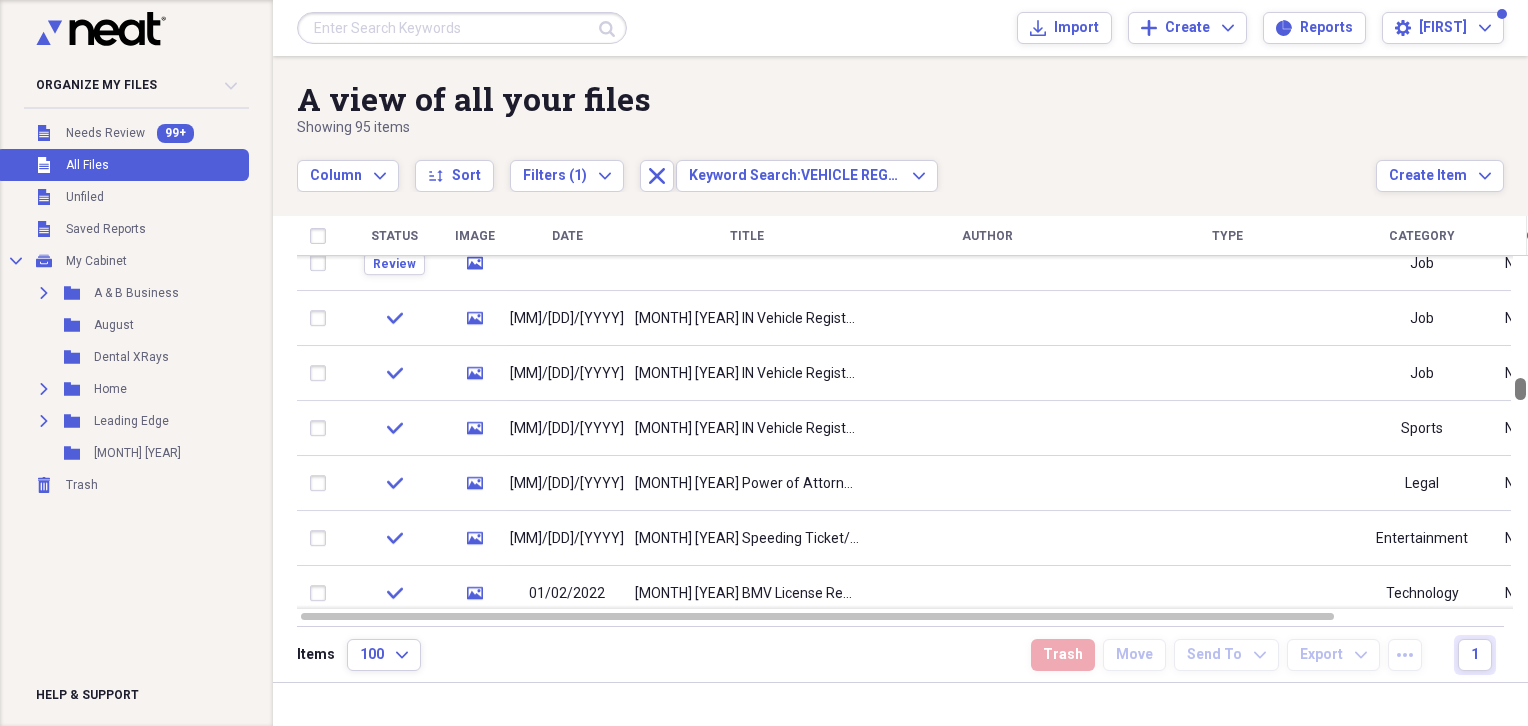 drag, startPoint x: 1521, startPoint y: 269, endPoint x: 1531, endPoint y: 387, distance: 118.42297 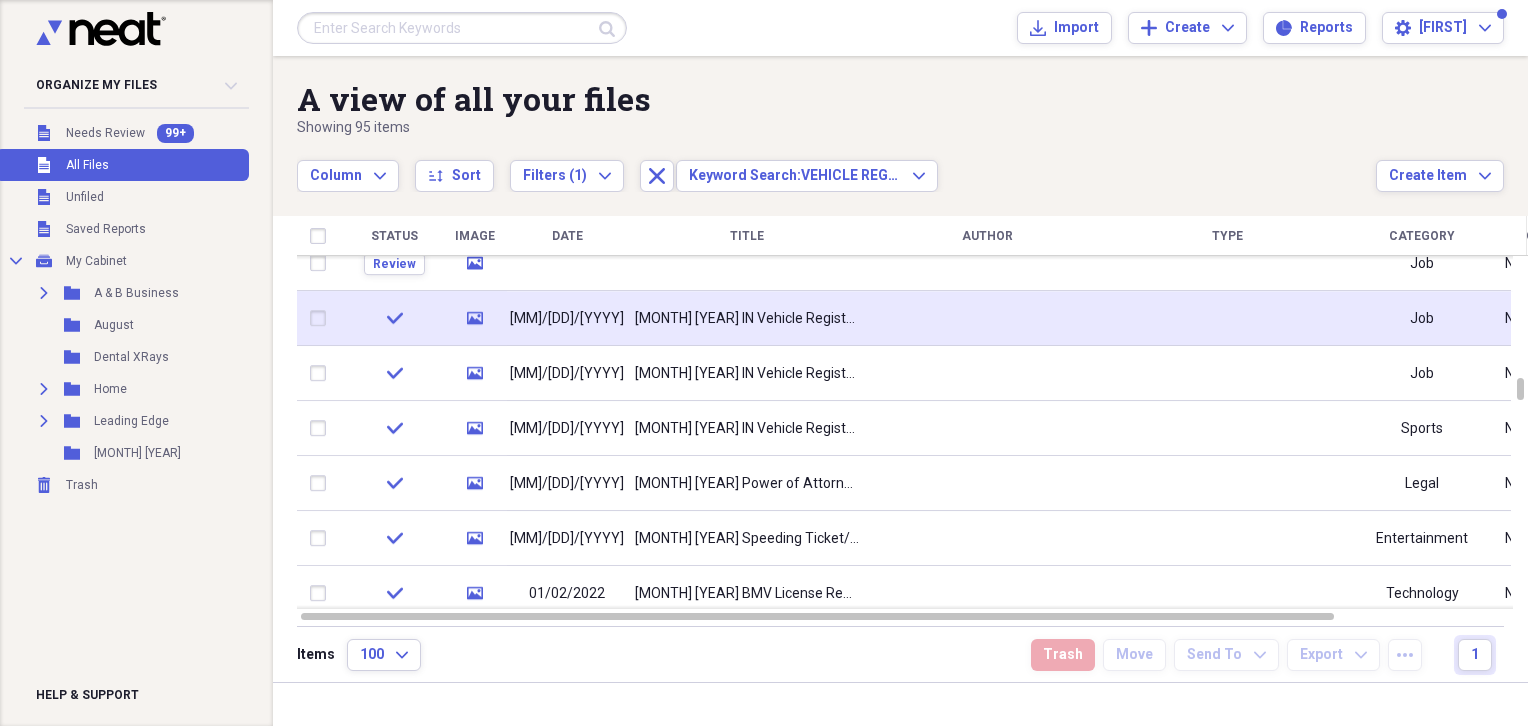 click on "[MONTH] [YEAR] IN Vehicle Registration Sentra" at bounding box center (747, 319) 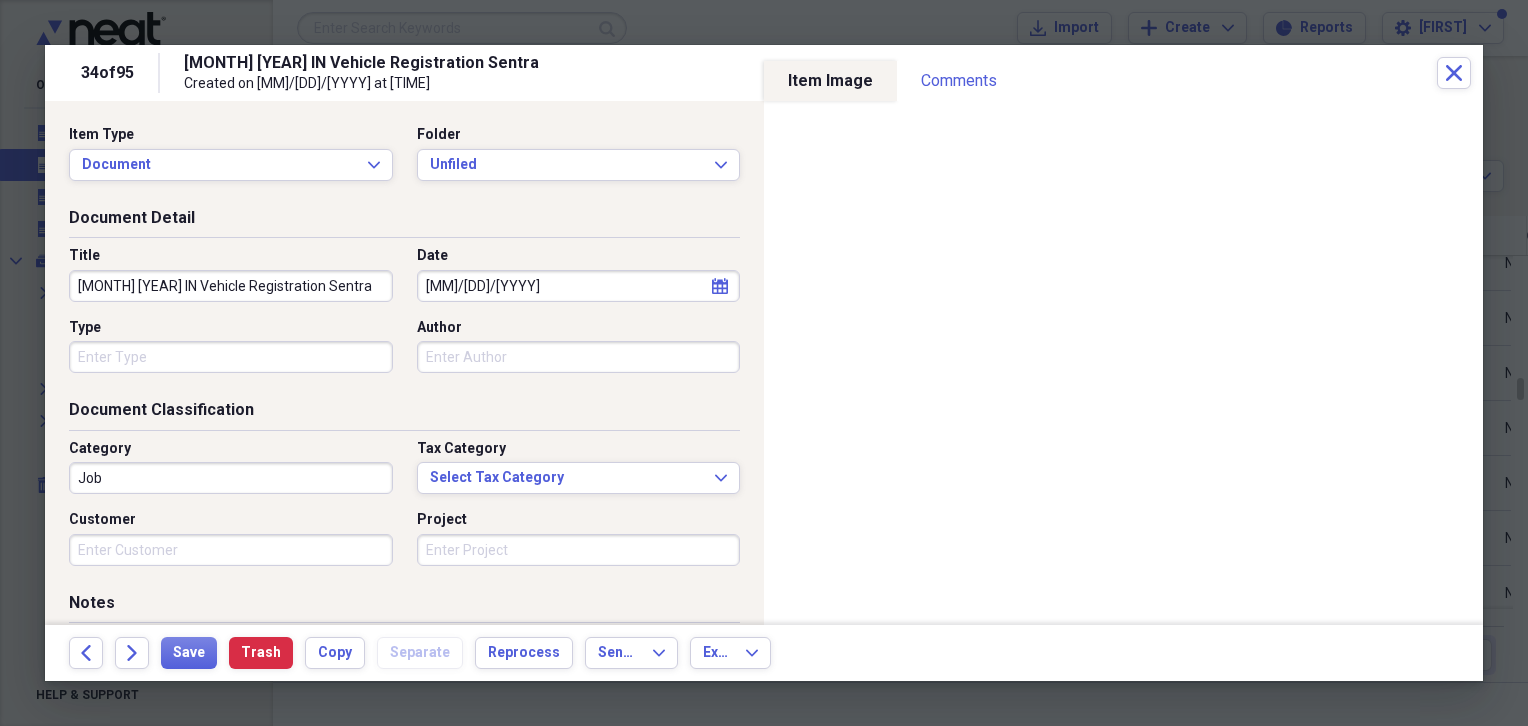 drag, startPoint x: 344, startPoint y: 288, endPoint x: 76, endPoint y: 273, distance: 268.41943 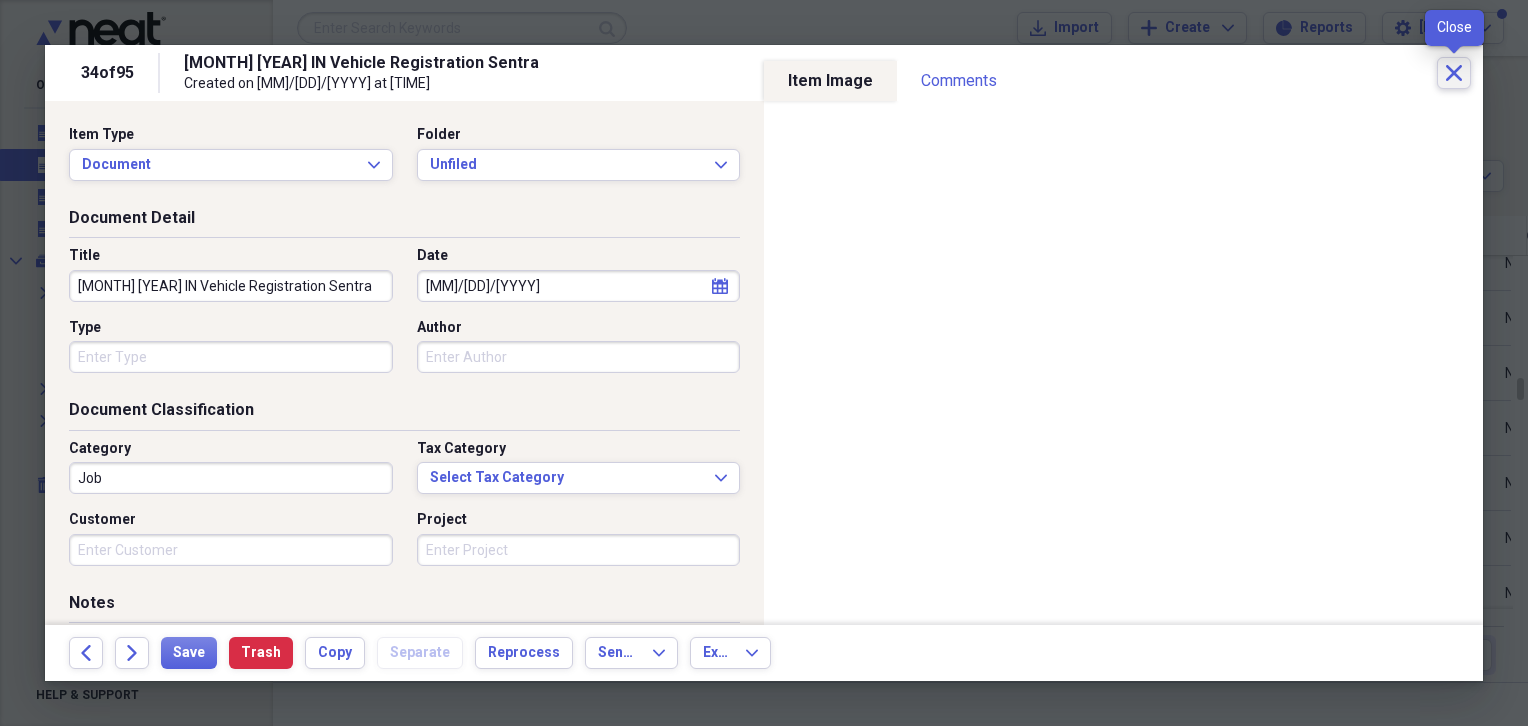click on "Close" 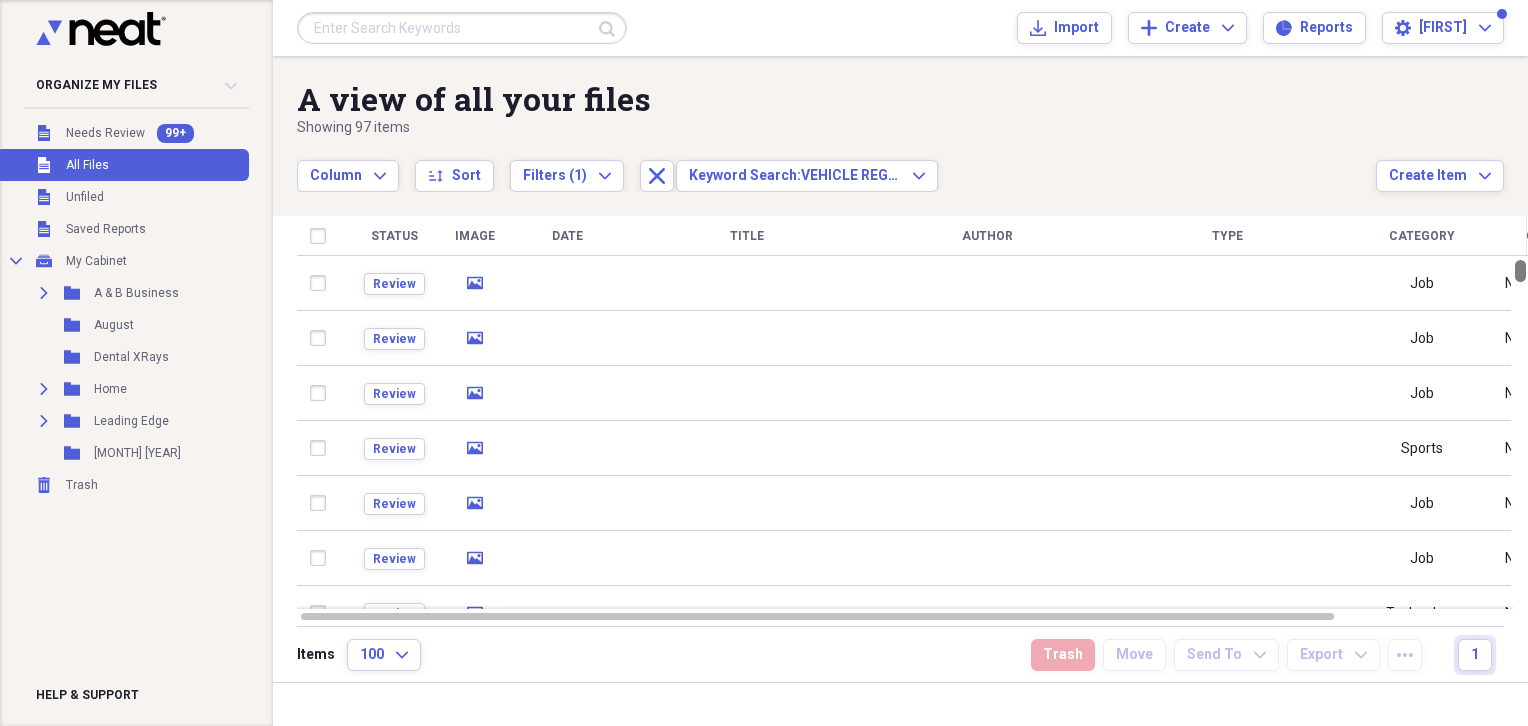 drag, startPoint x: 1509, startPoint y: 234, endPoint x: 1511, endPoint y: 208, distance: 26.076809 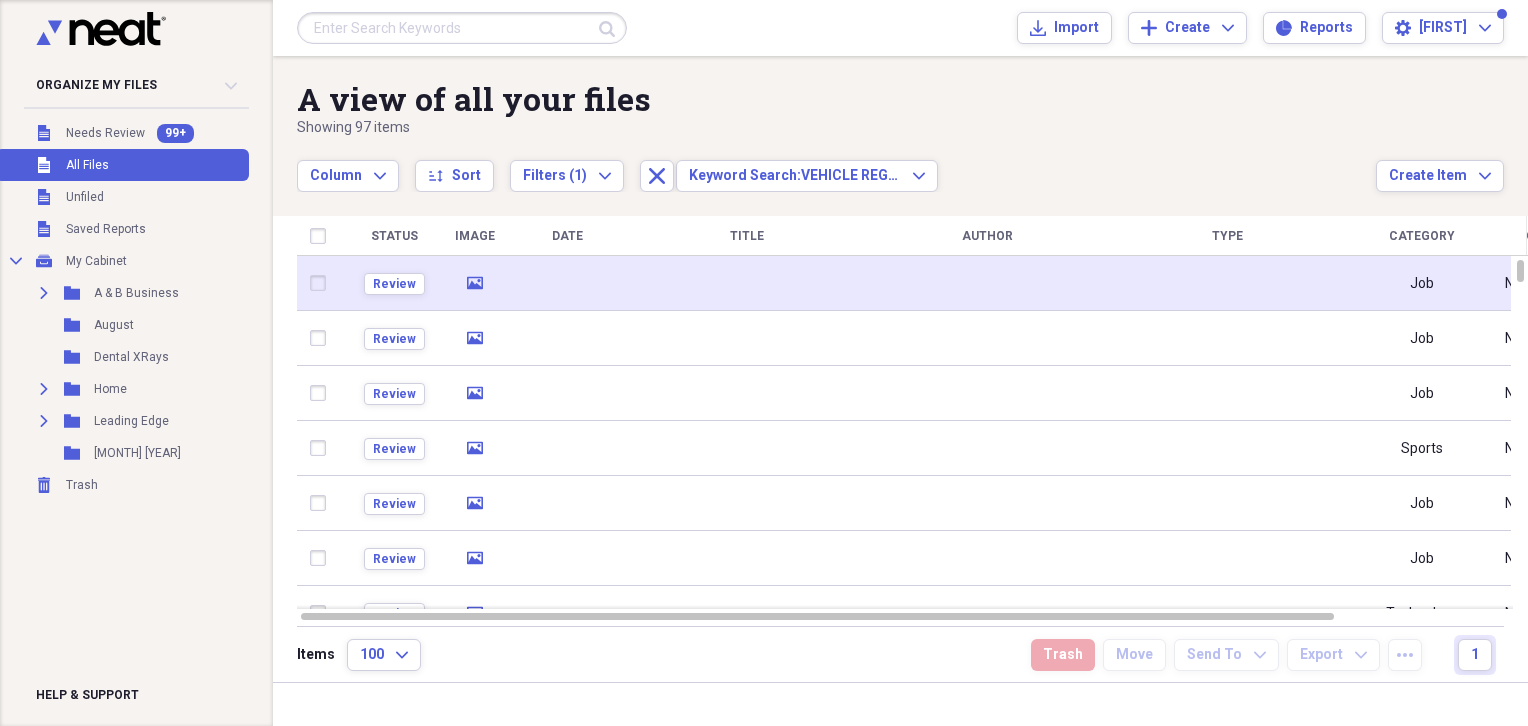 click at bounding box center [567, 283] 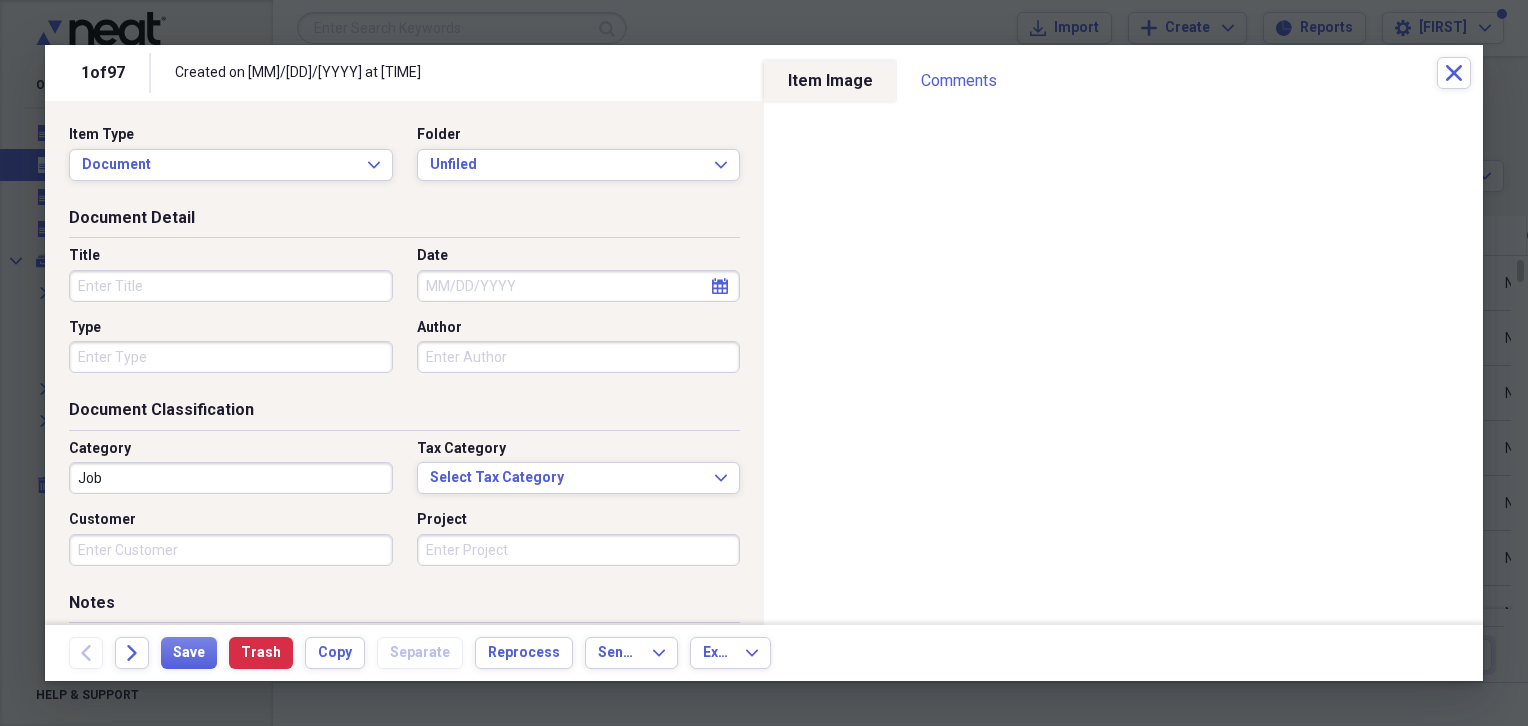 click on "Title" at bounding box center [231, 286] 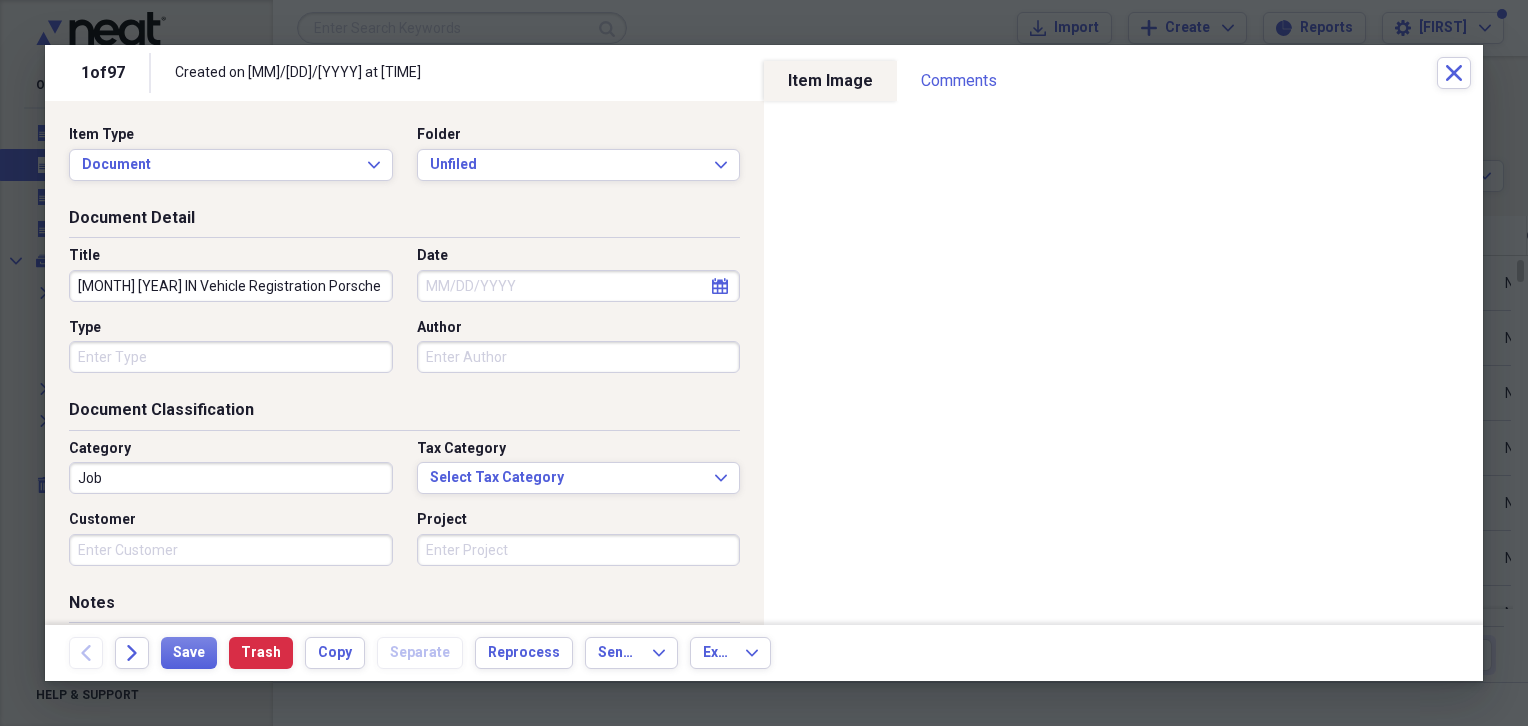 type on "[MONTH] [YEAR] IN Vehicle Registration Porsche" 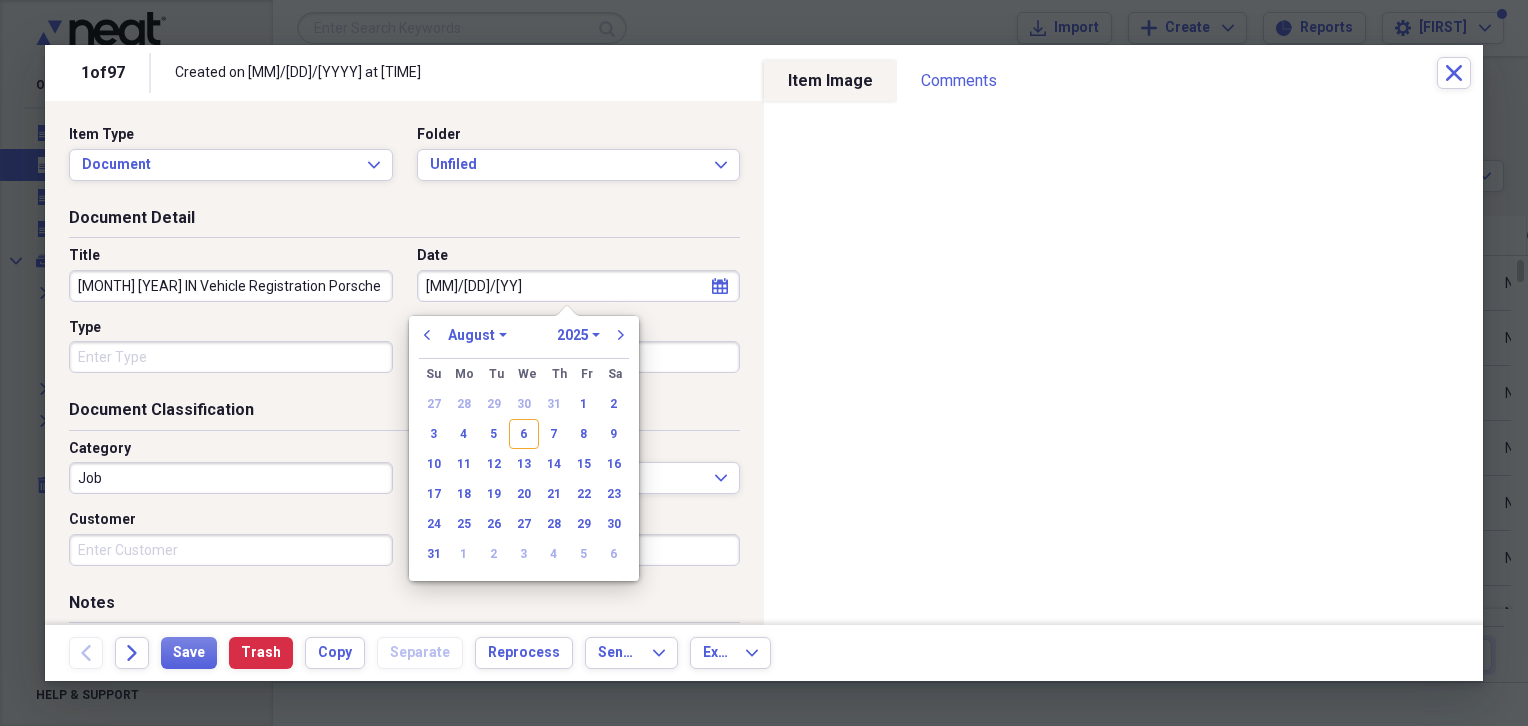 type on "[MM]/[DD]/[YY]" 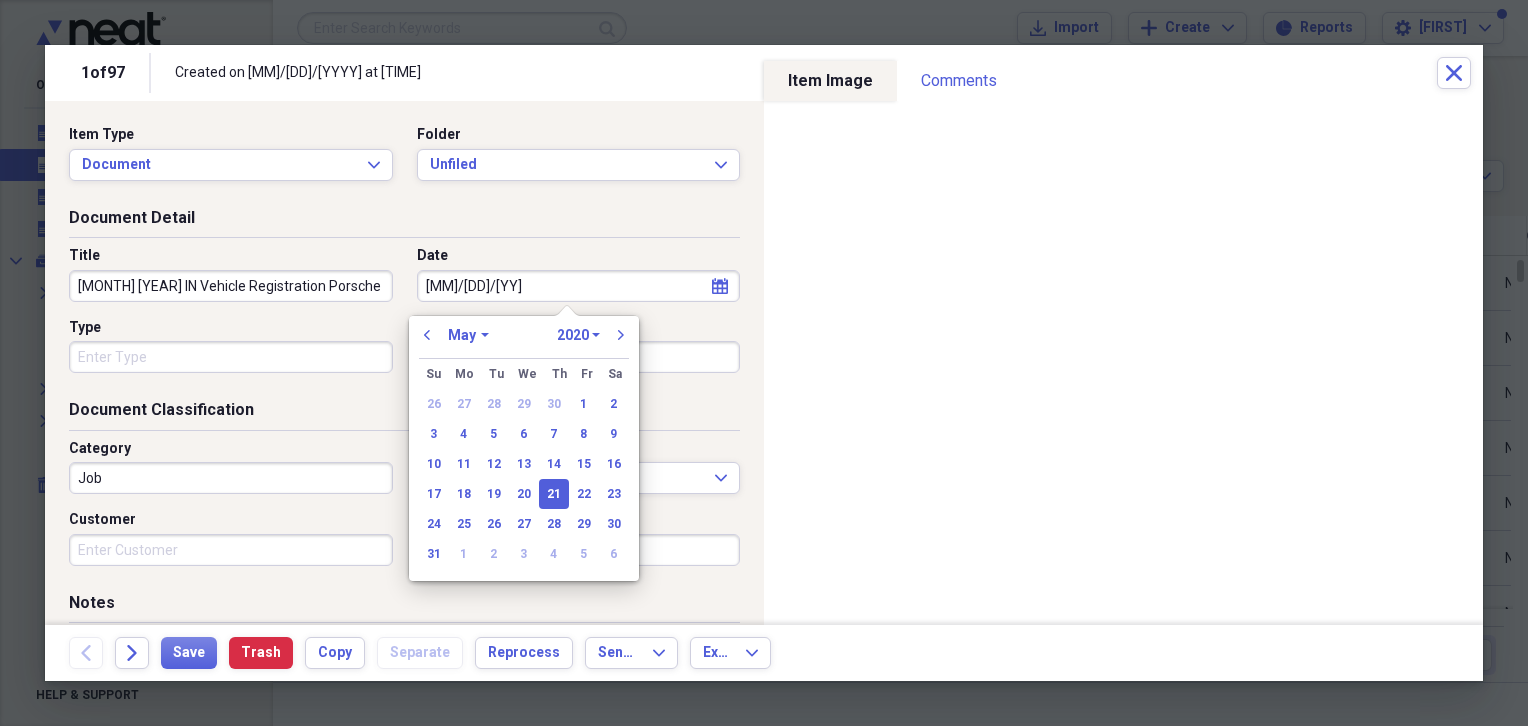 type on "[MM]/[DD]/[YYYY]" 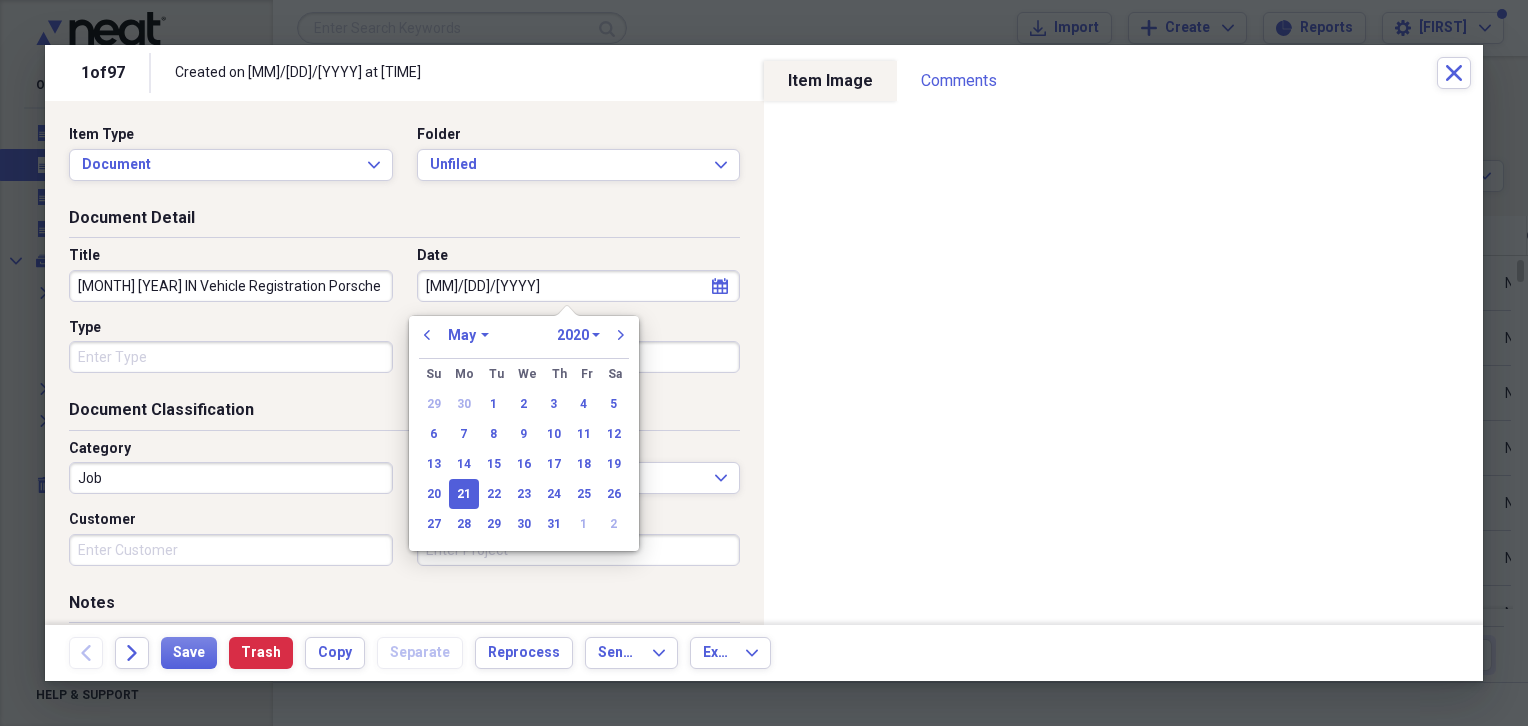 select on "2018" 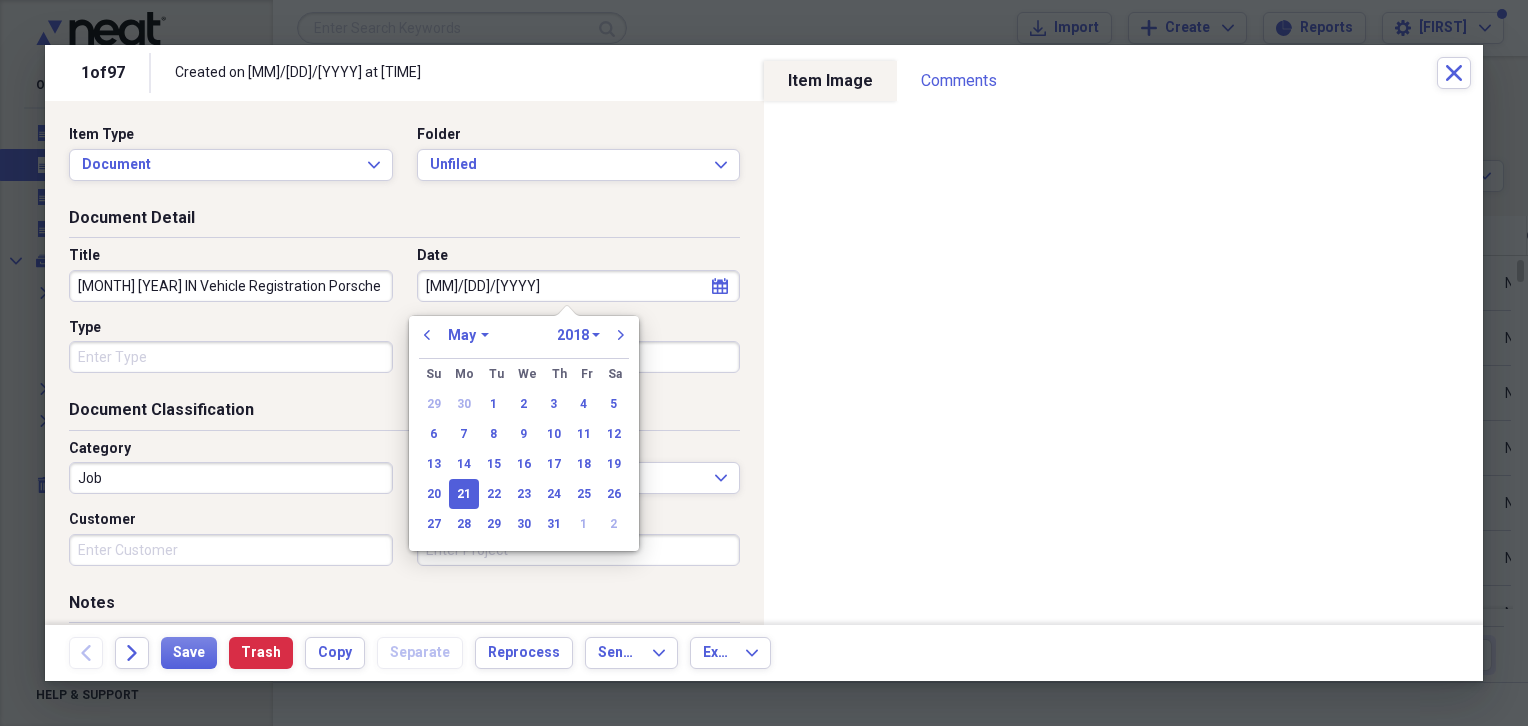 type on "[MM]/[DD]/[YYYY]" 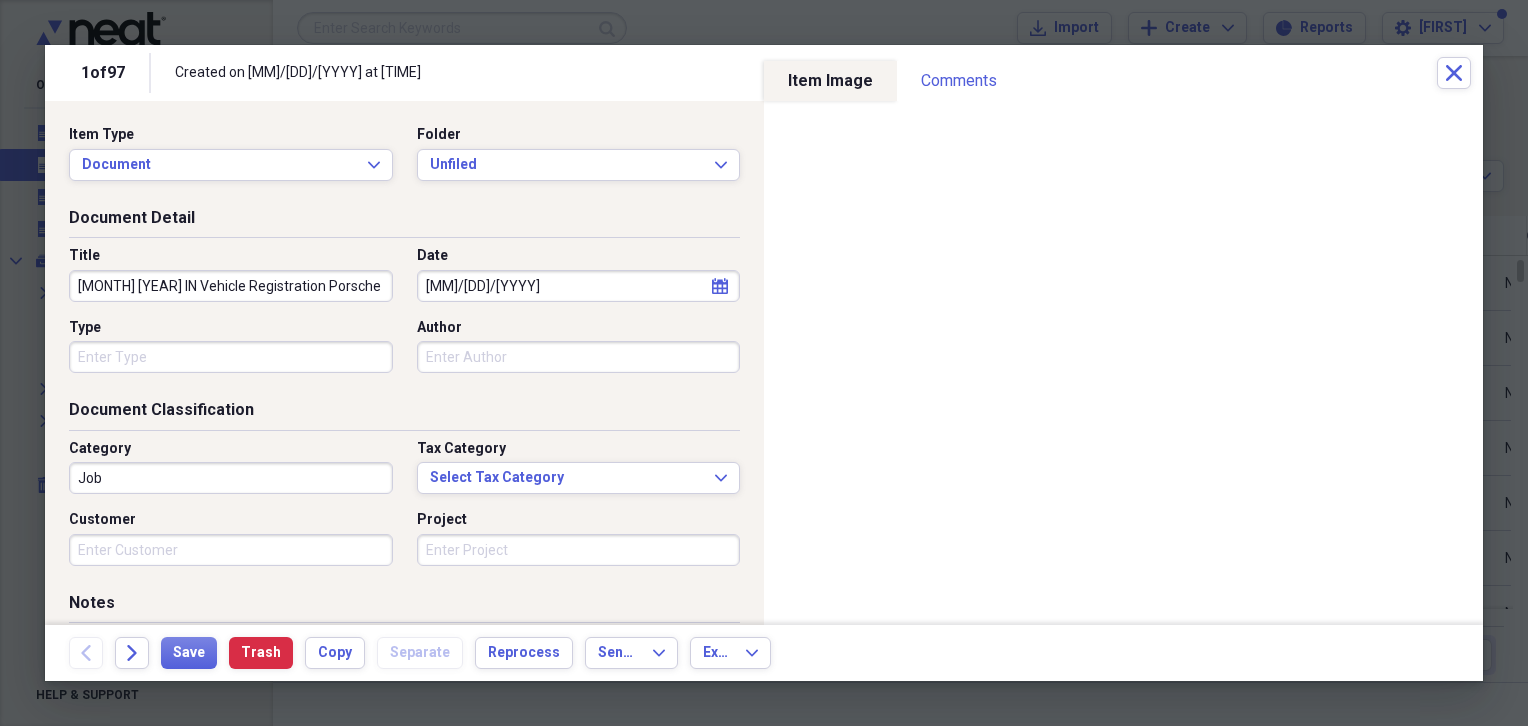 drag, startPoint x: 151, startPoint y: 296, endPoint x: 20, endPoint y: 308, distance: 131.54848 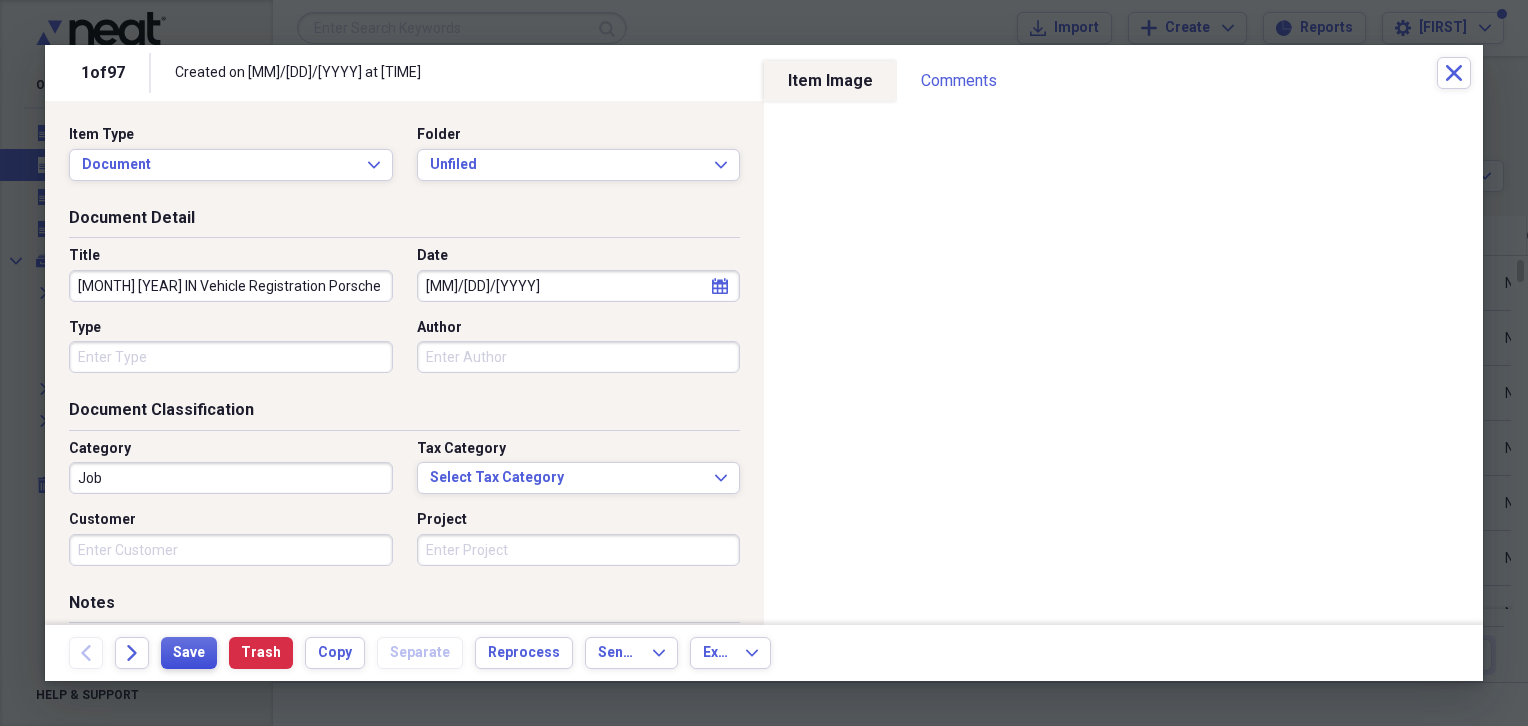 click on "Save" at bounding box center (189, 653) 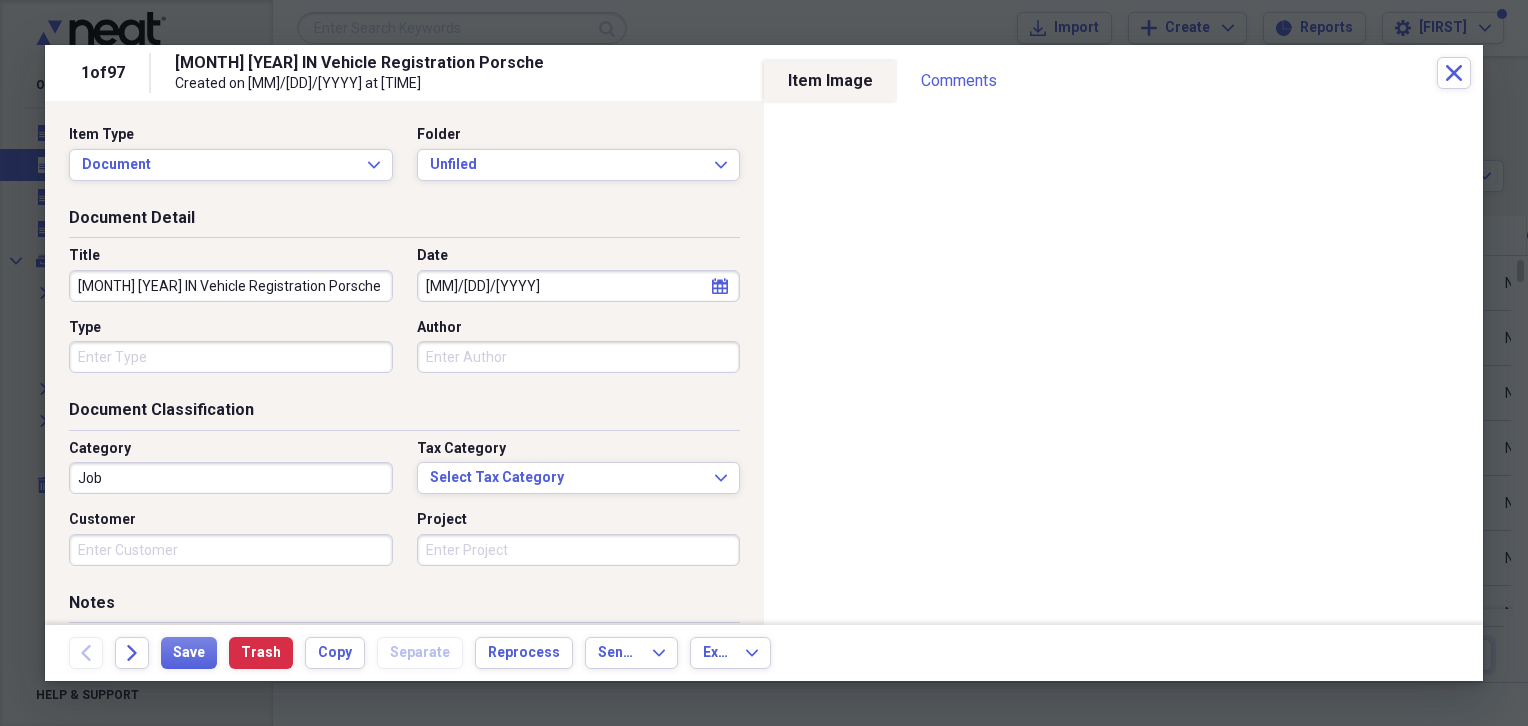 click on "[MONTH] [YEAR] IN Vehicle Registration Porsche" at bounding box center [231, 286] 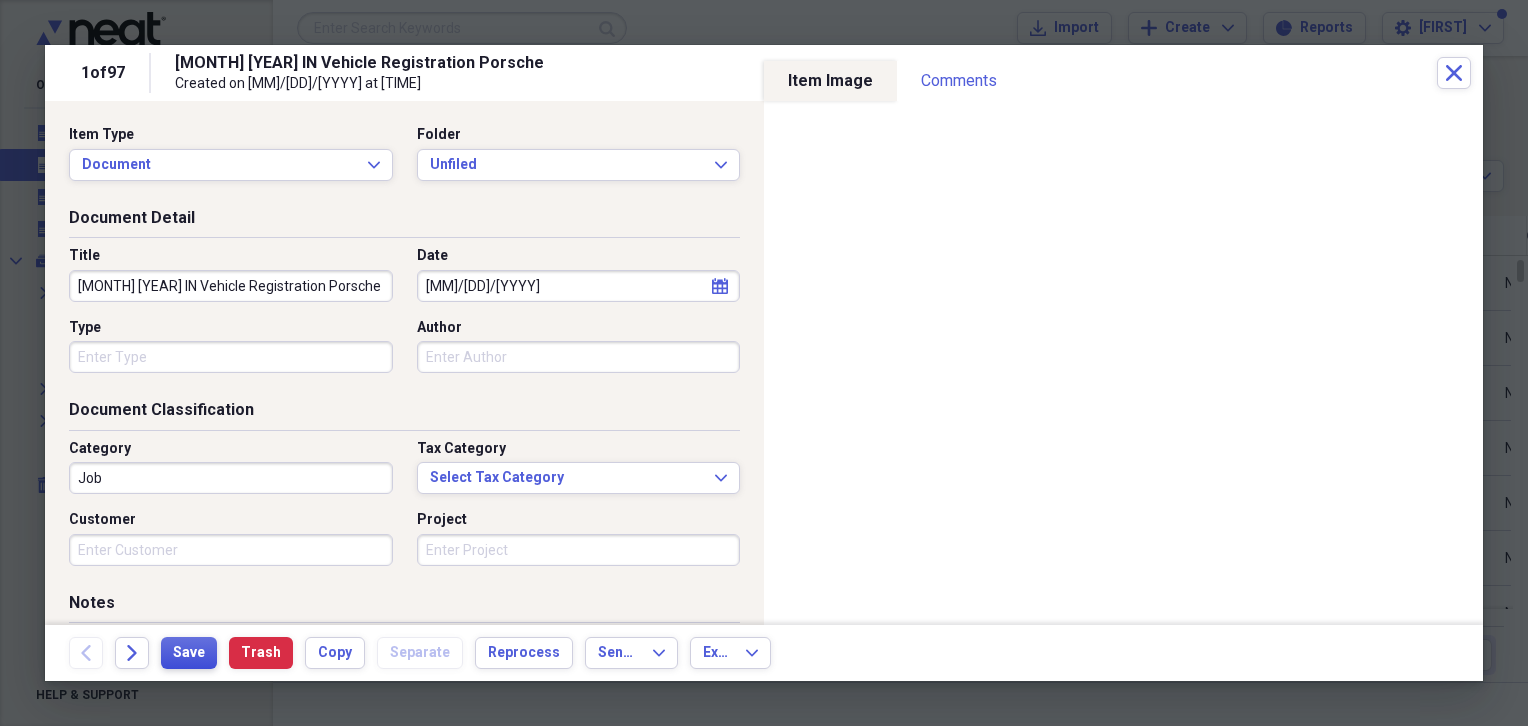 click on "Save" at bounding box center [189, 653] 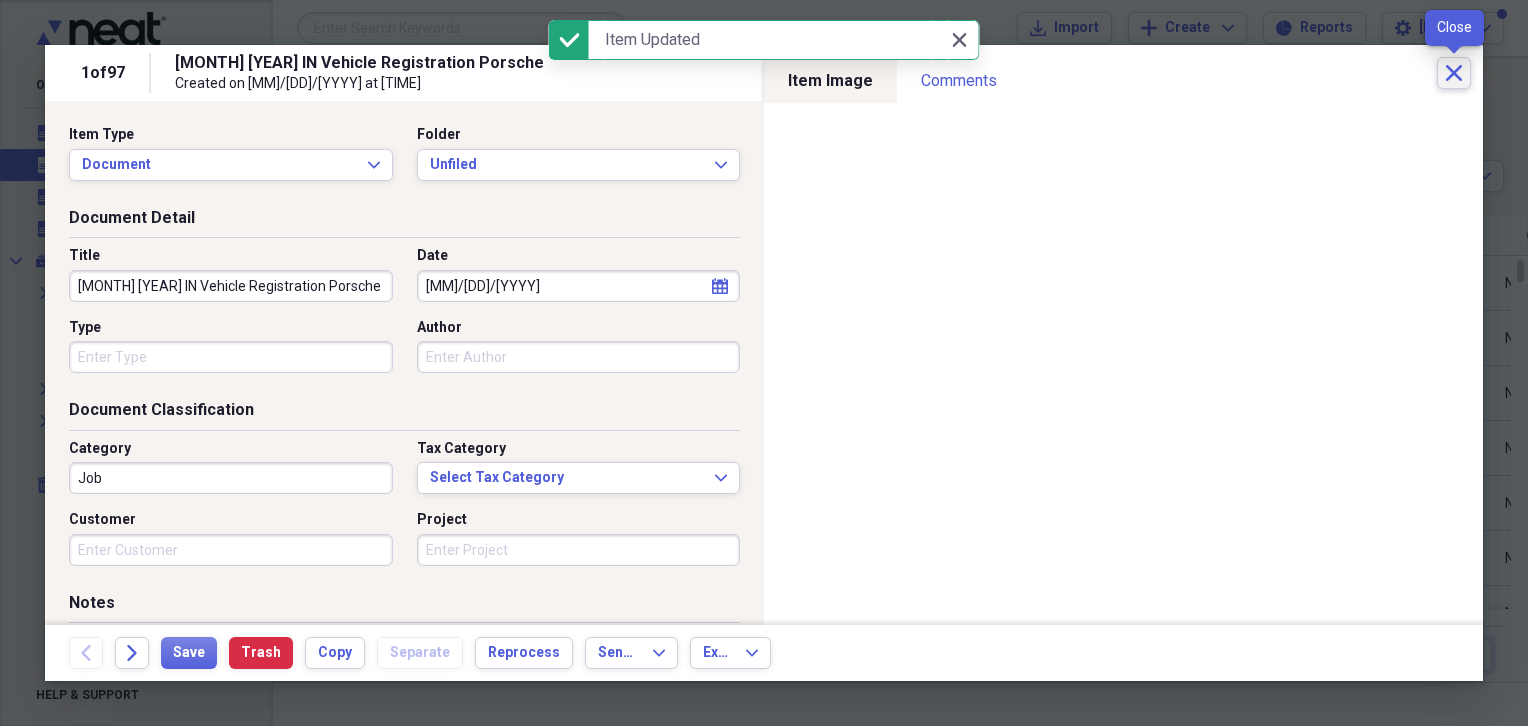 click on "Close" 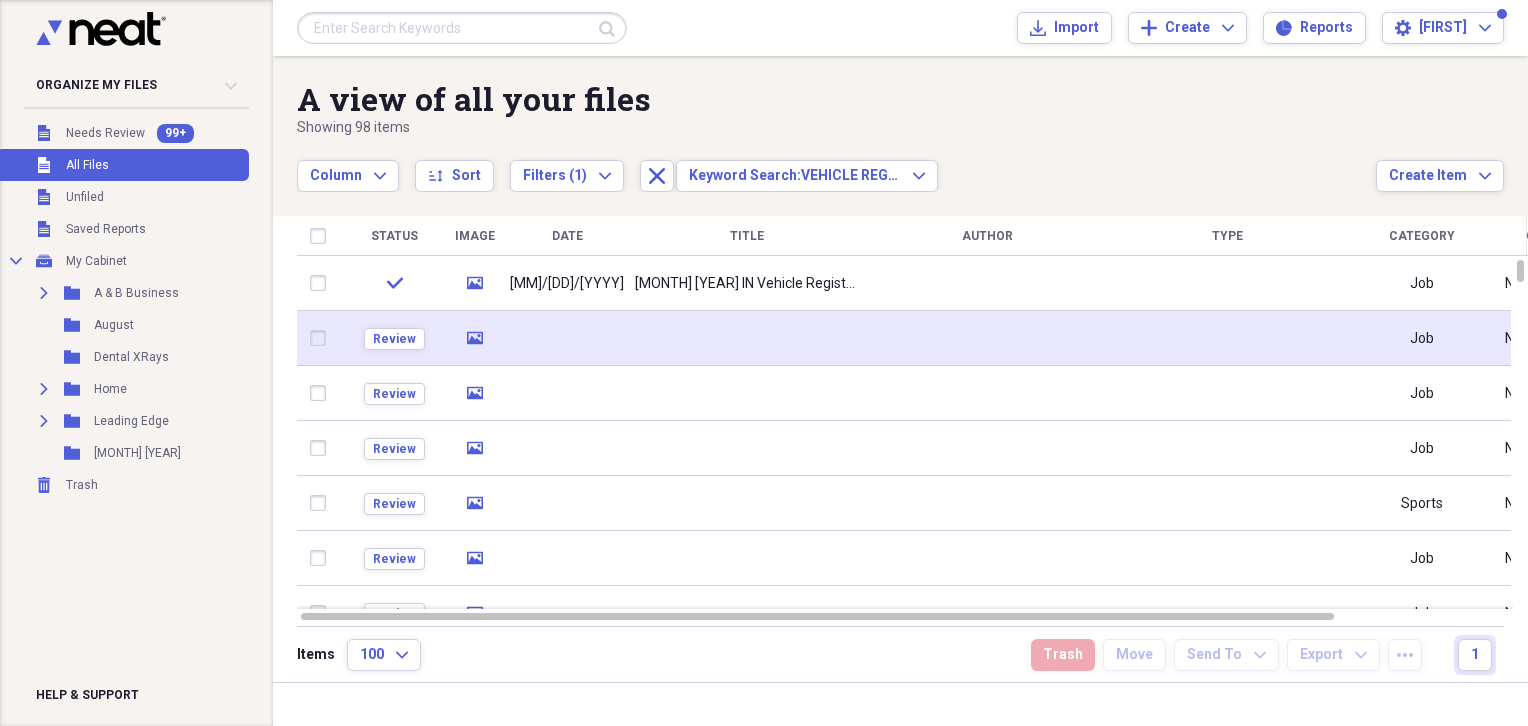 click at bounding box center (567, 338) 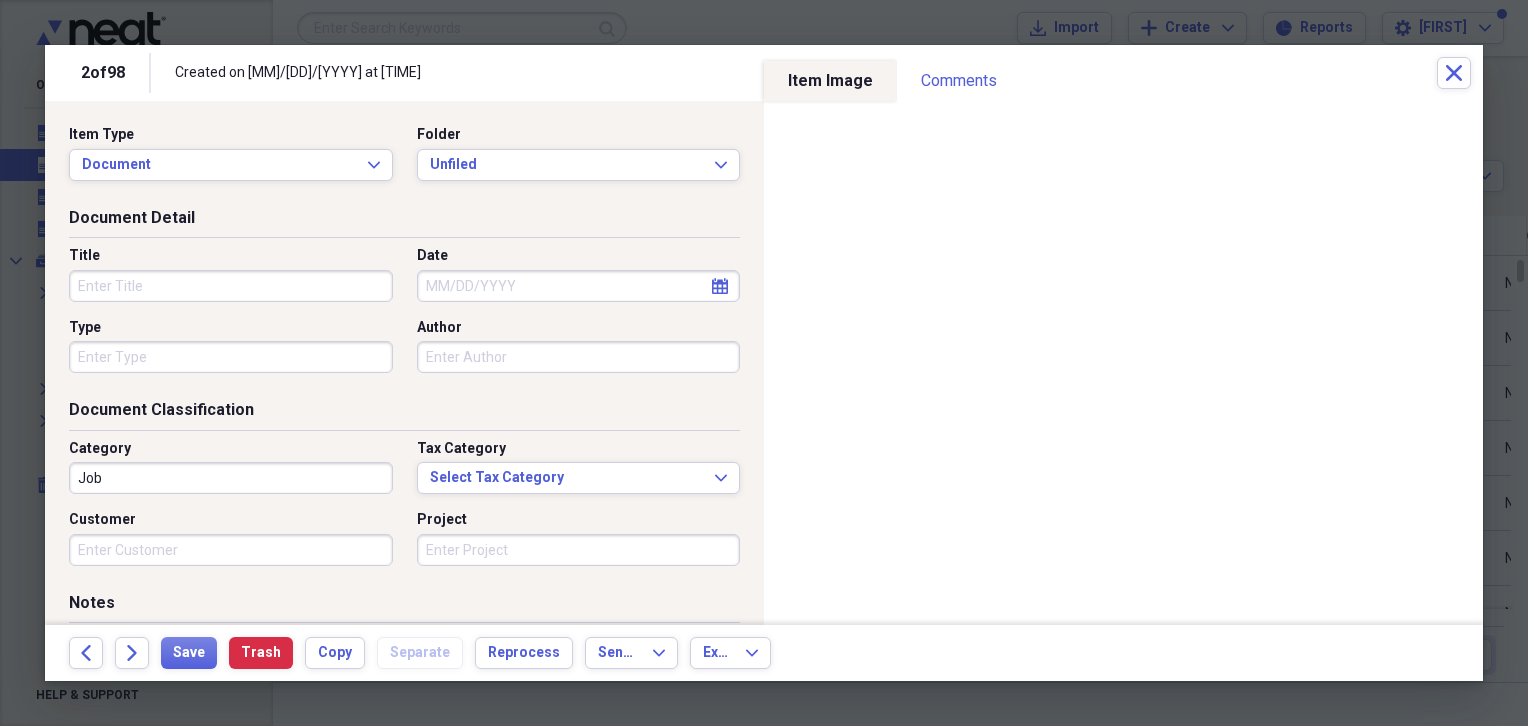 click on "Title" at bounding box center [231, 286] 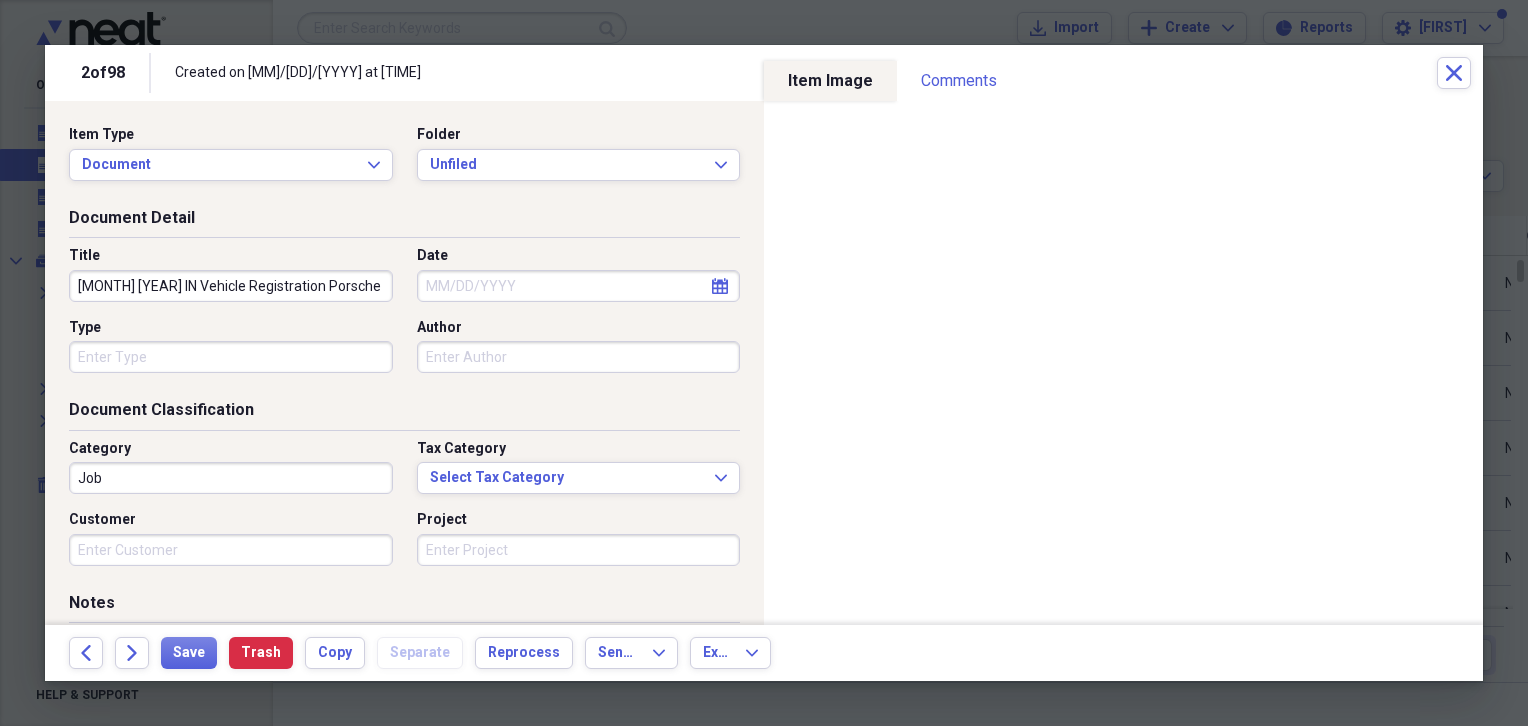click on "[MONTH] [YEAR] IN Vehicle Registration Porsche" at bounding box center (231, 286) 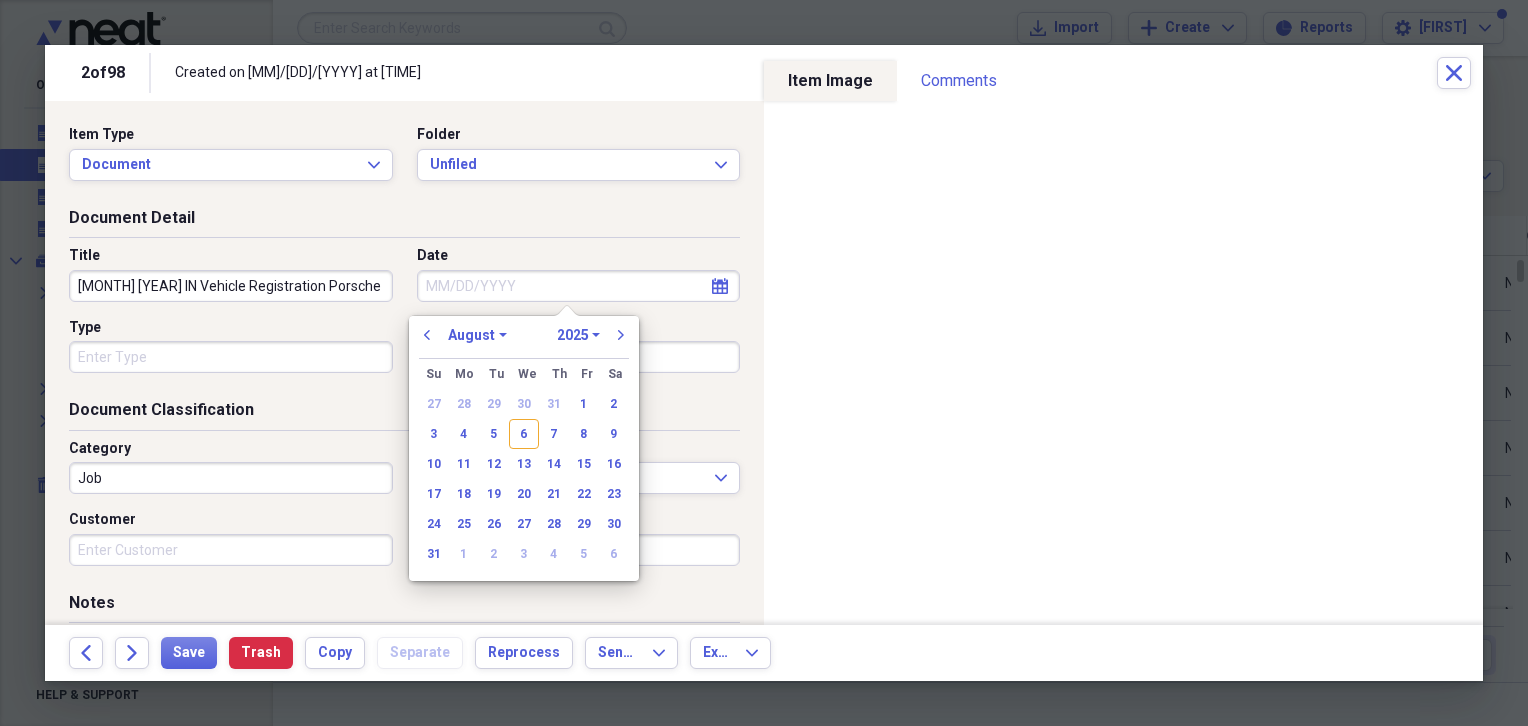 click on "Date" at bounding box center [579, 286] 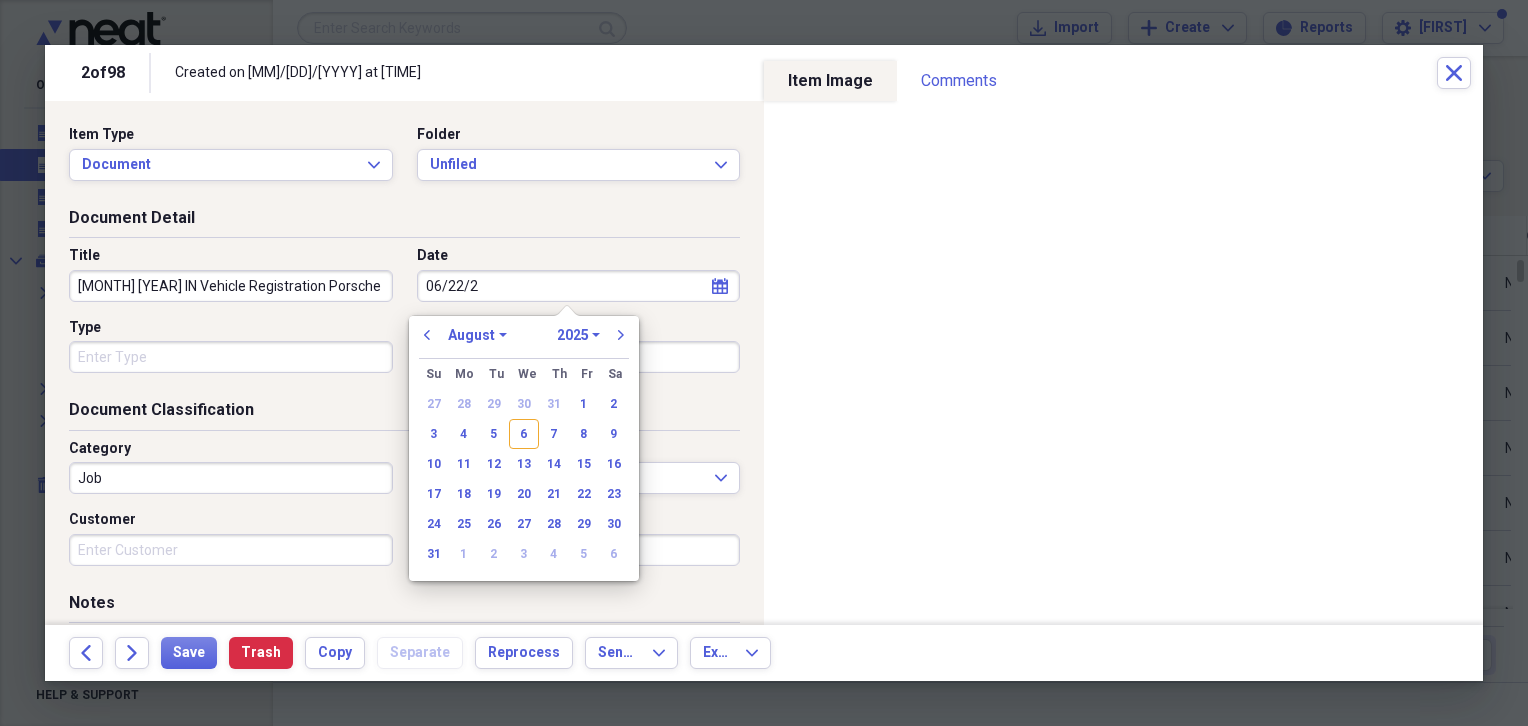 type on "06/22/20" 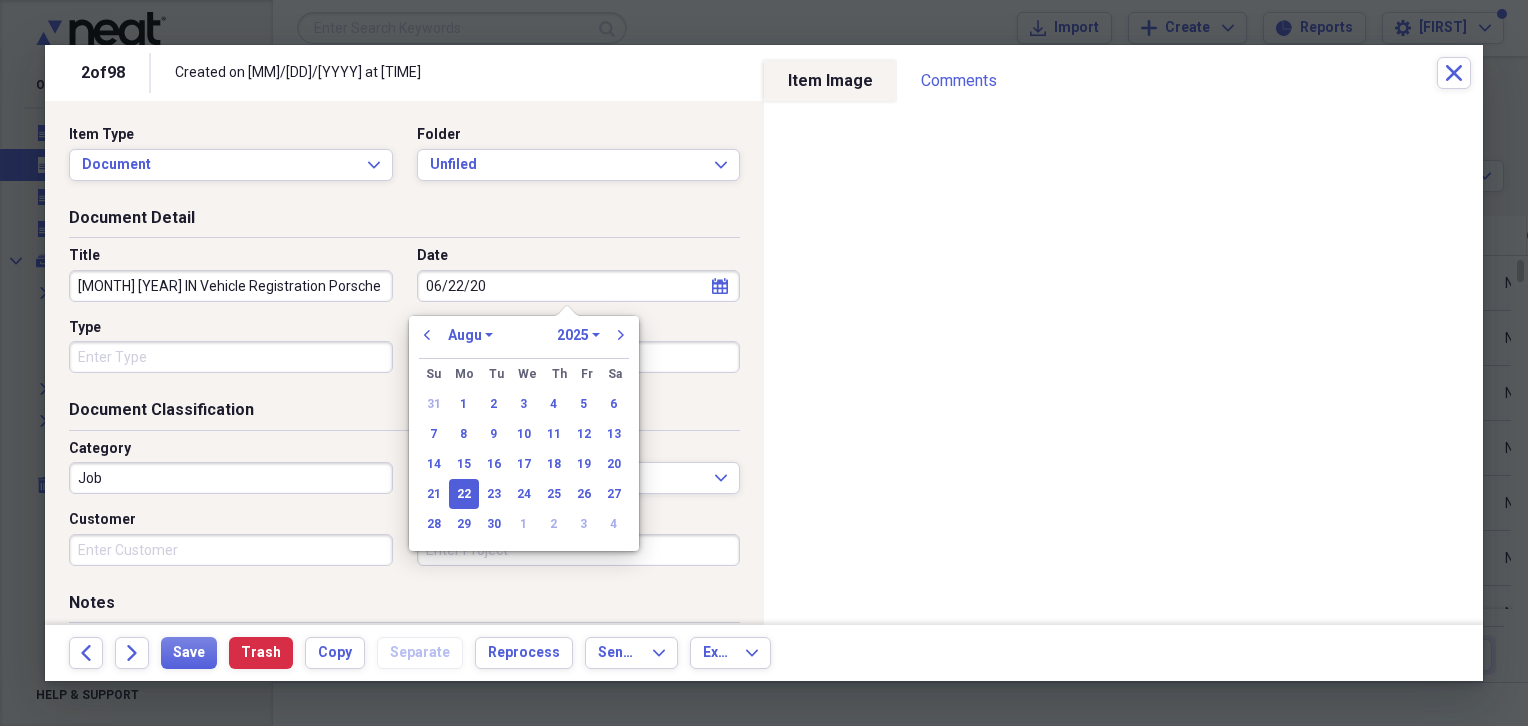 select on "5" 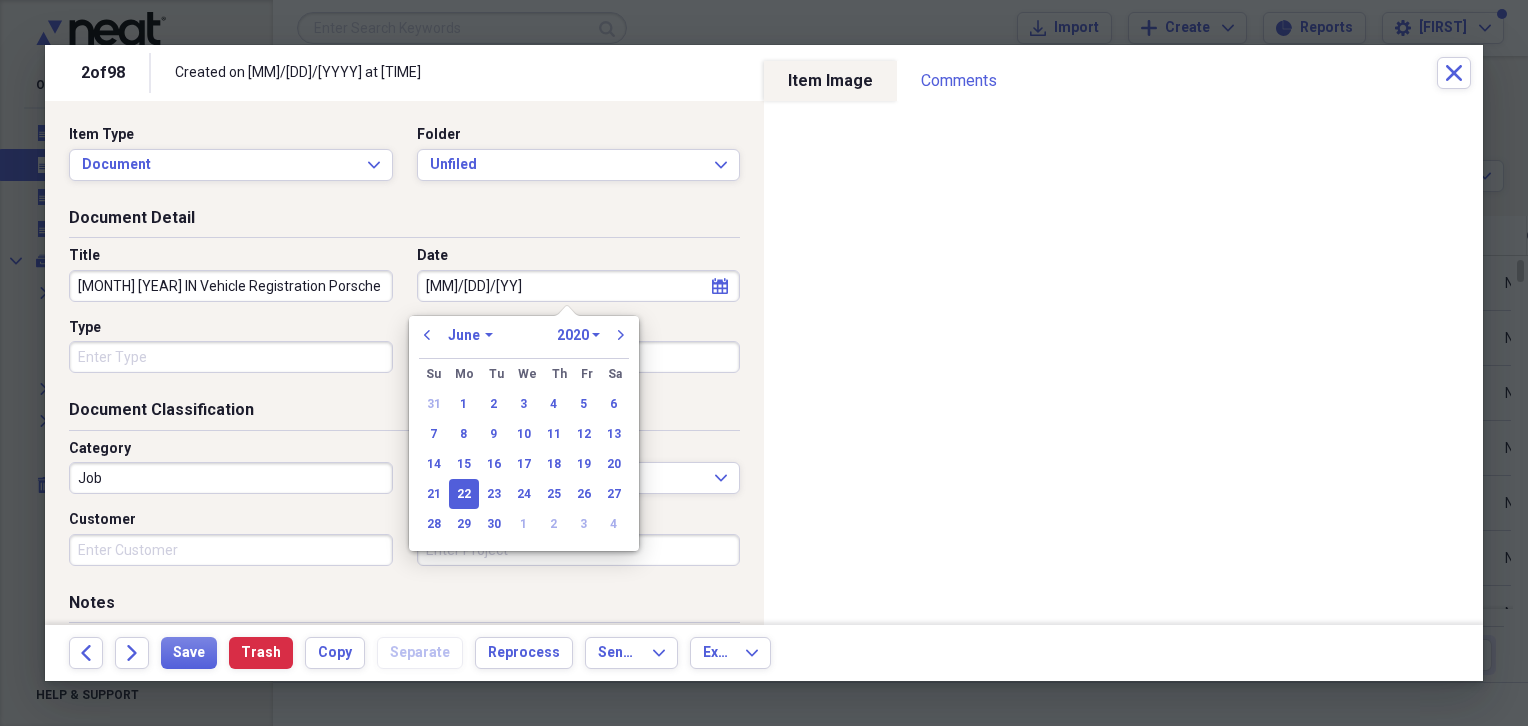 type on "[MM]/[DD]/[YYYY]" 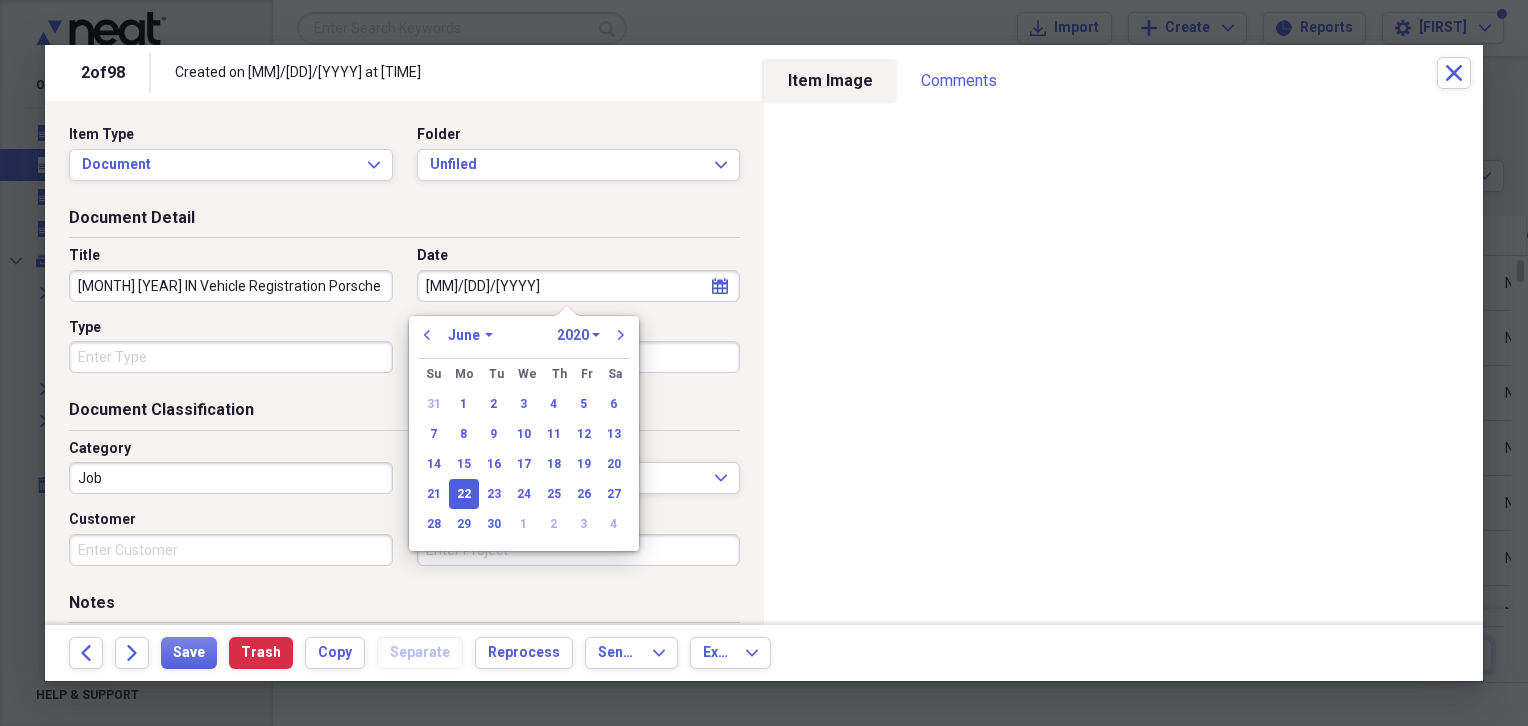 select on "2019" 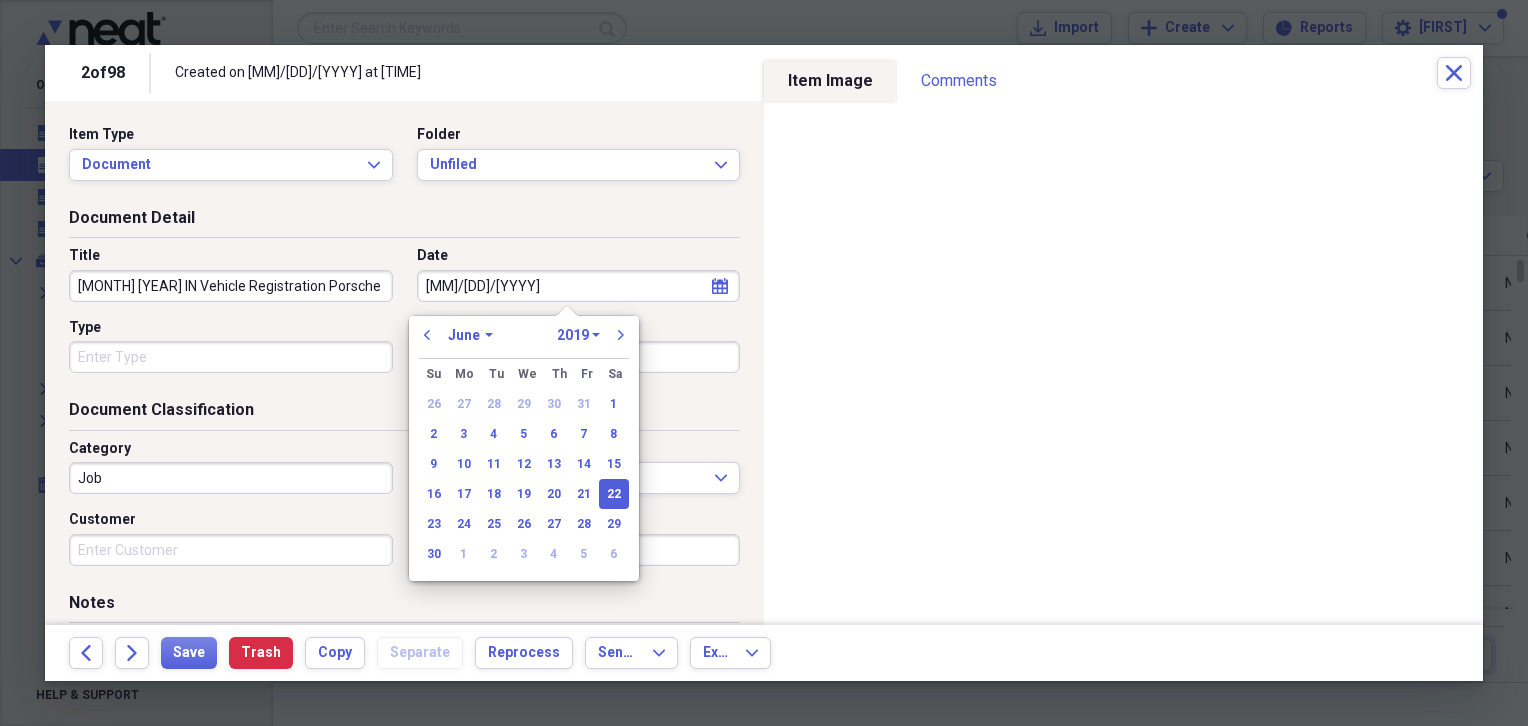 type on "[MM]/[DD]/[YYYY]" 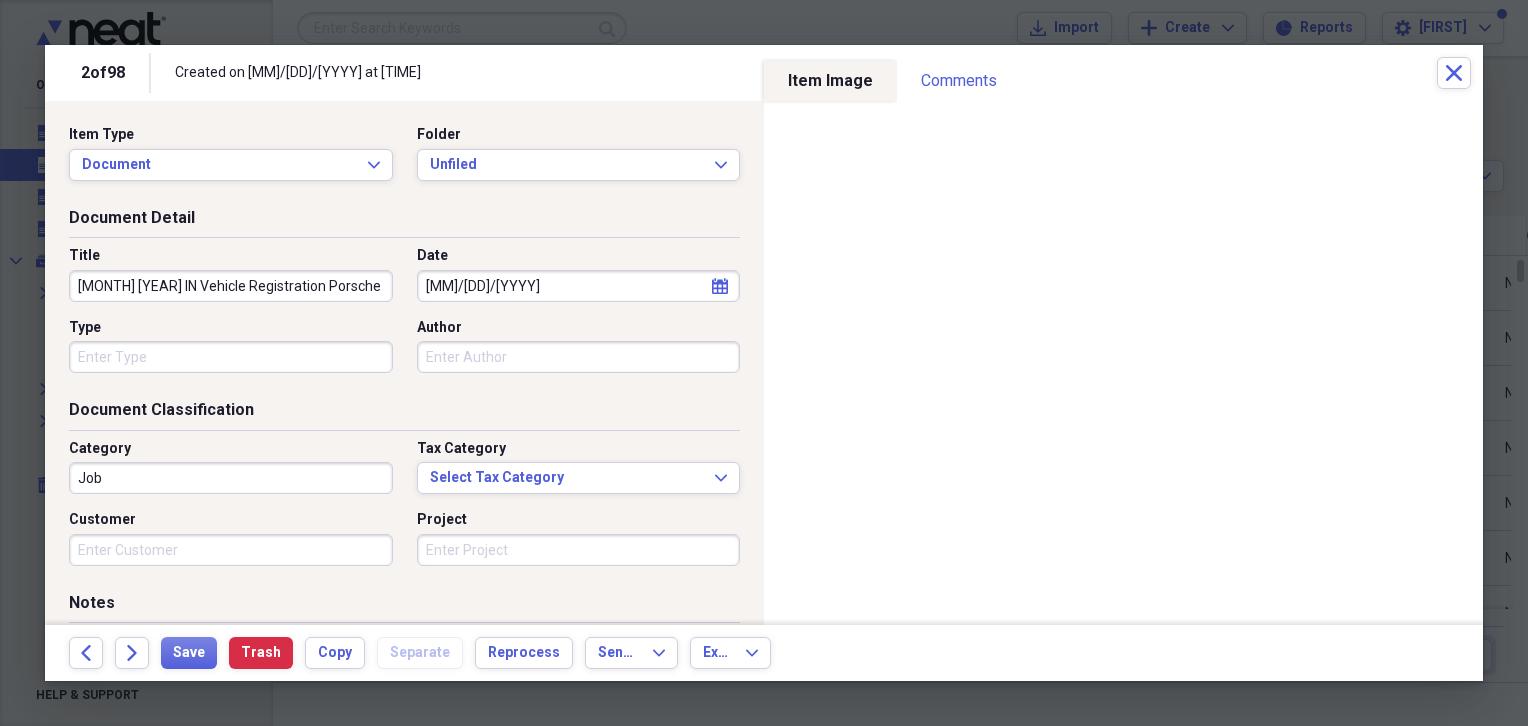 drag, startPoint x: 361, startPoint y: 277, endPoint x: -4, endPoint y: 255, distance: 365.6624 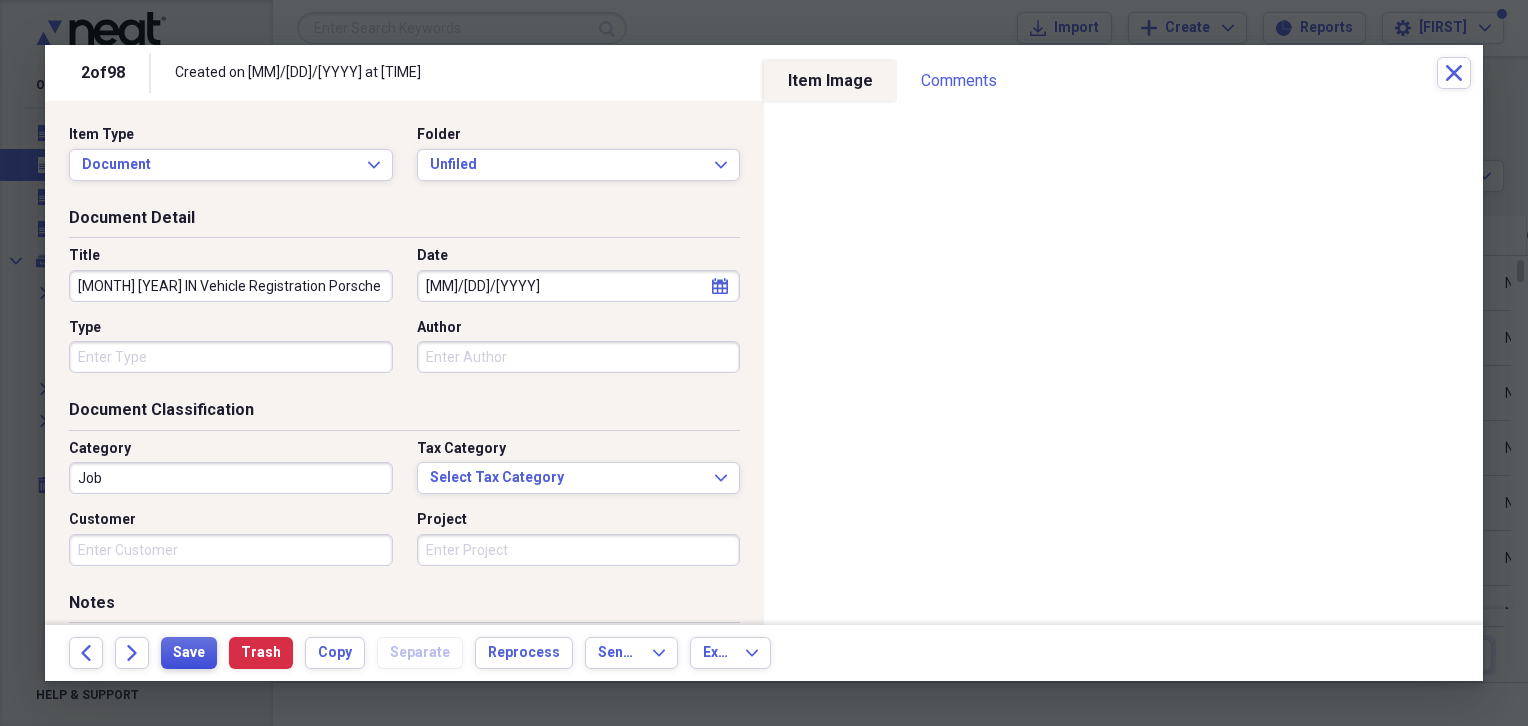 click on "Save" at bounding box center [189, 653] 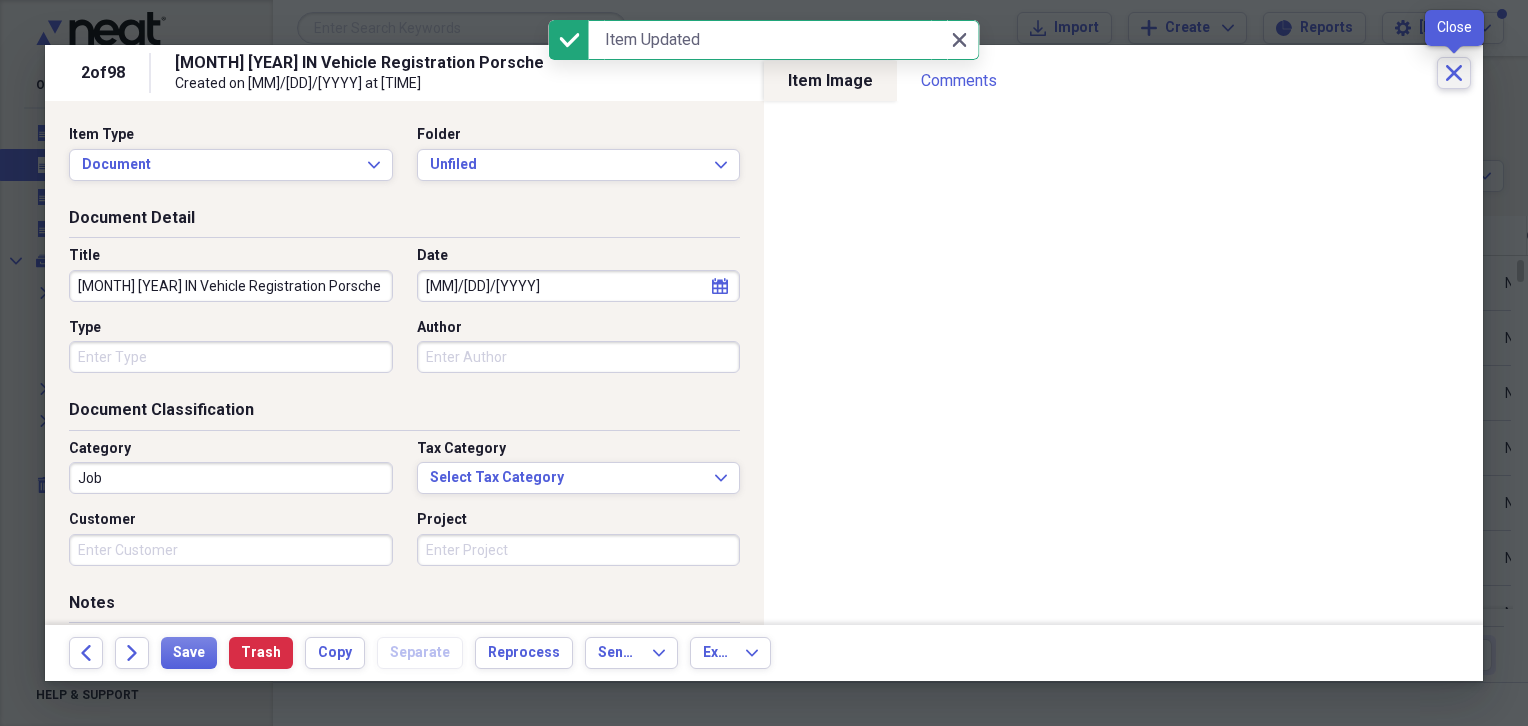 click on "Close" at bounding box center (1454, 73) 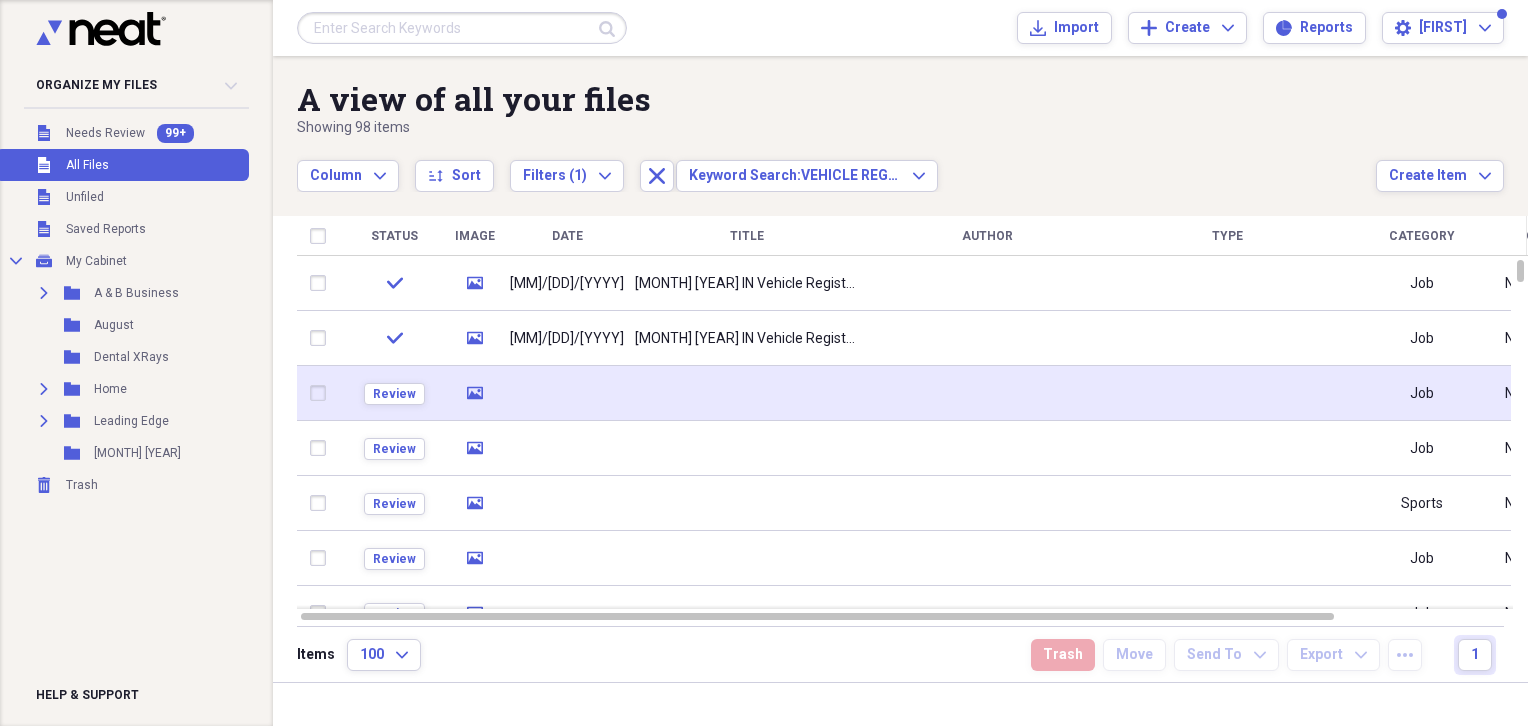 click at bounding box center [747, 393] 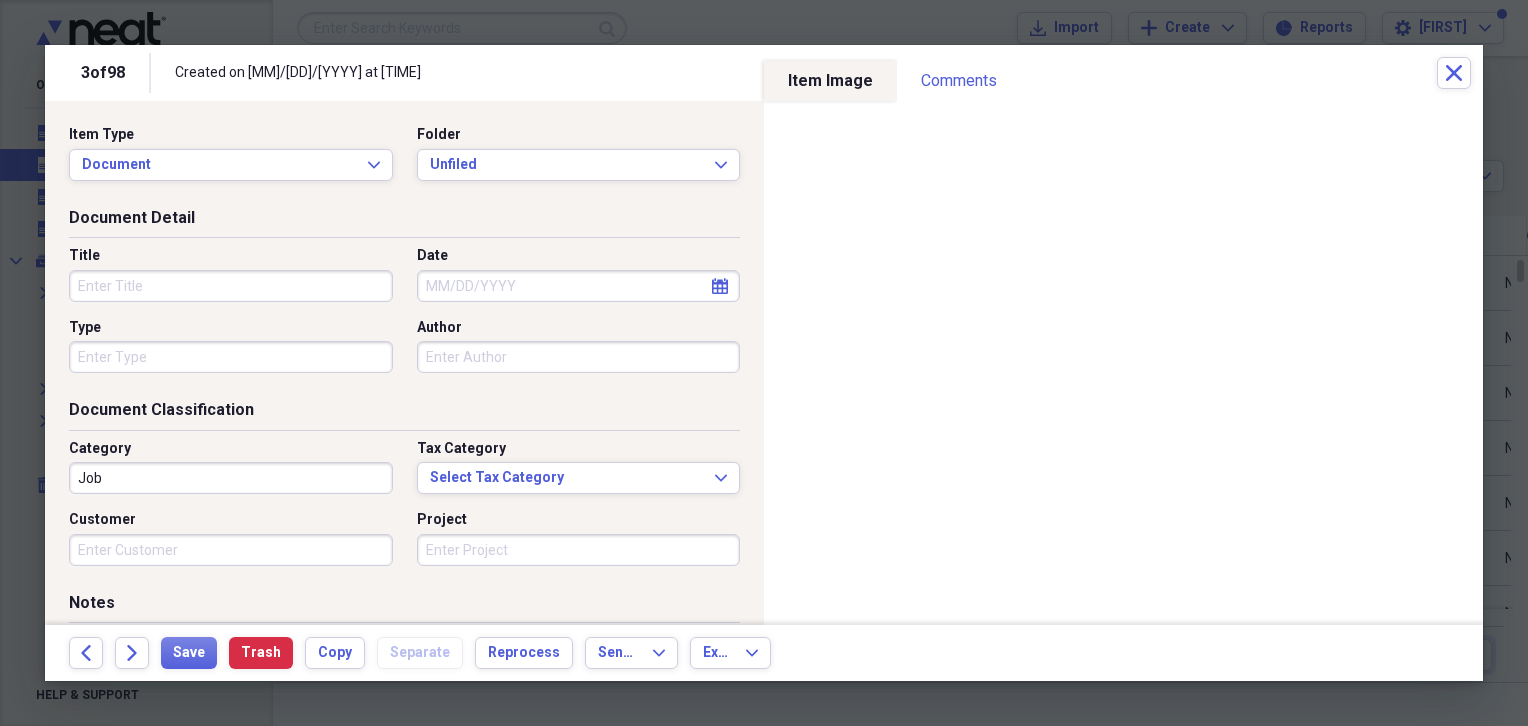 click on "Title" at bounding box center [231, 286] 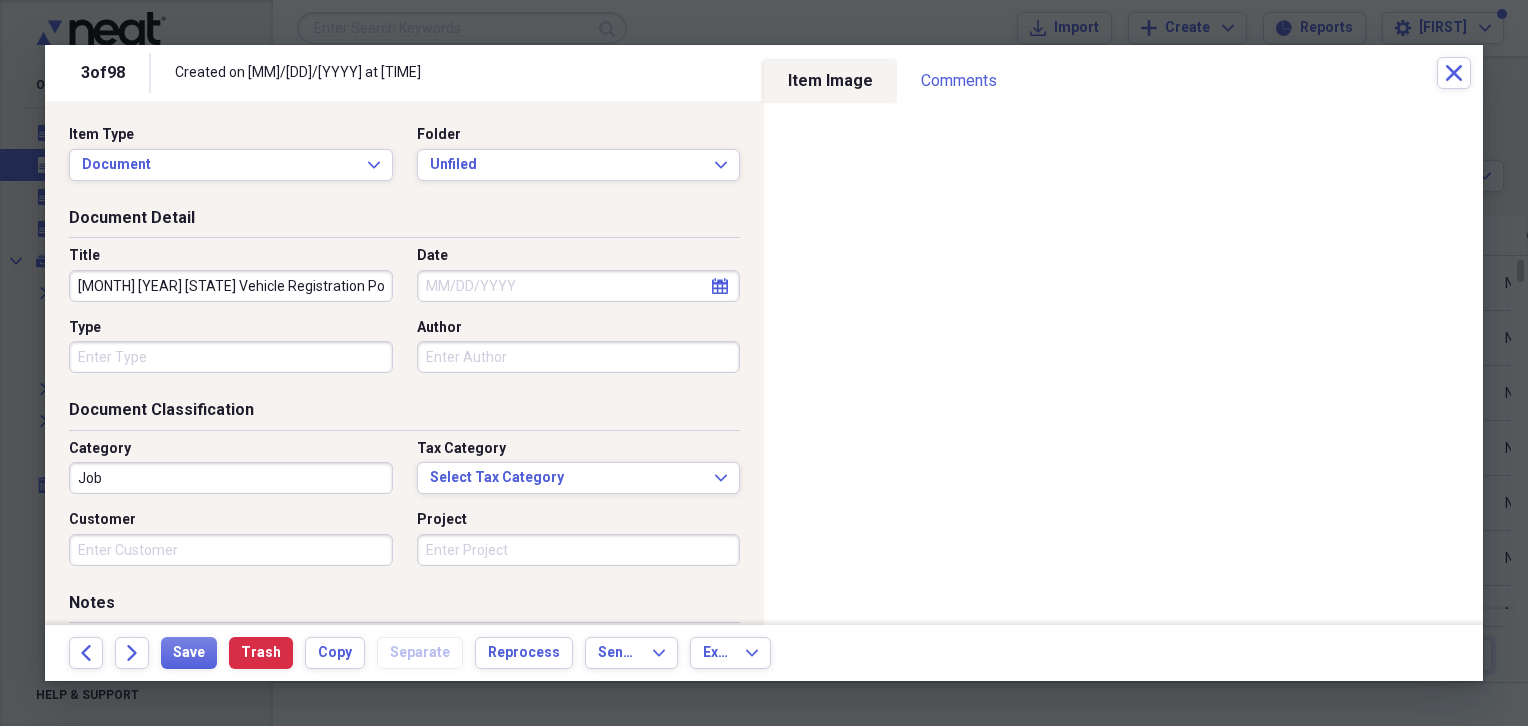 type on "[MONTH] [YEAR] [STATE] Vehicle Registration Porsche" 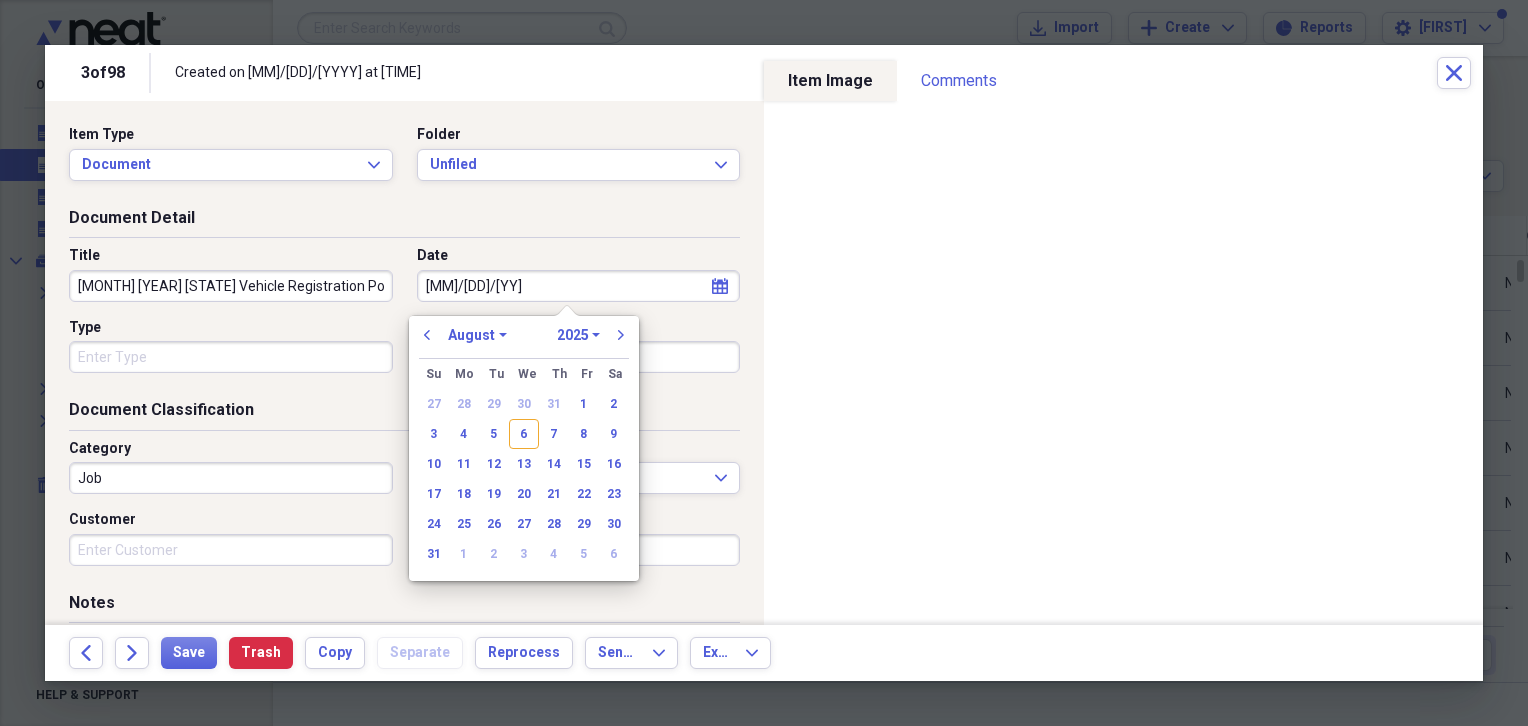 type on "[MM]/[DD]/[YY]" 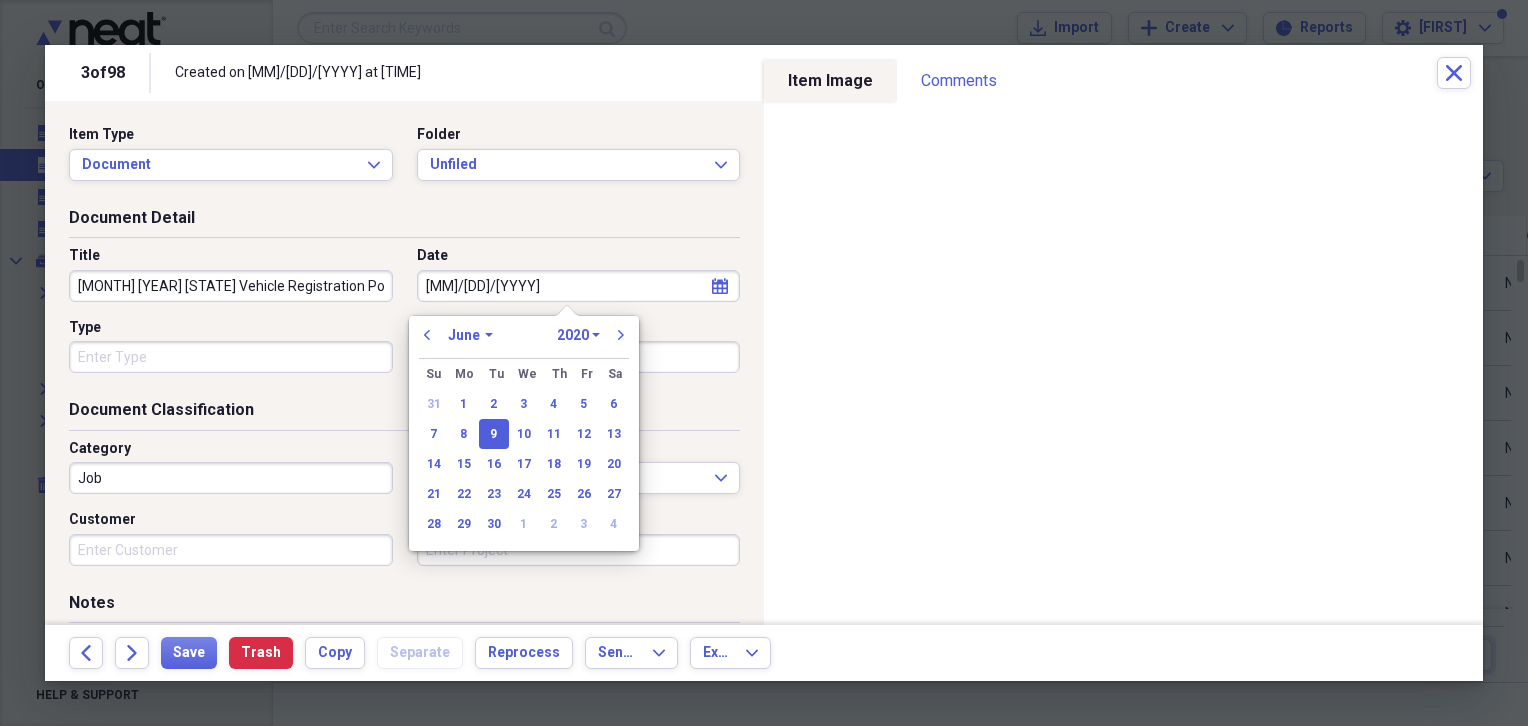 click on "[MM]/[DD]/[YYYY]" at bounding box center [579, 286] 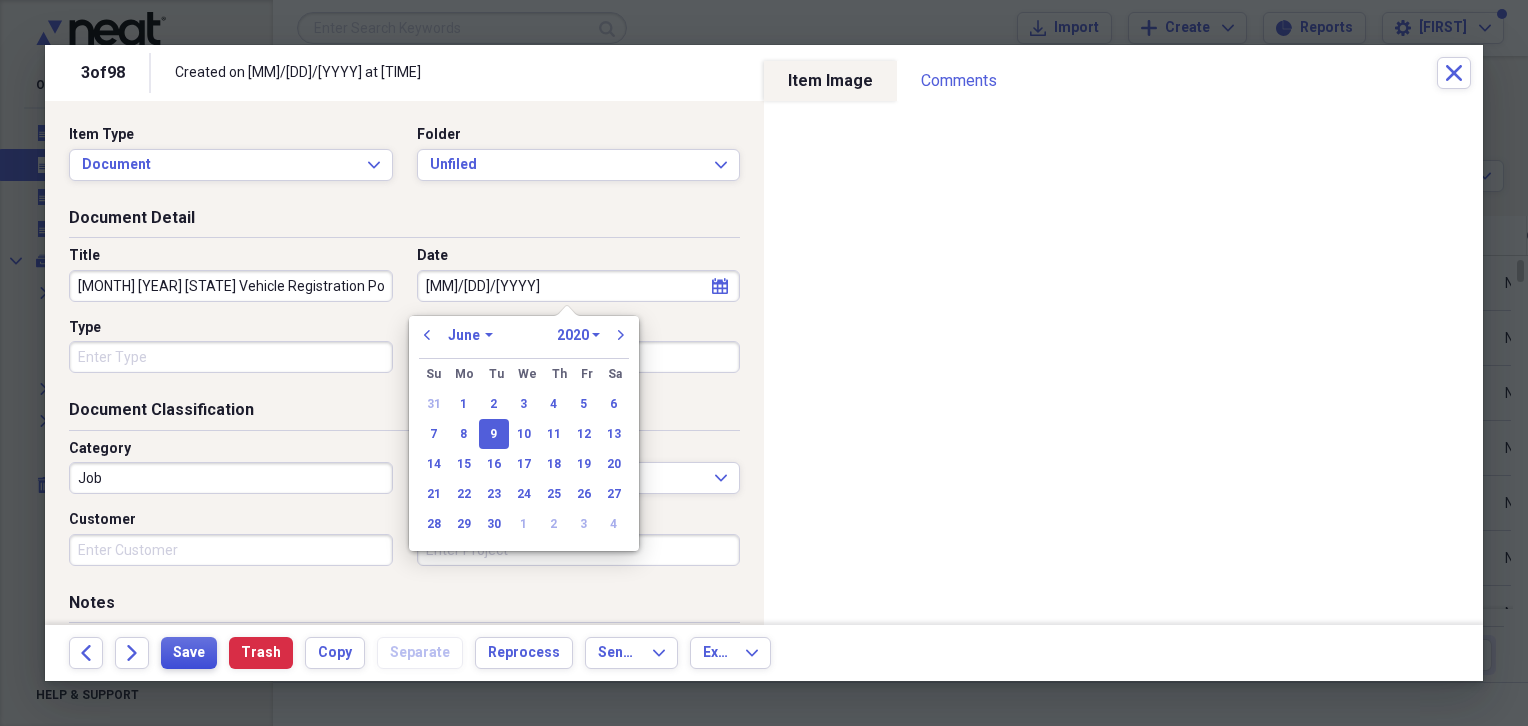 type on "[MM]/[DD]/[YYYY]" 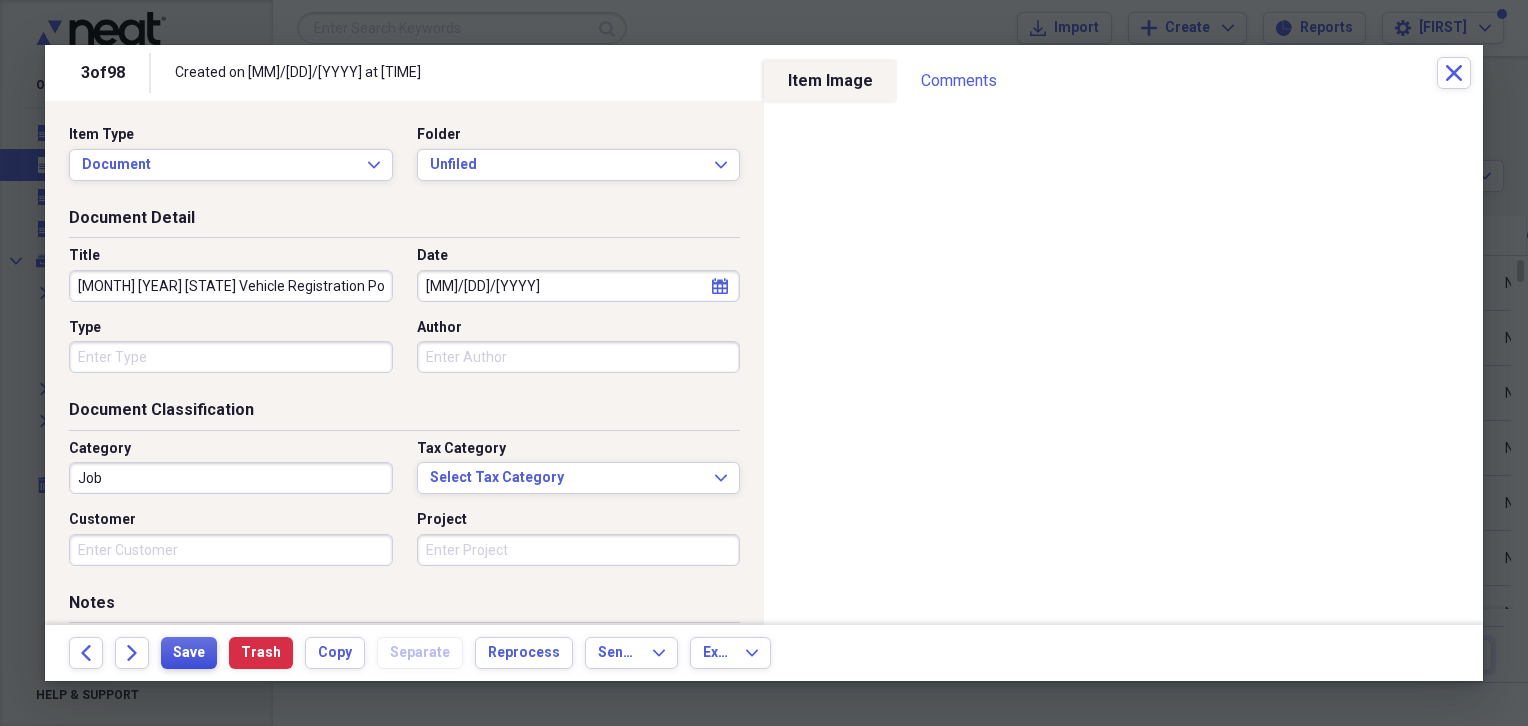 click on "Save" at bounding box center (189, 653) 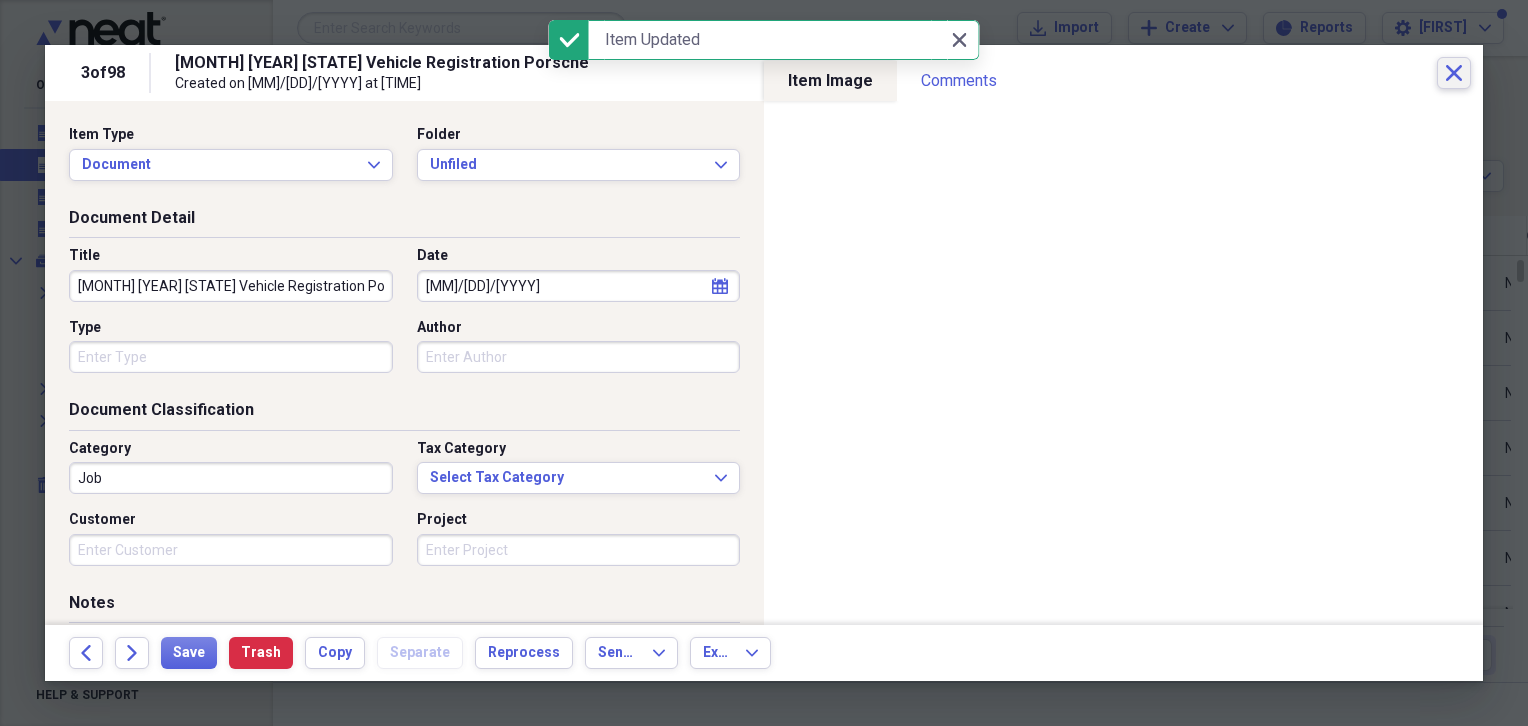 click on "Close" at bounding box center [1454, 73] 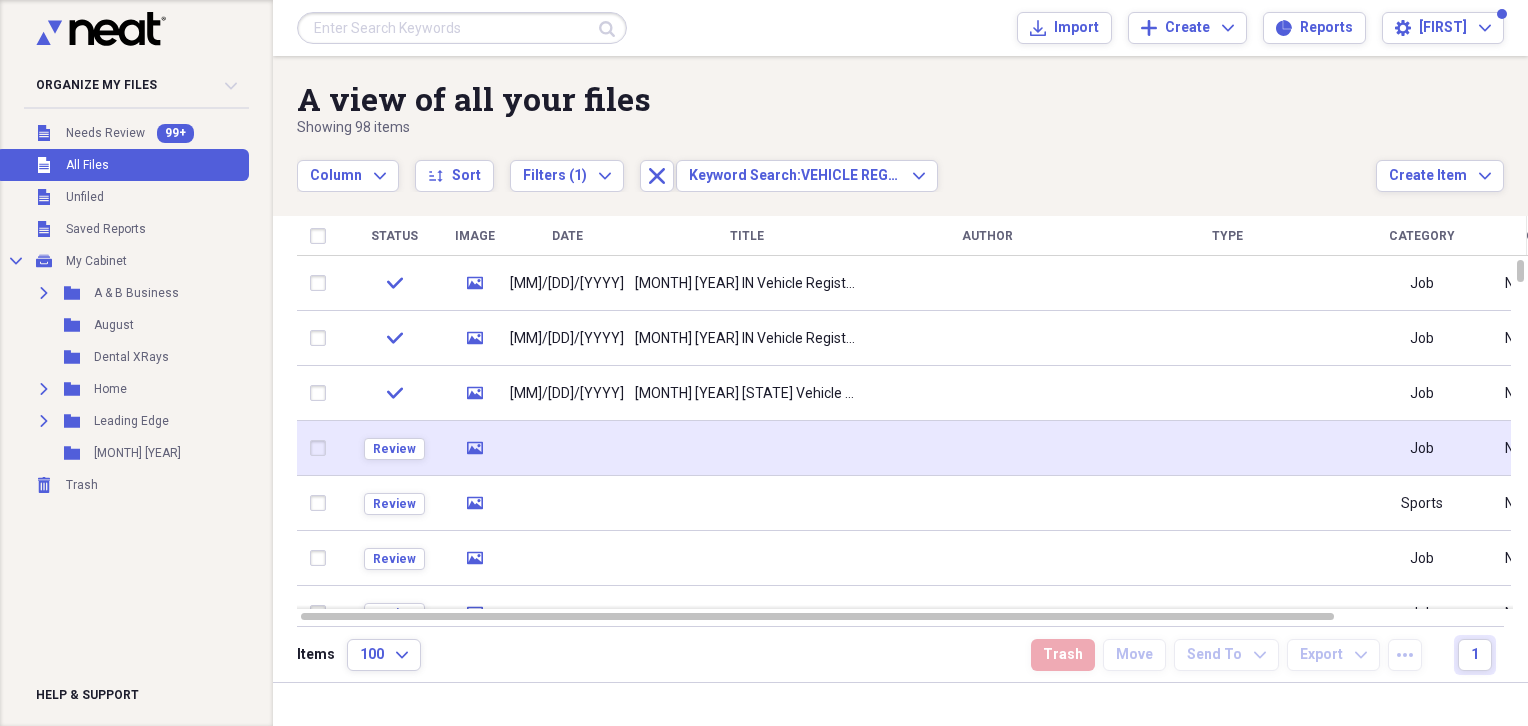 click at bounding box center [747, 448] 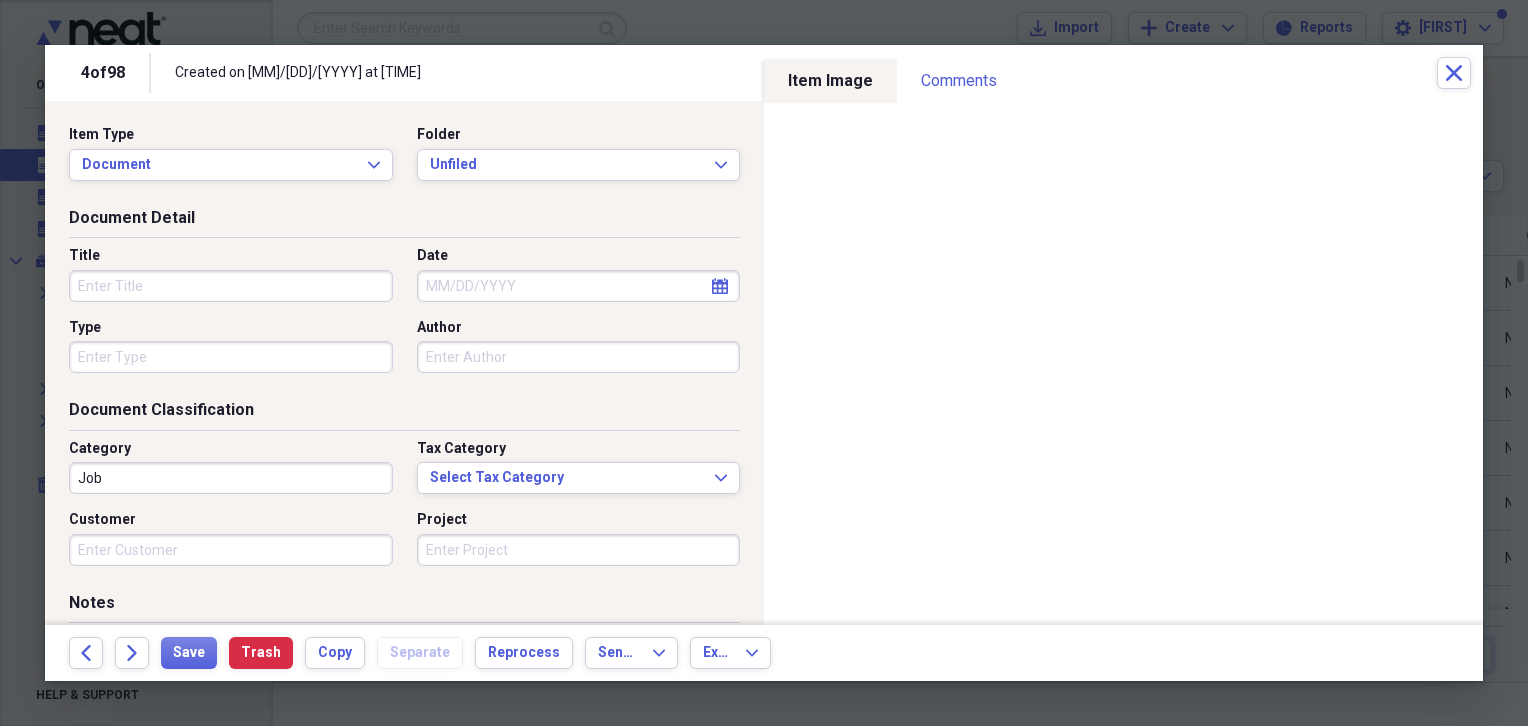click on "Title" at bounding box center (231, 286) 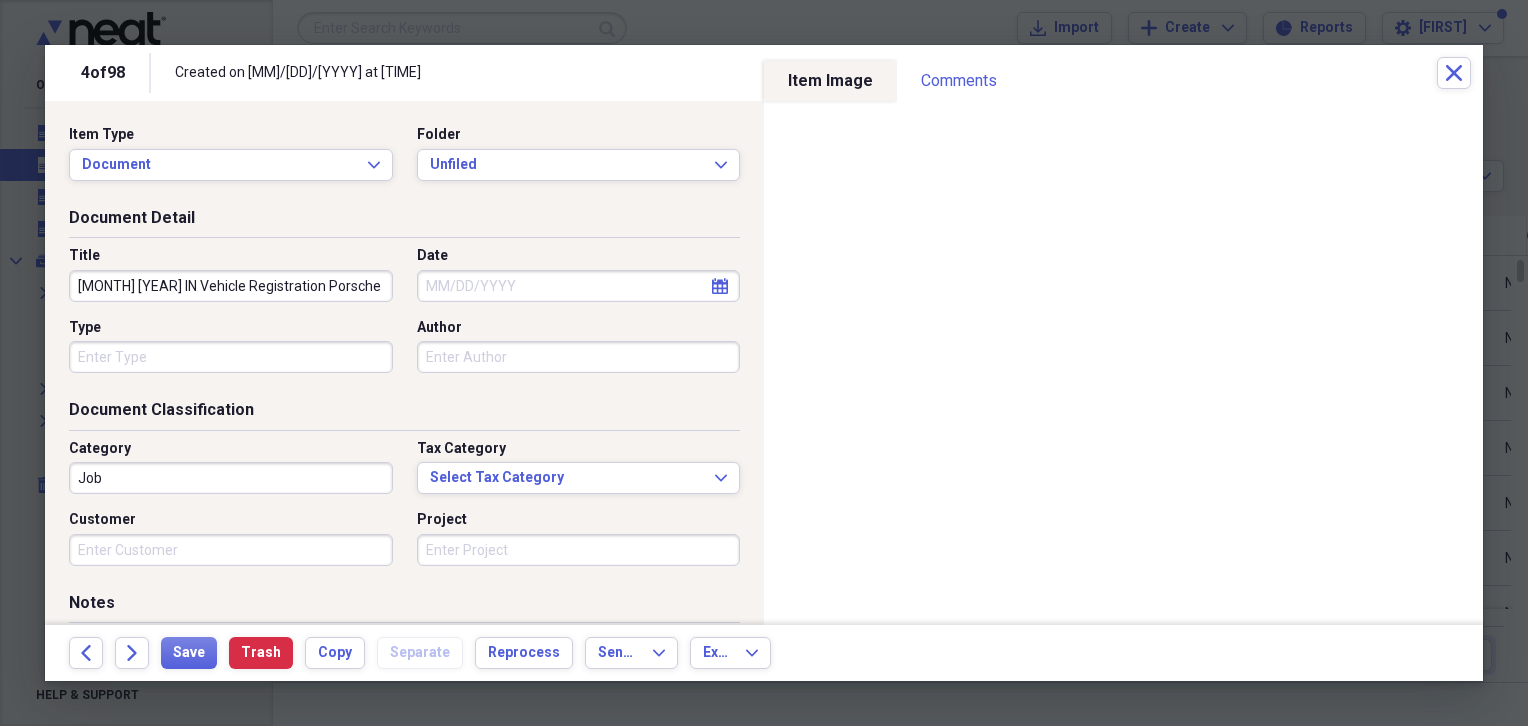 type on "[MONTH] [YEAR] IN Vehicle Registration Porsche" 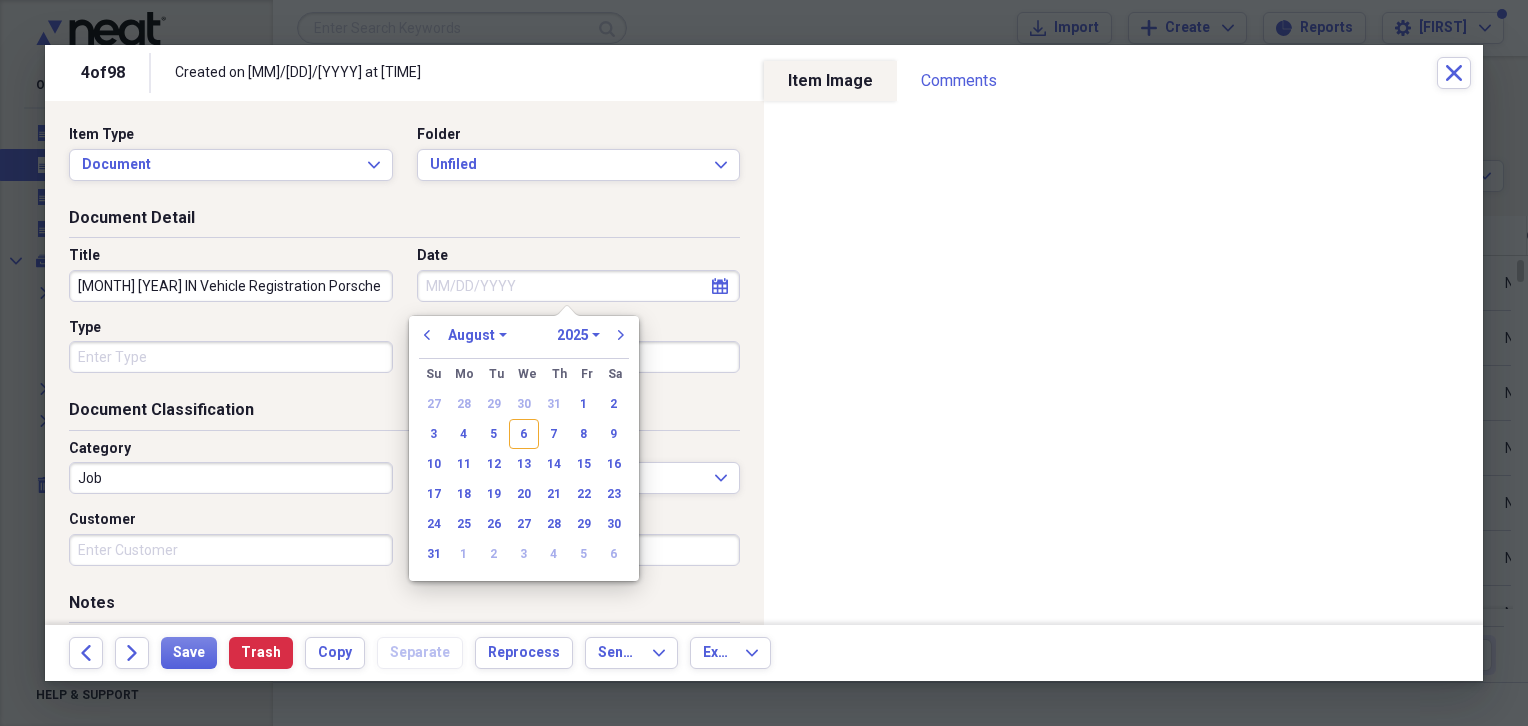 click on "Date" at bounding box center (579, 286) 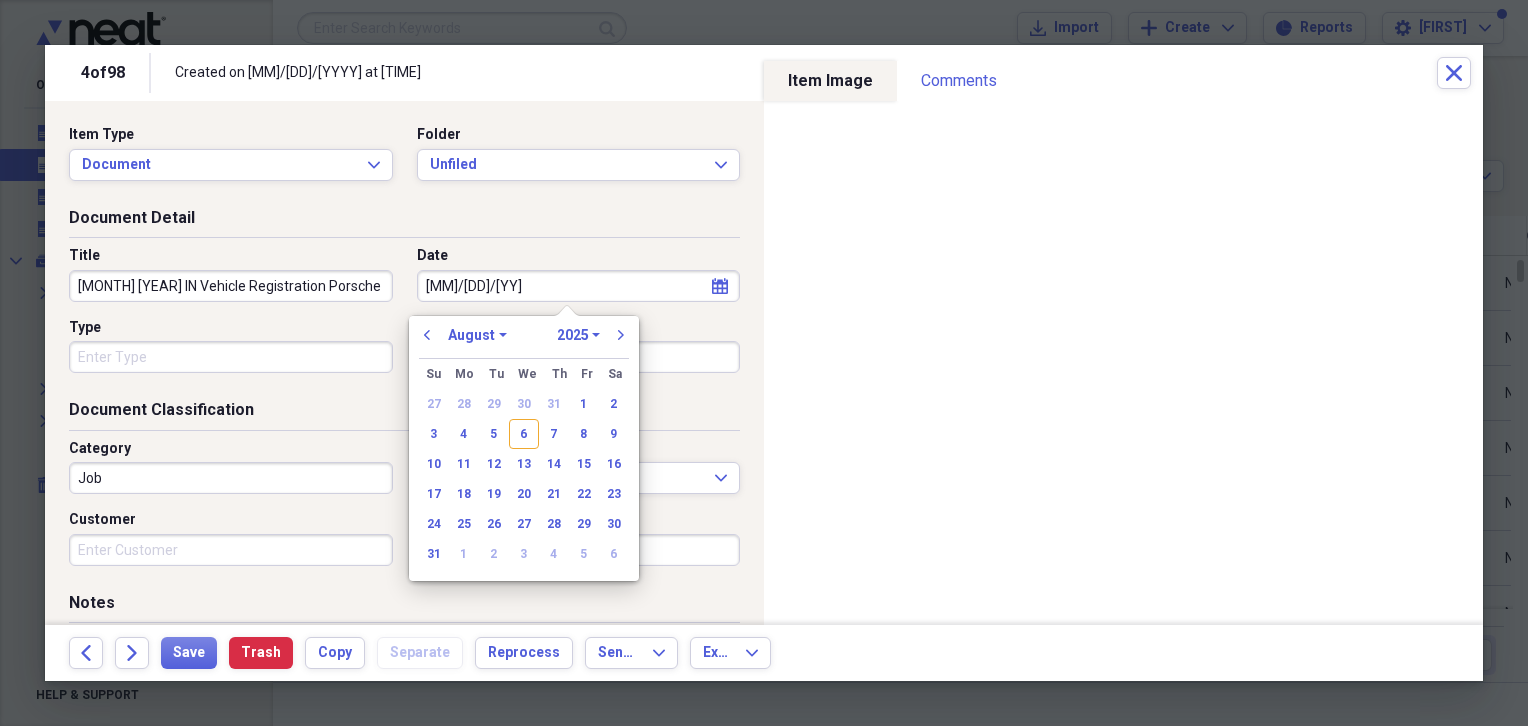 type on "[MM]/[DD]/[YY]" 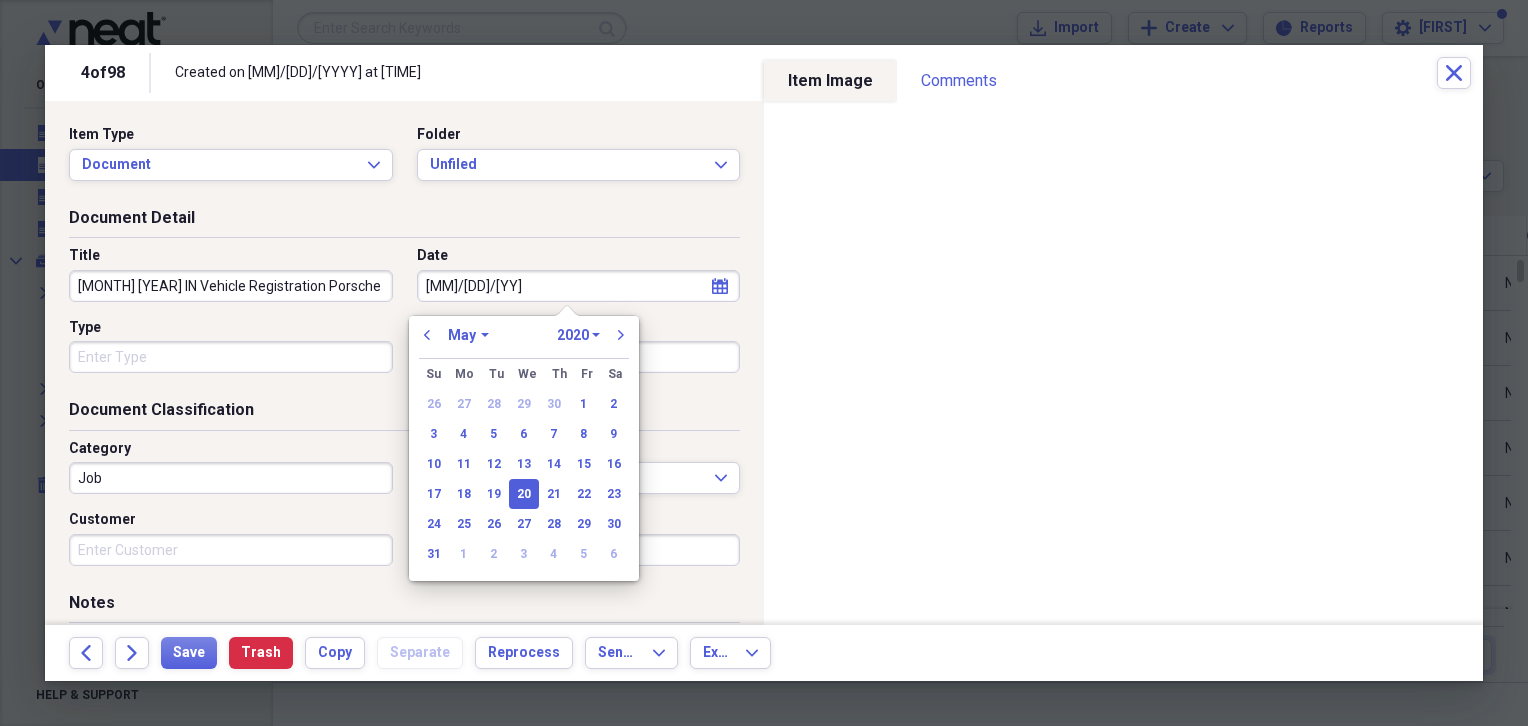 type on "[MM]/[DD]/[YYYY]" 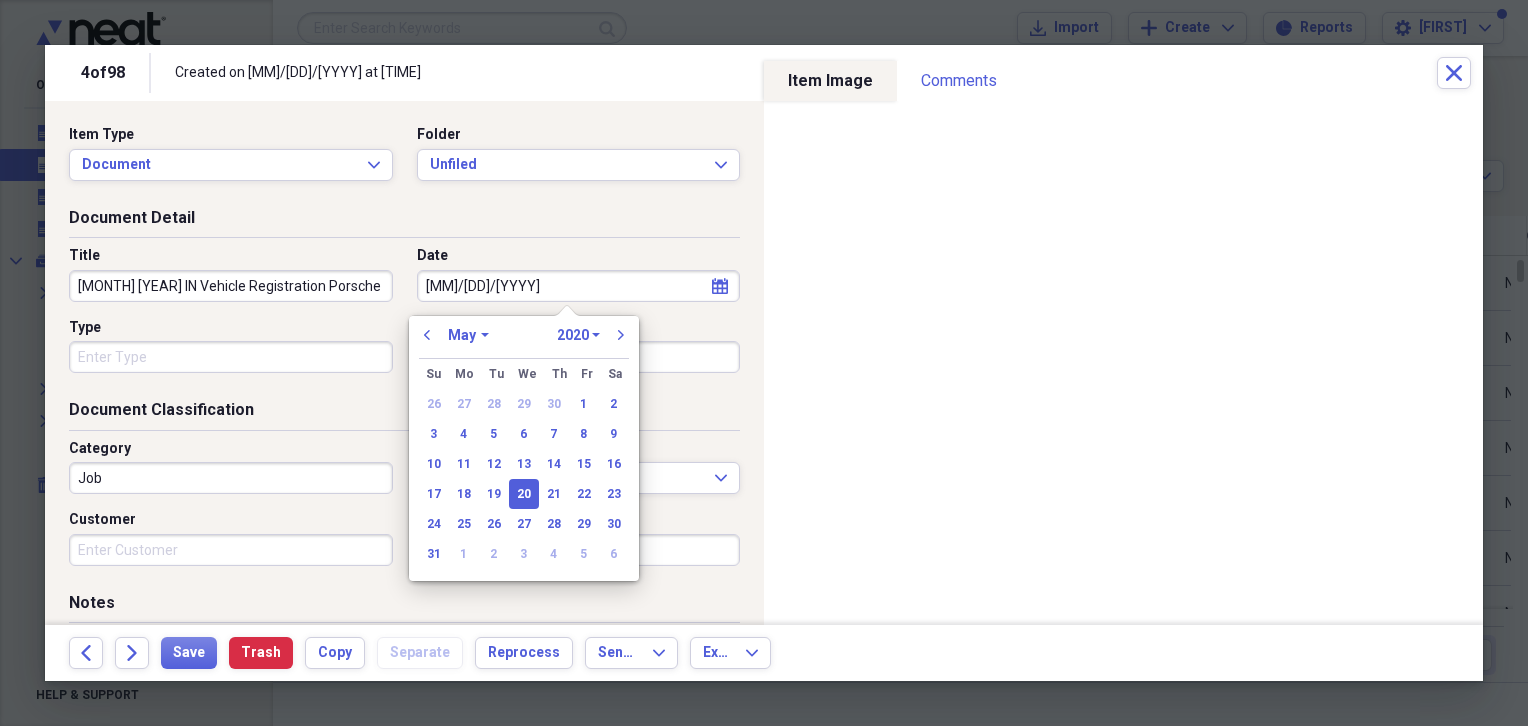 select on "2021" 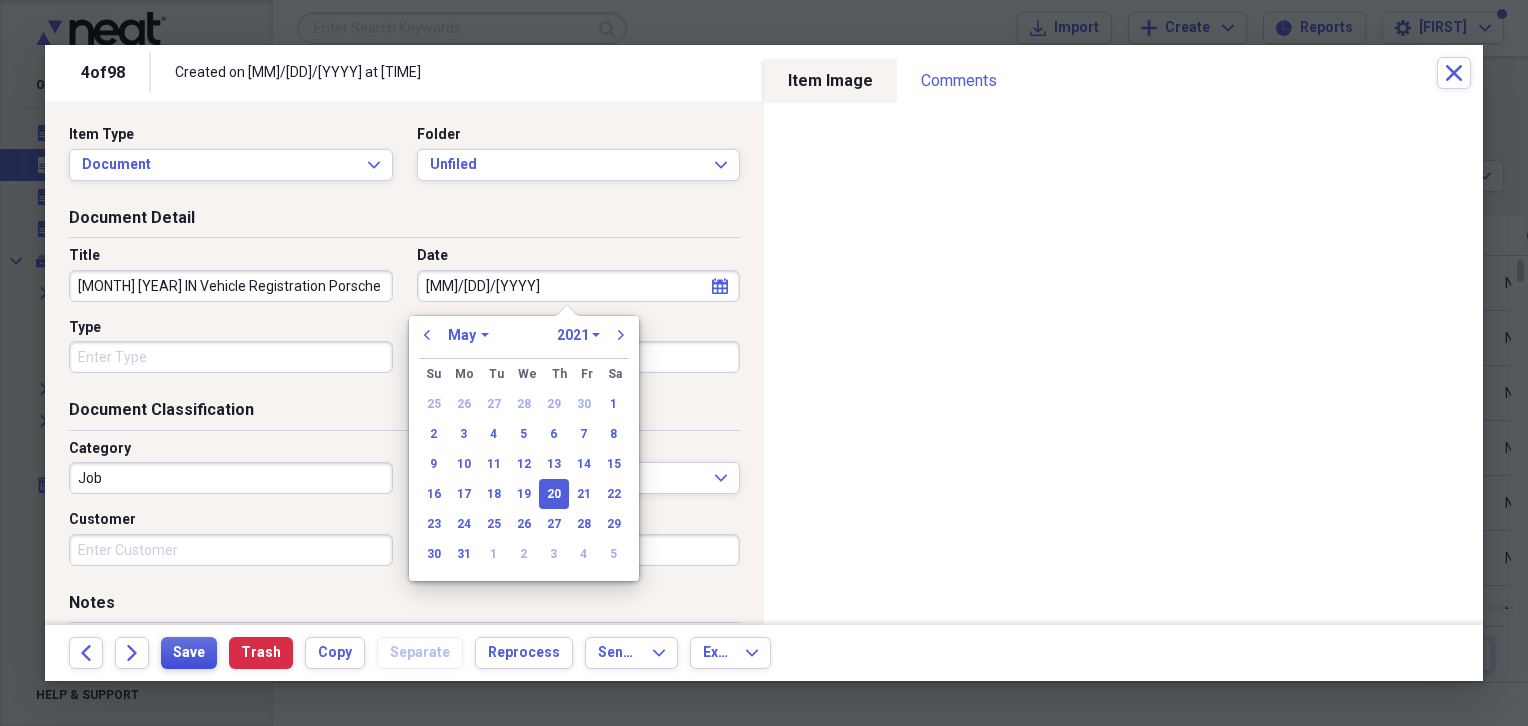 type on "[MM]/[DD]/[YYYY]" 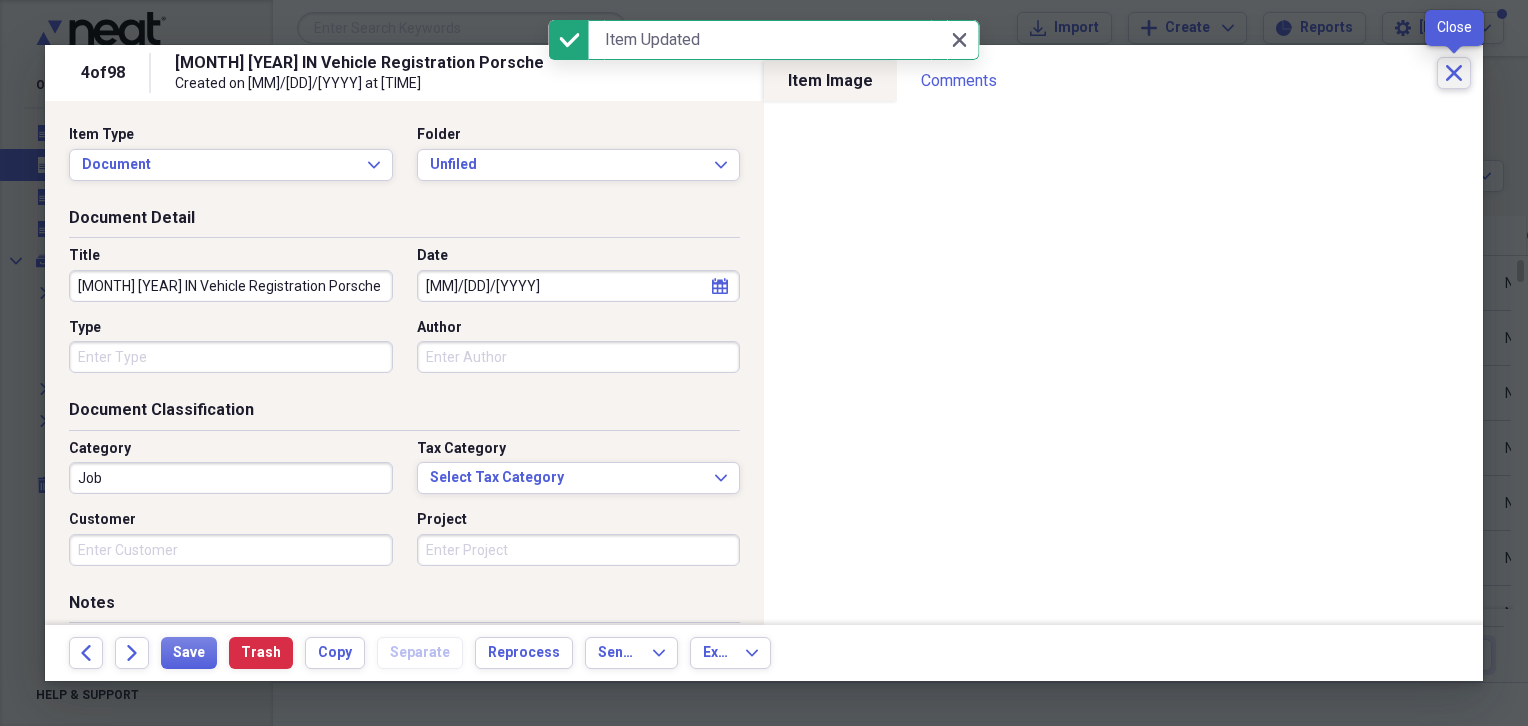 click 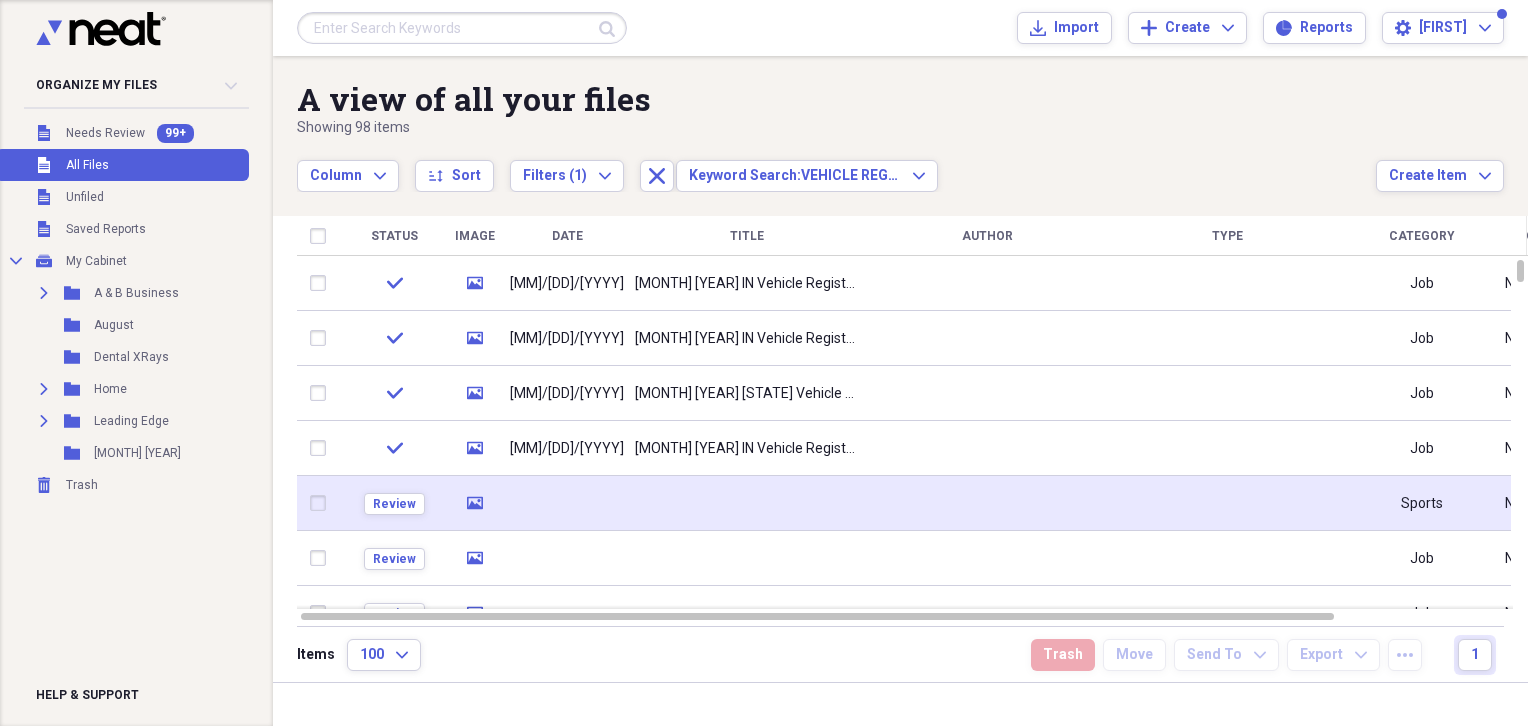 click at bounding box center (747, 503) 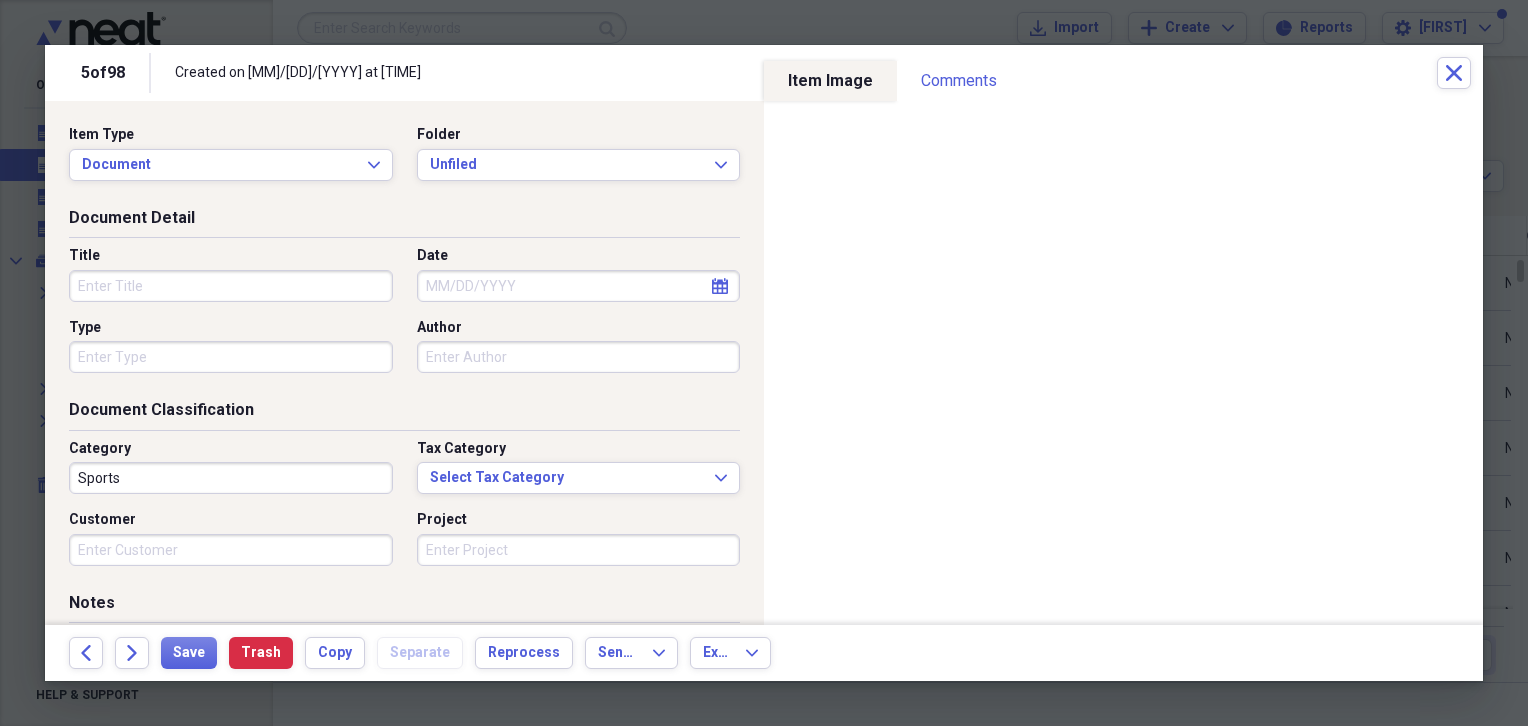 click on "Title" at bounding box center (231, 286) 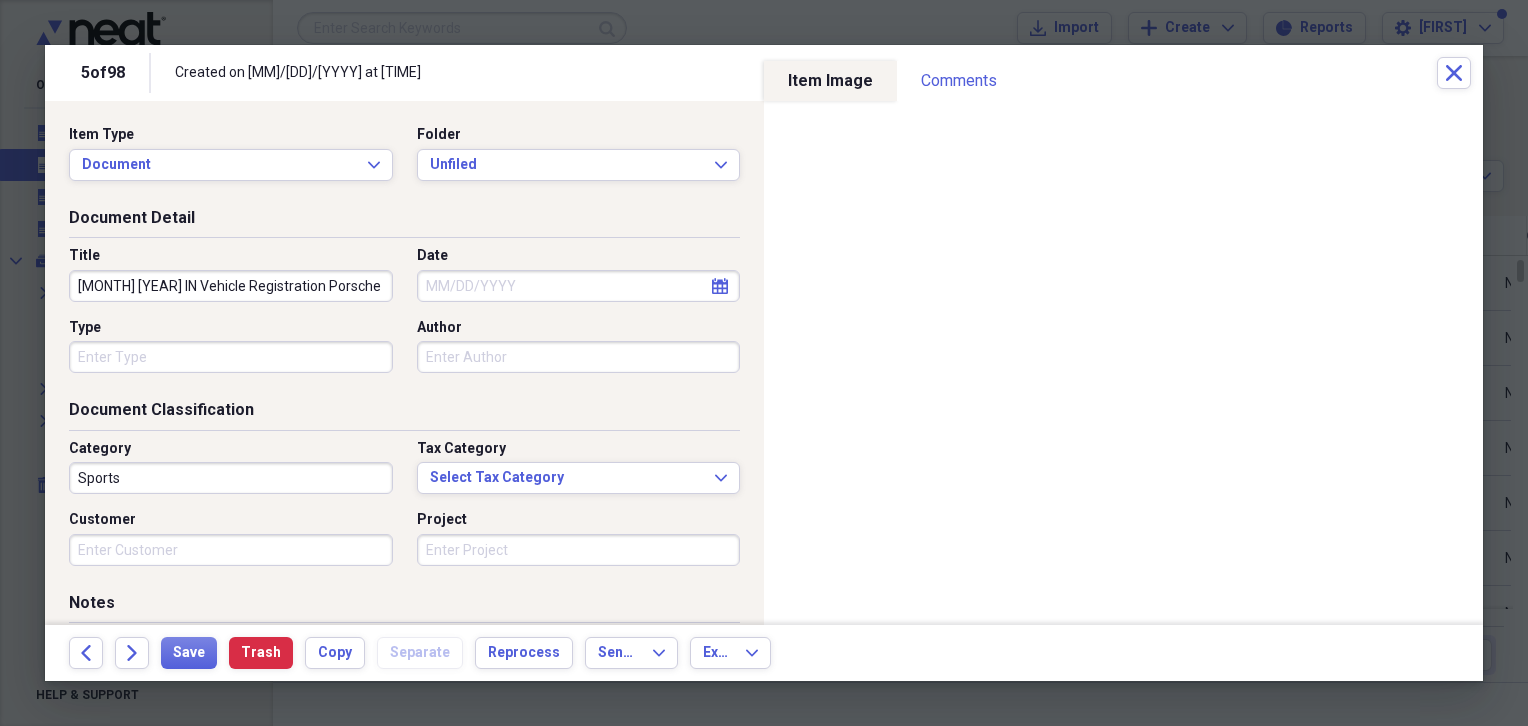 type on "[MONTH] [YEAR] IN Vehicle Registration Porsche" 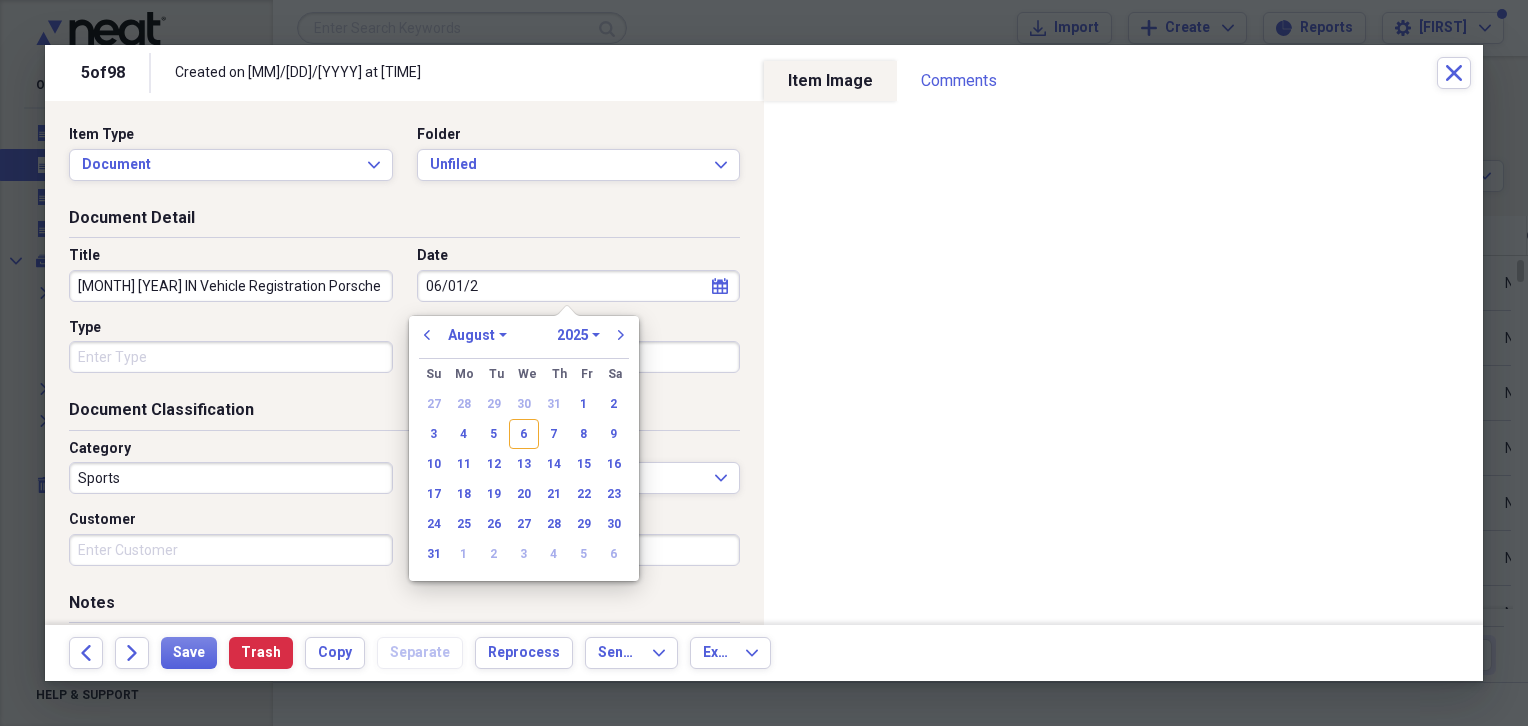 type on "06/01/20" 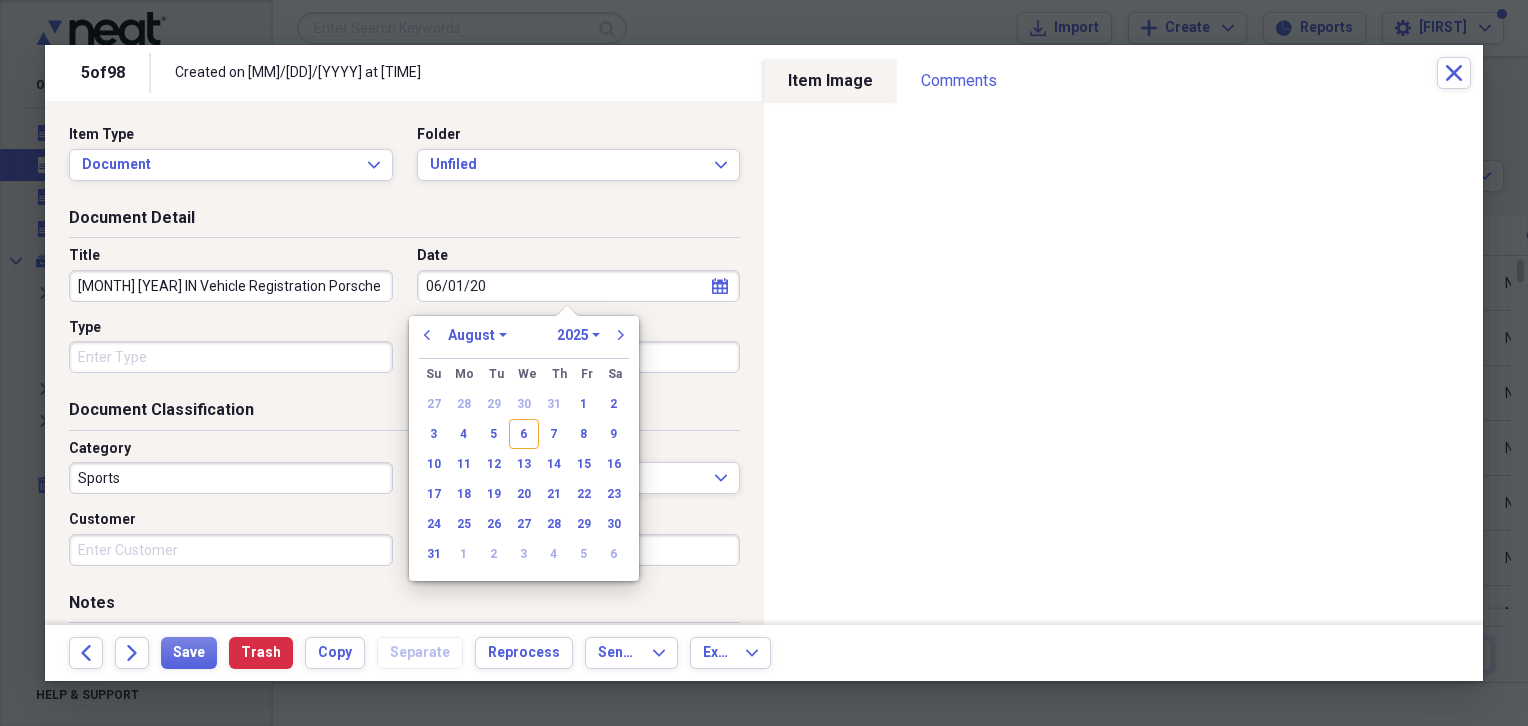 select on "5" 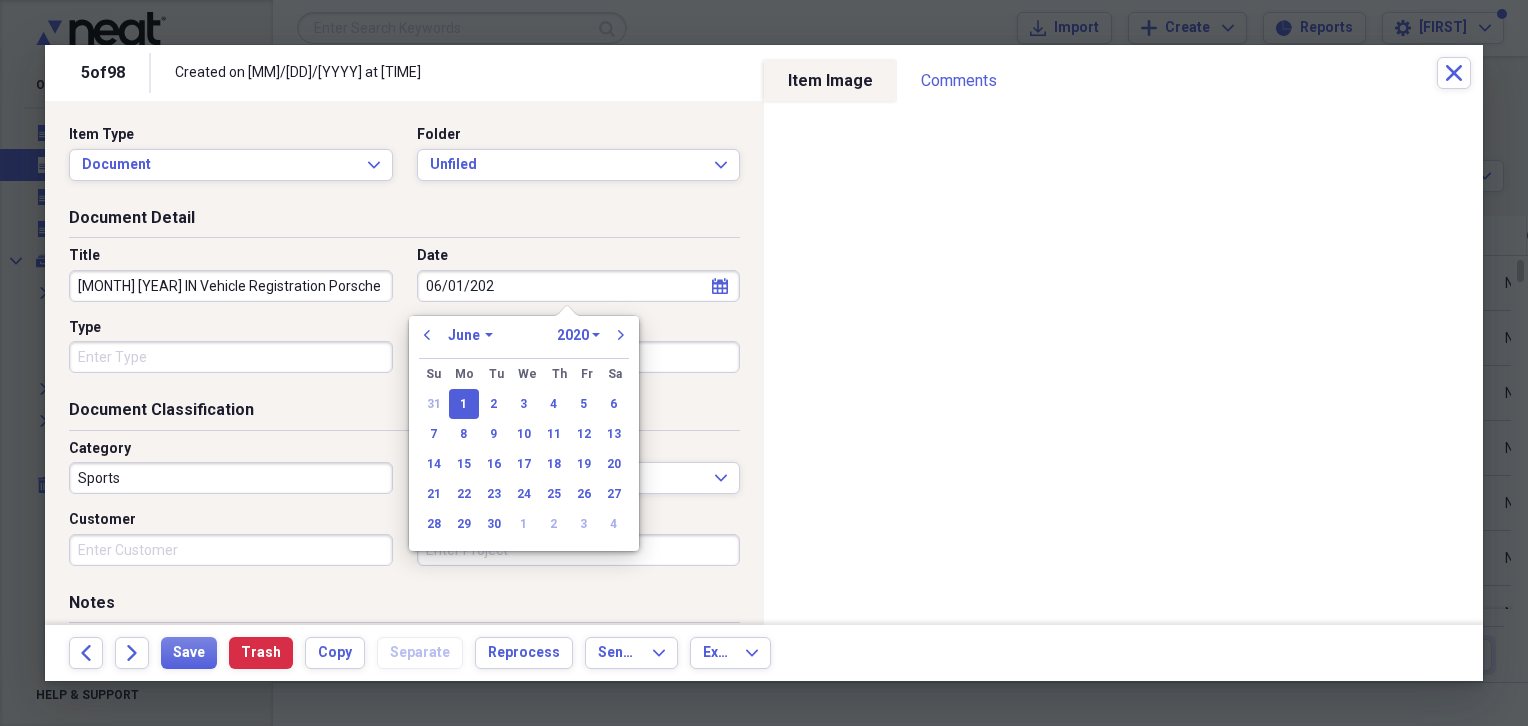 type on "[MM]/[DD]/[YYYY]" 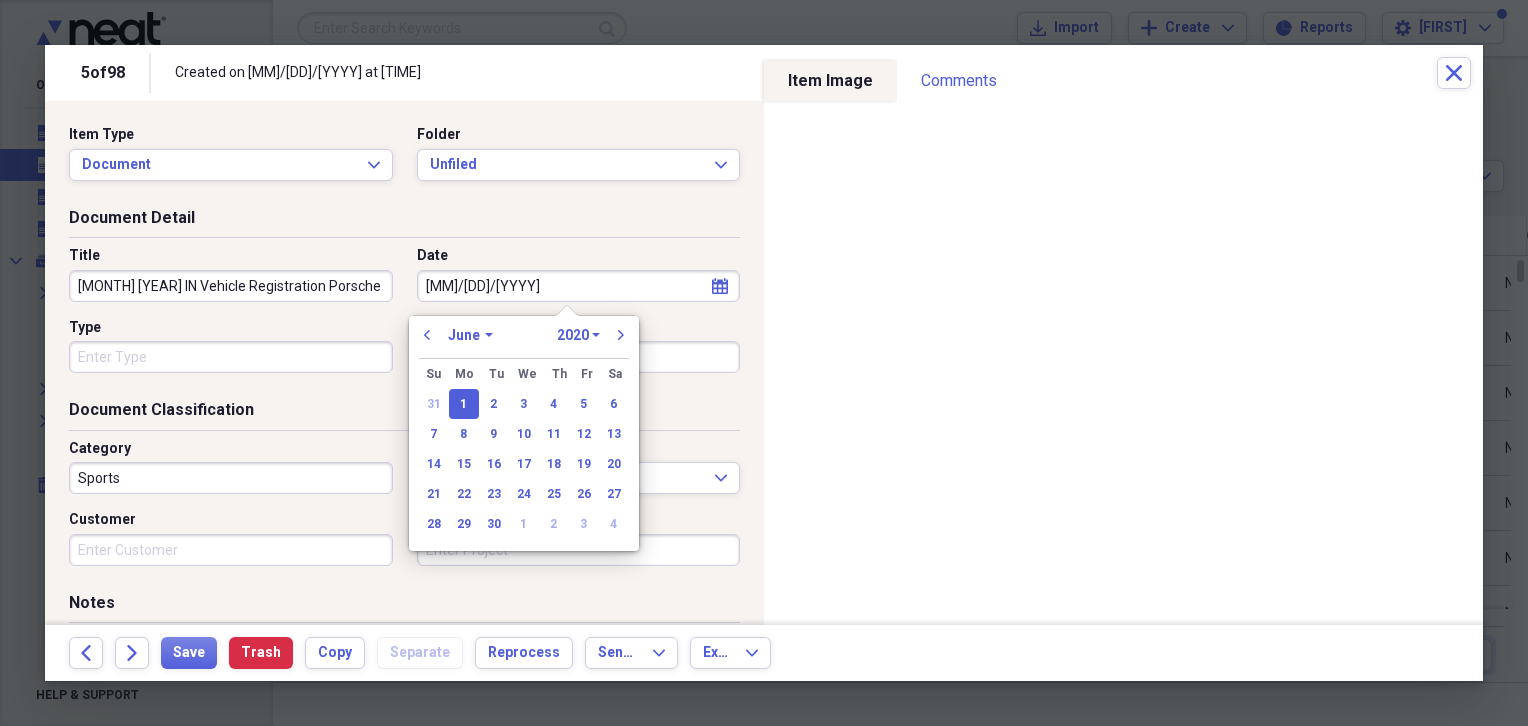 select on "2022" 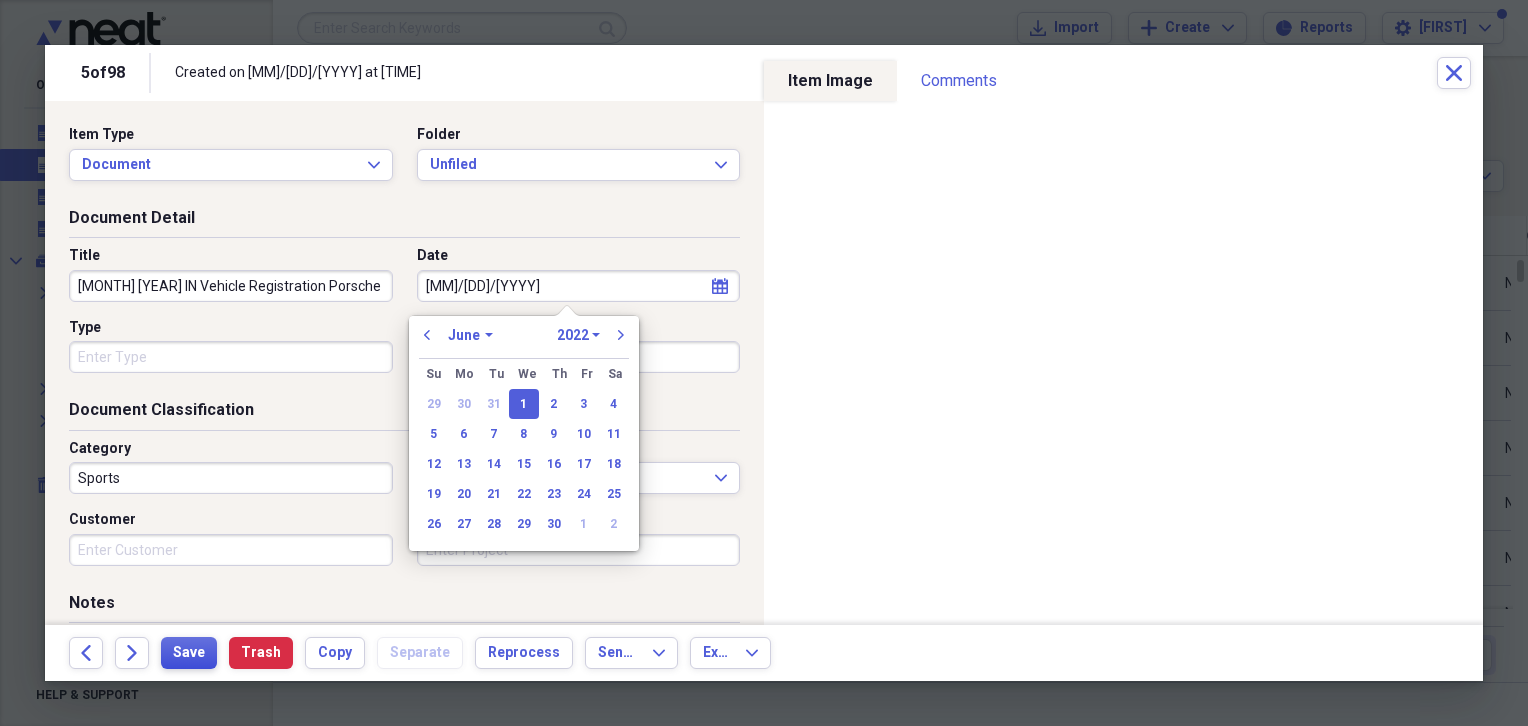 type on "[MM]/[DD]/[YYYY]" 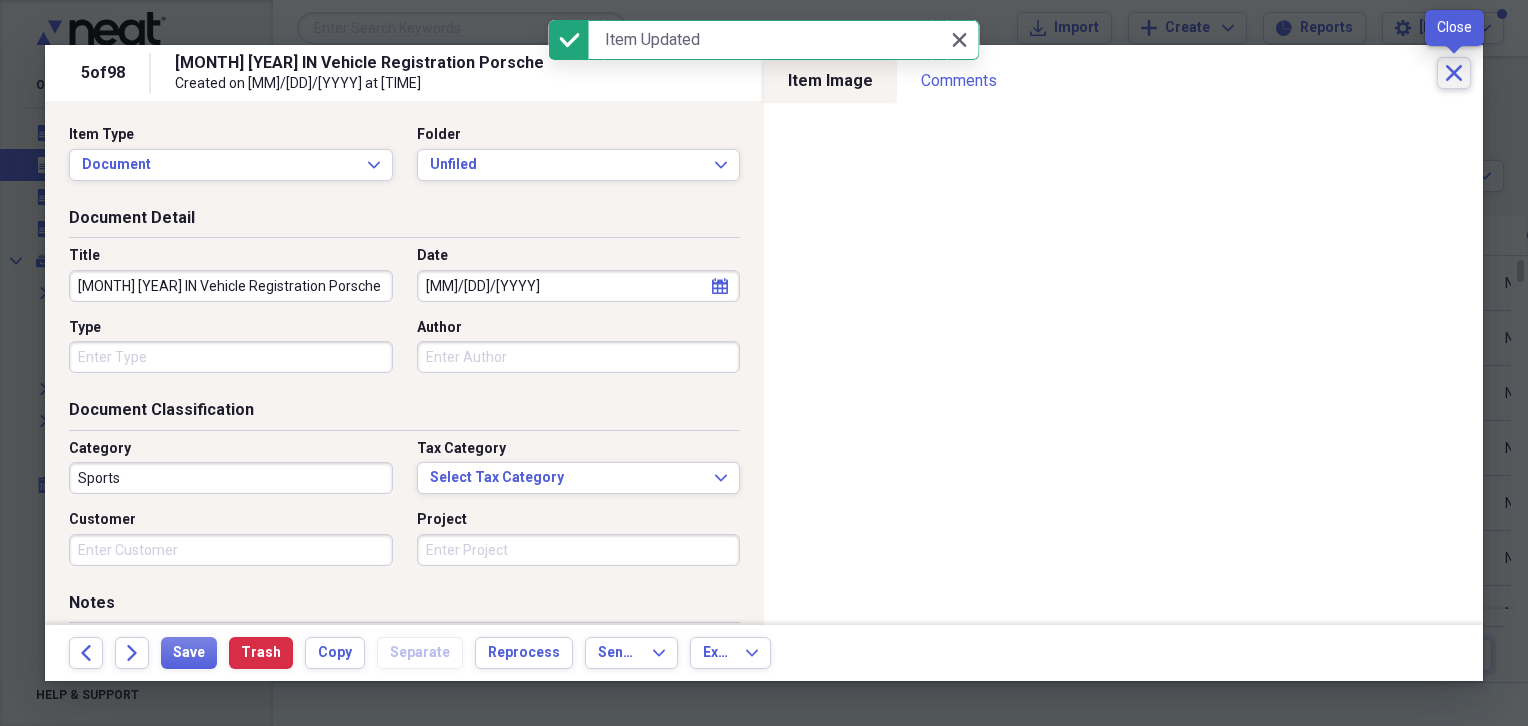 click on "Close" 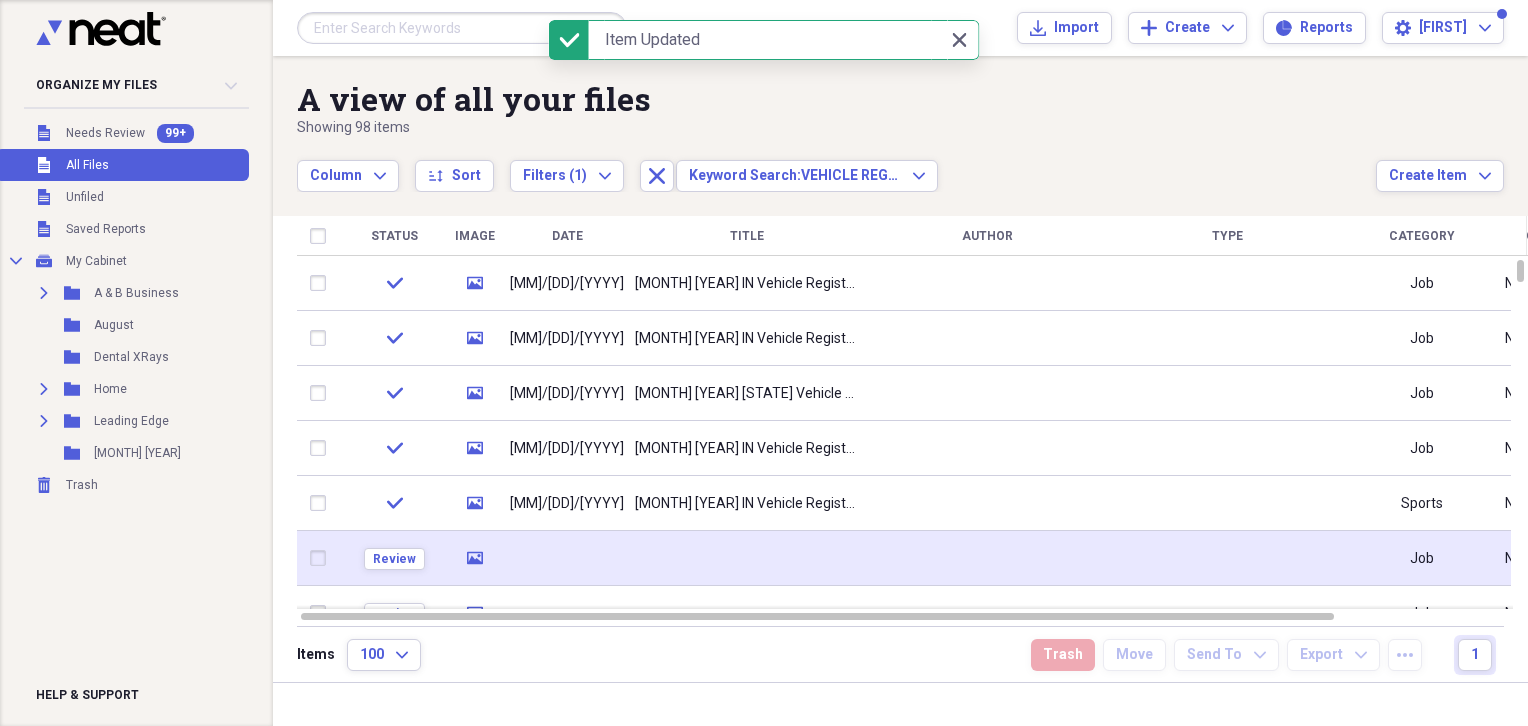 click at bounding box center [747, 558] 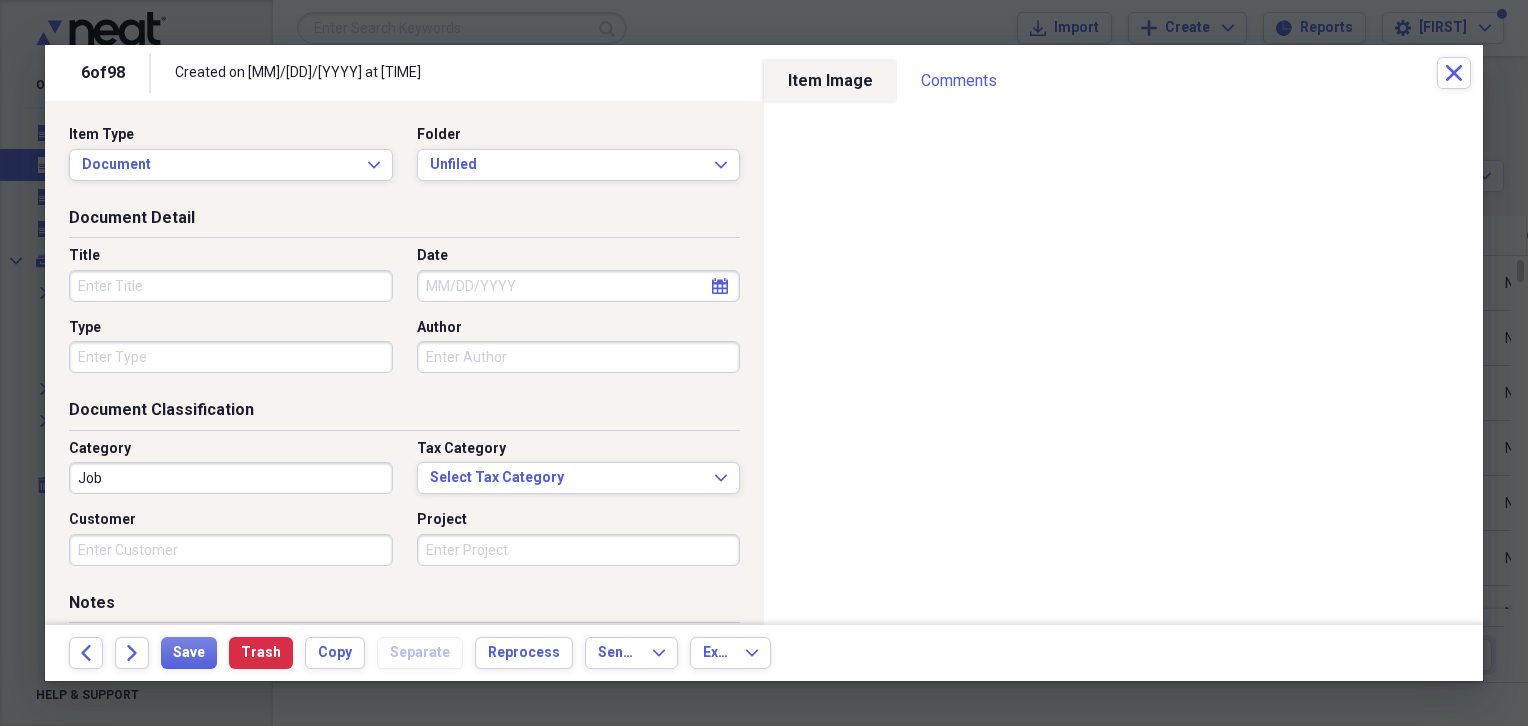 click on "Title" at bounding box center [231, 286] 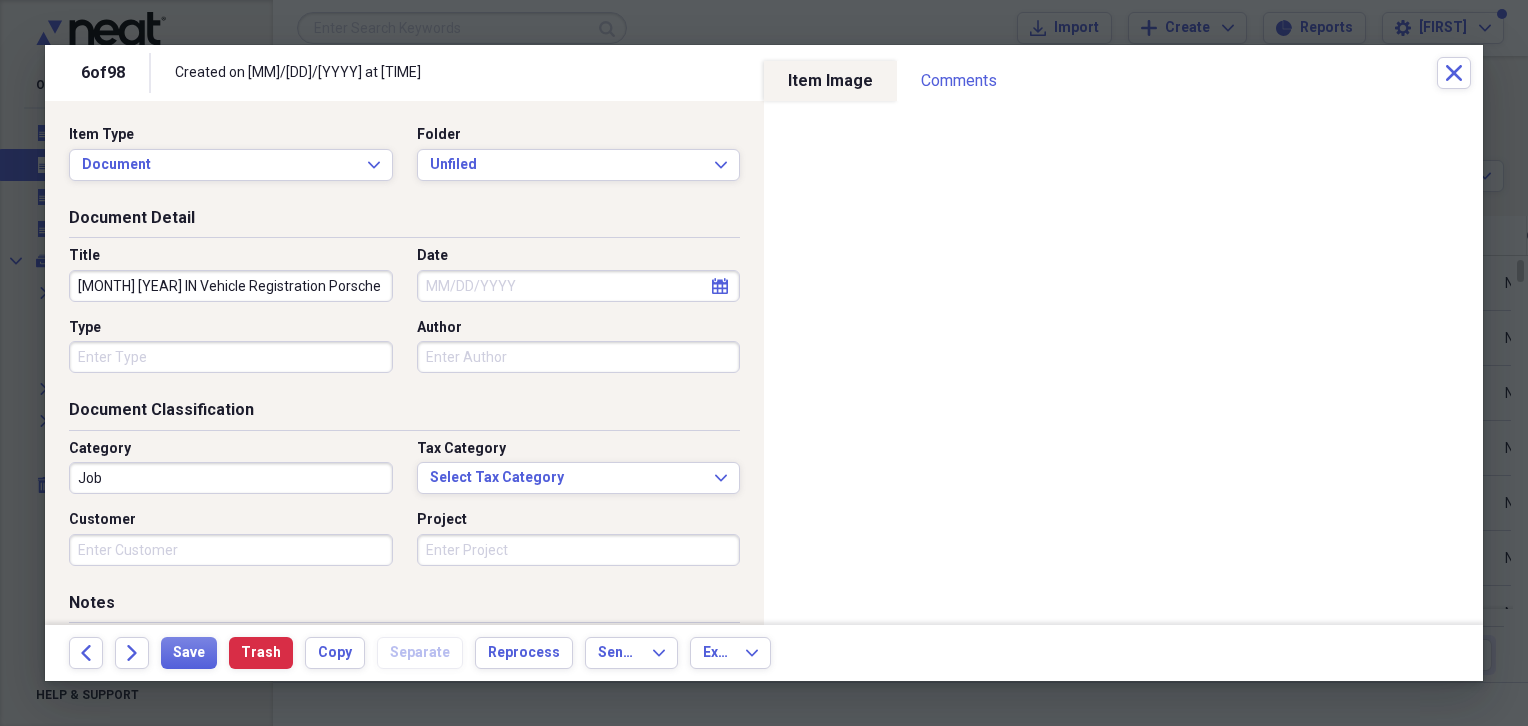 type on "[MONTH] [YEAR] IN Vehicle Registration Porsche" 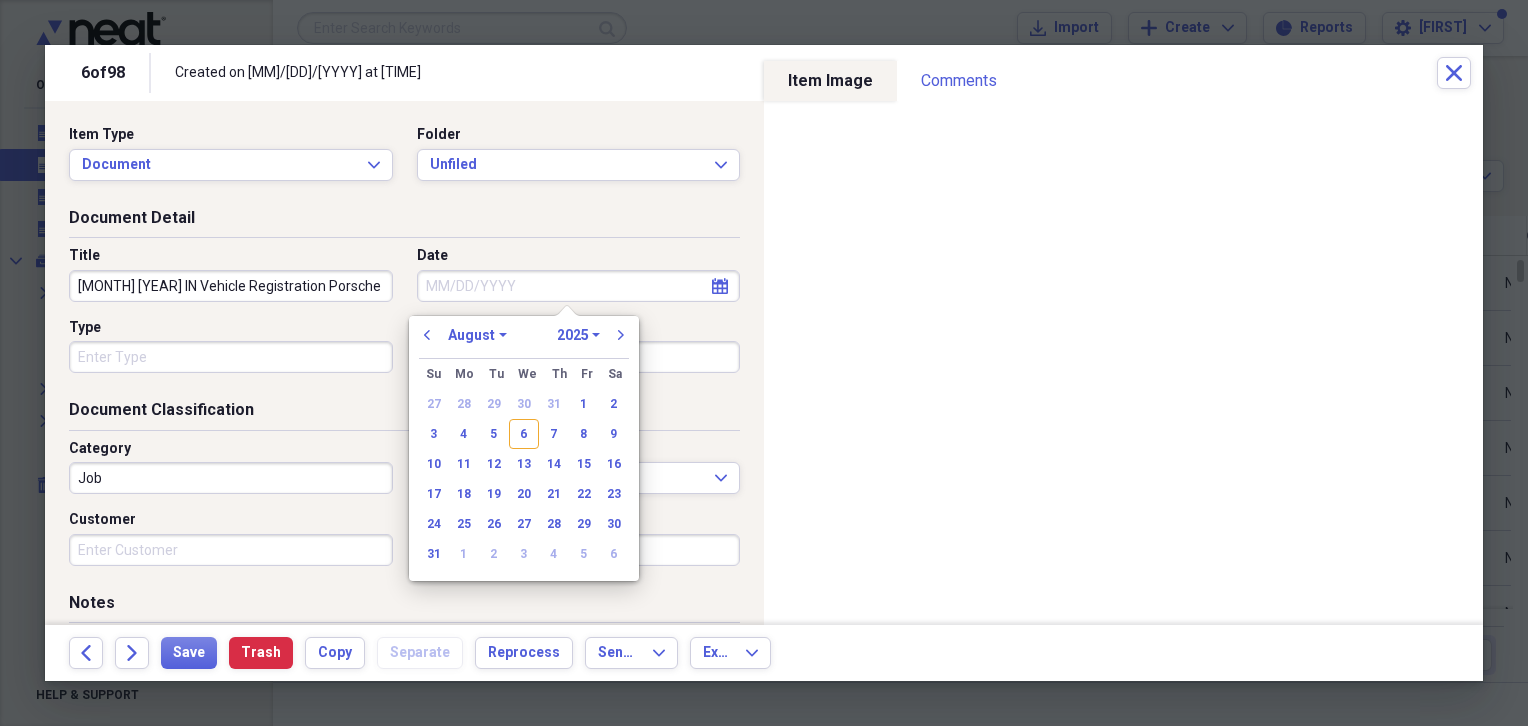 click on "Date" at bounding box center [579, 286] 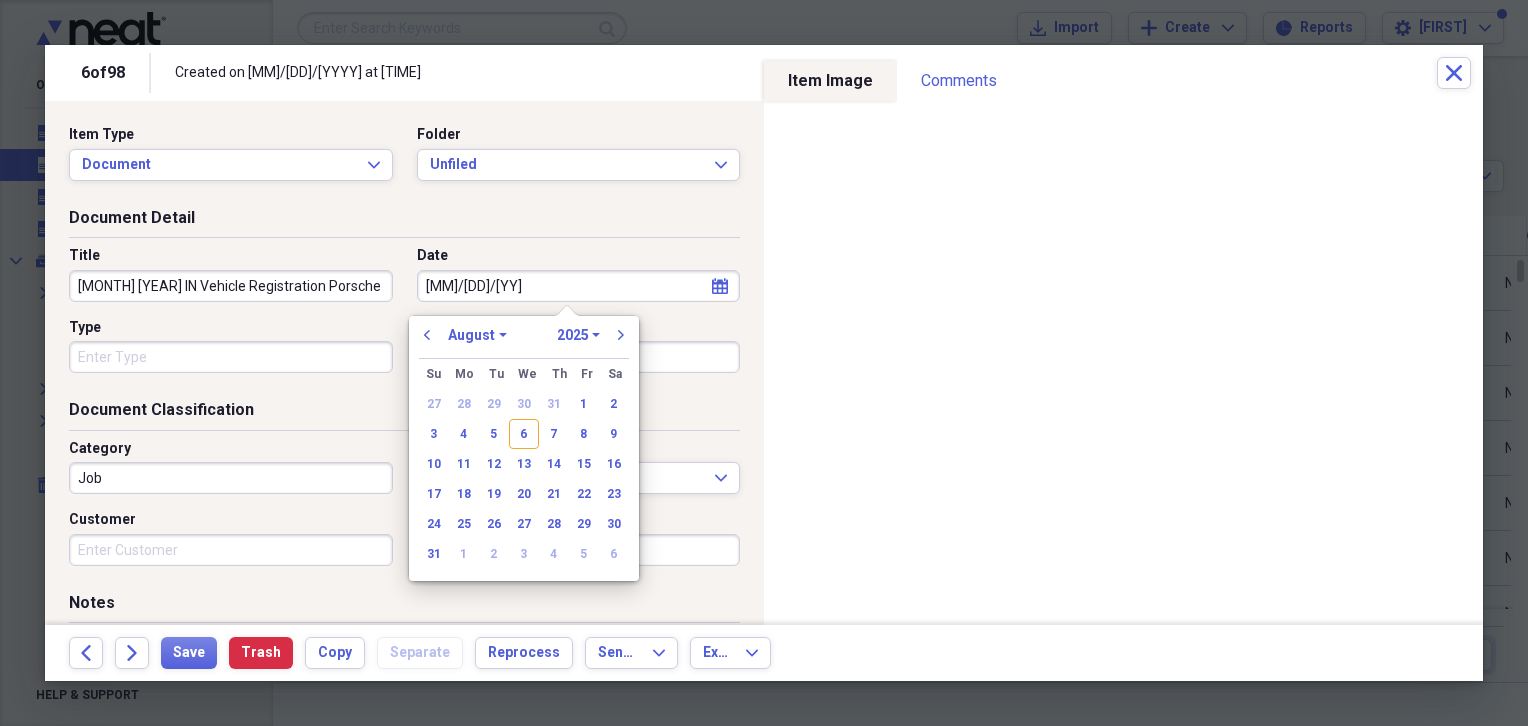 type on "[MM]/[DD]/[YY]" 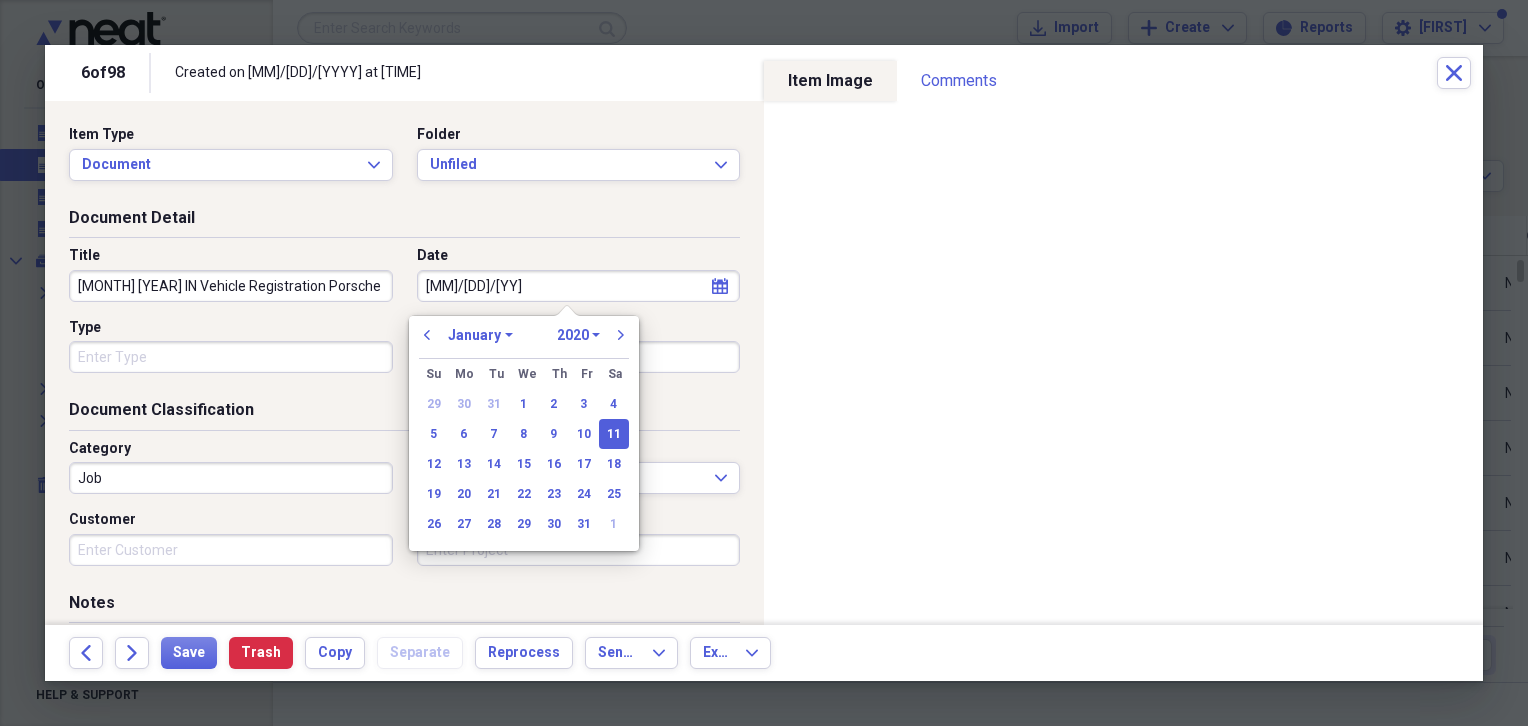 type on "[MM]/[DD]/[YYYY]" 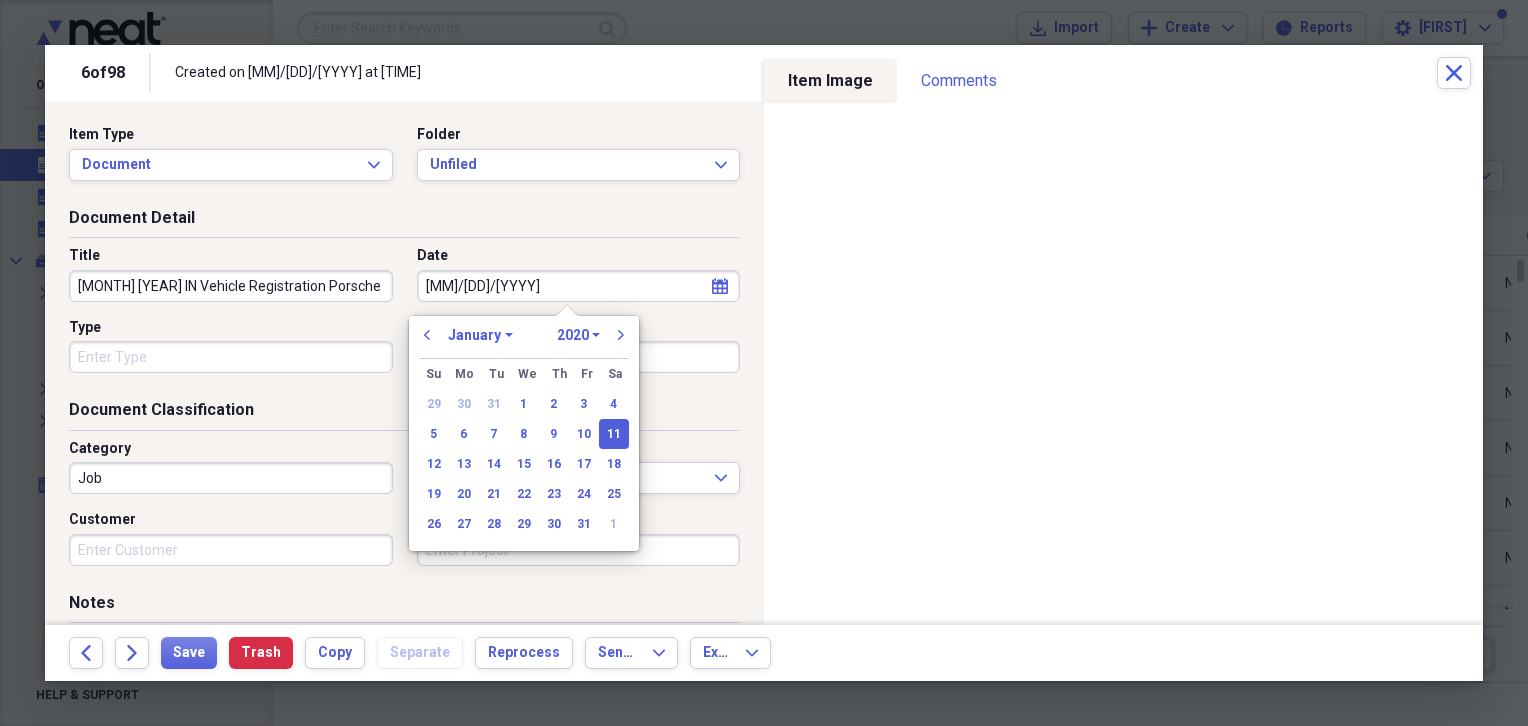 select on "2023" 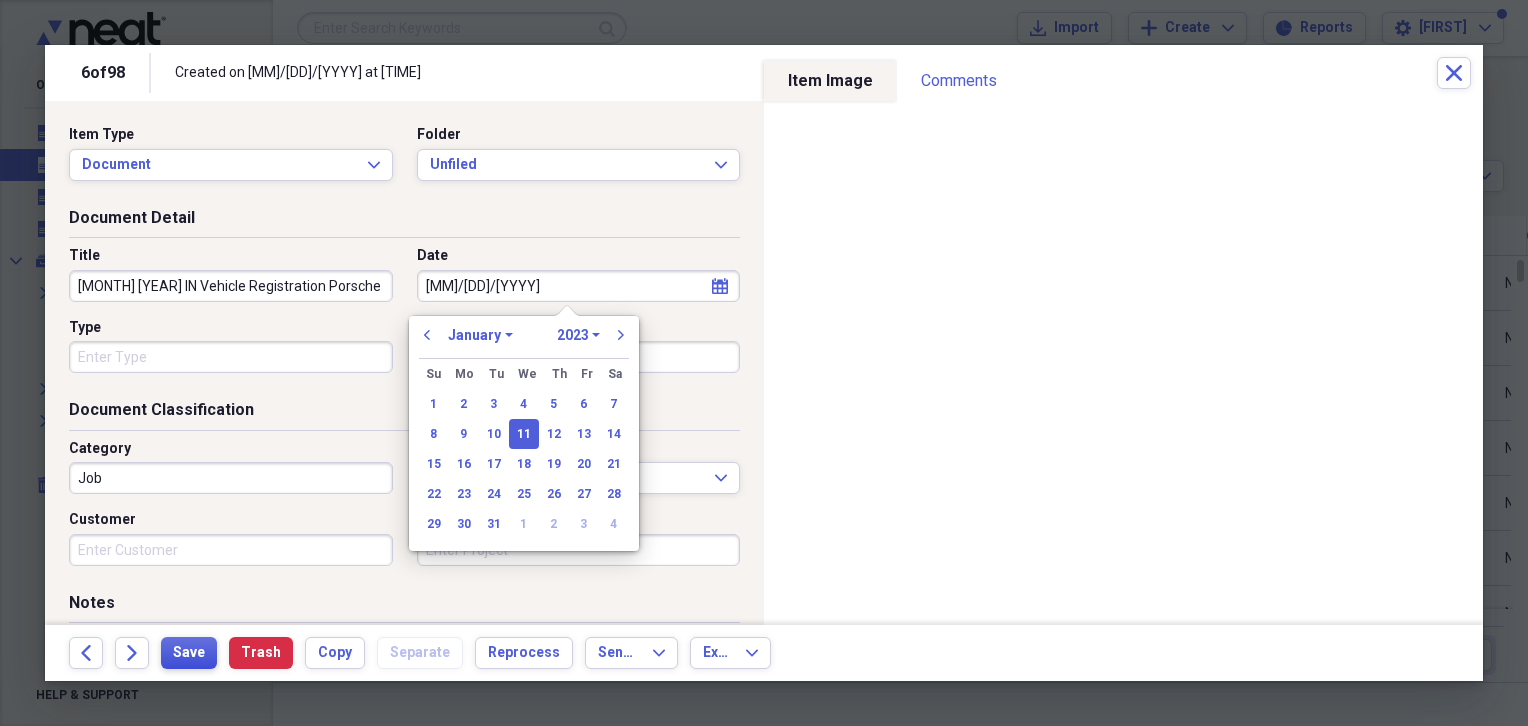 type on "[MM]/[DD]/[YYYY]" 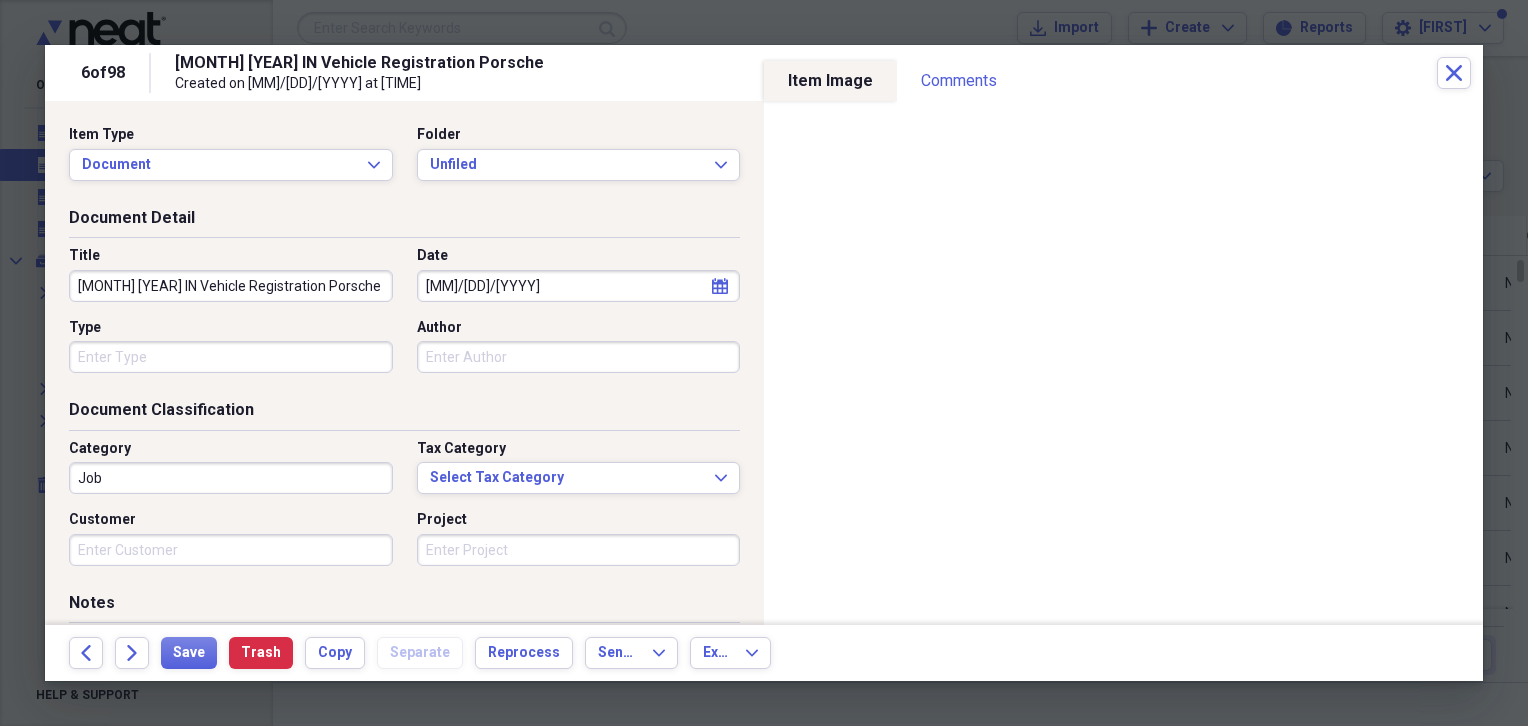 click on "[MONTH] [YEAR] IN Vehicle Registration Porsche" at bounding box center (231, 286) 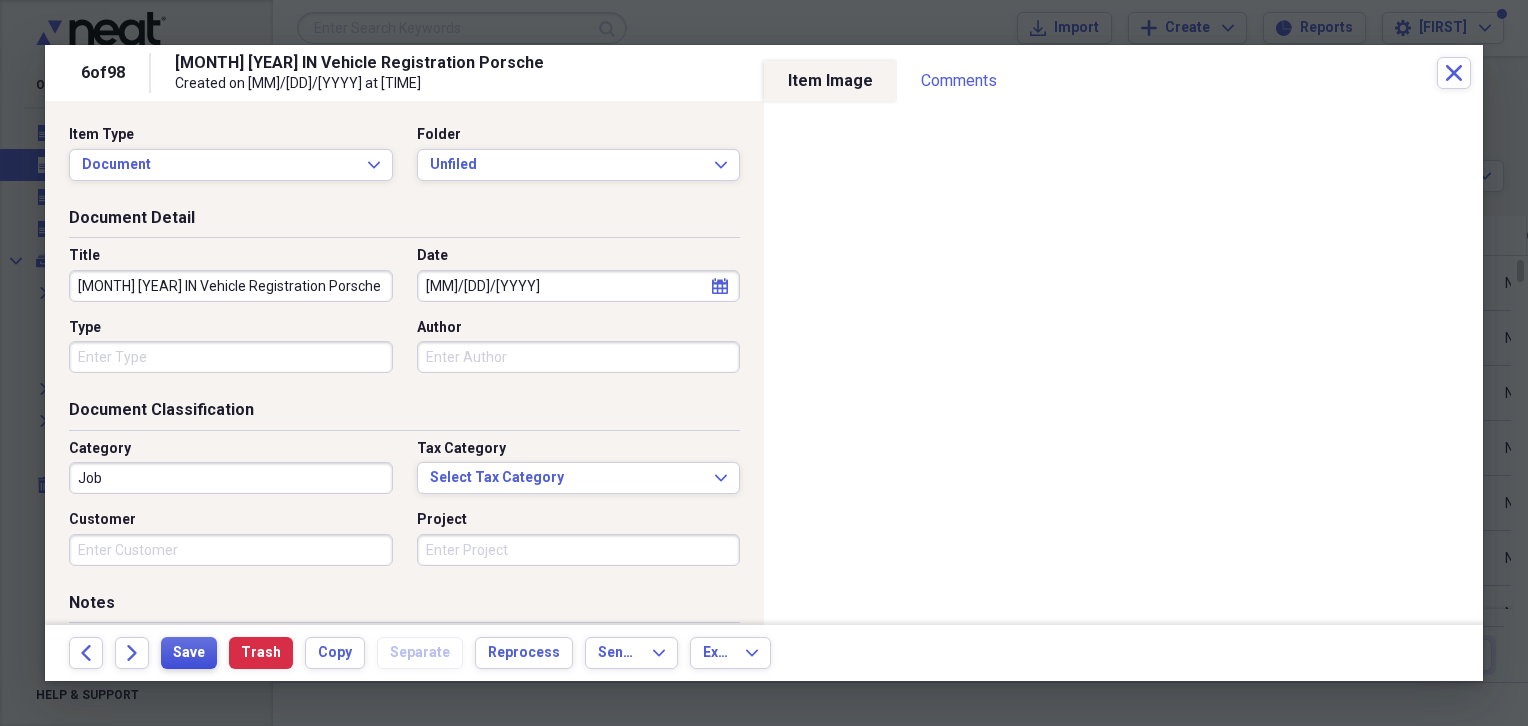 type on "[MONTH] [YEAR] IN Vehicle Registration Porsche" 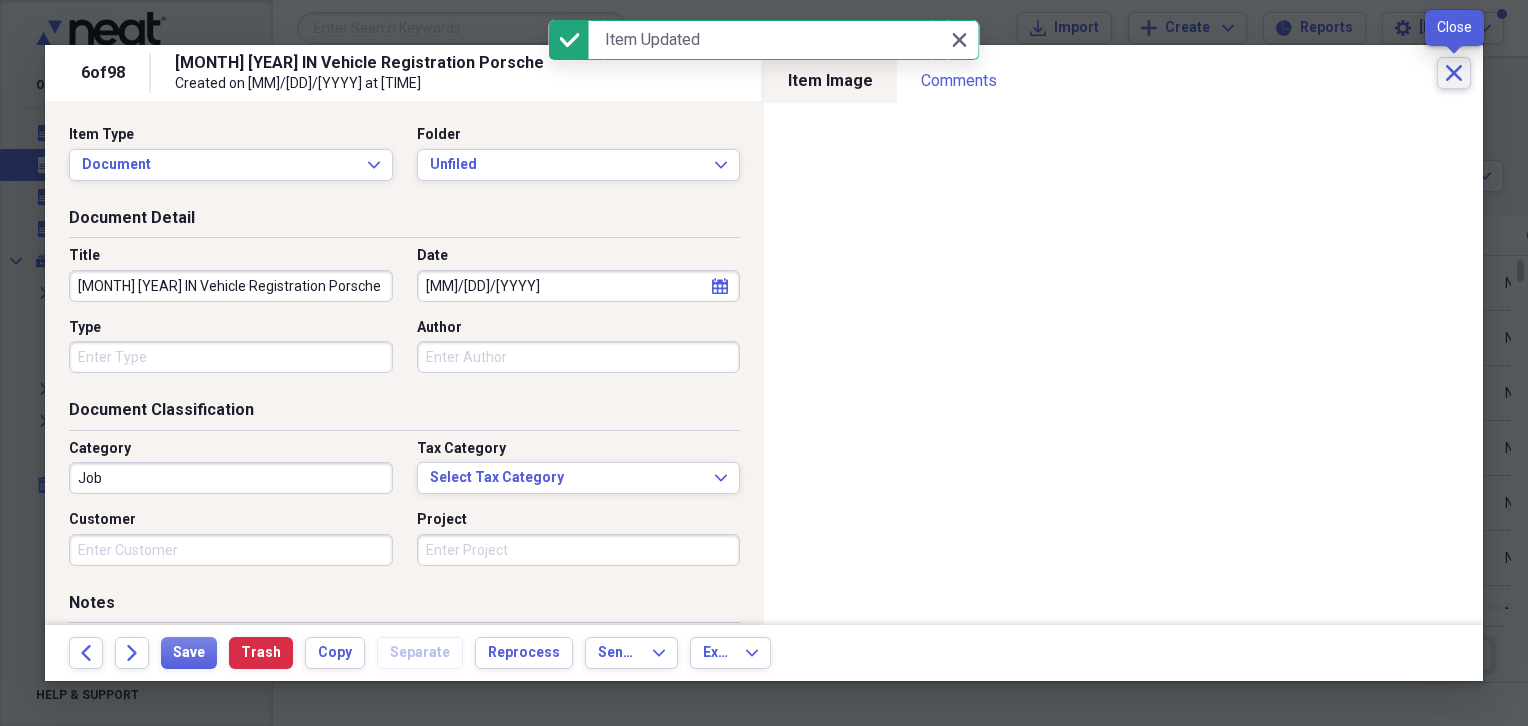 click on "Close" 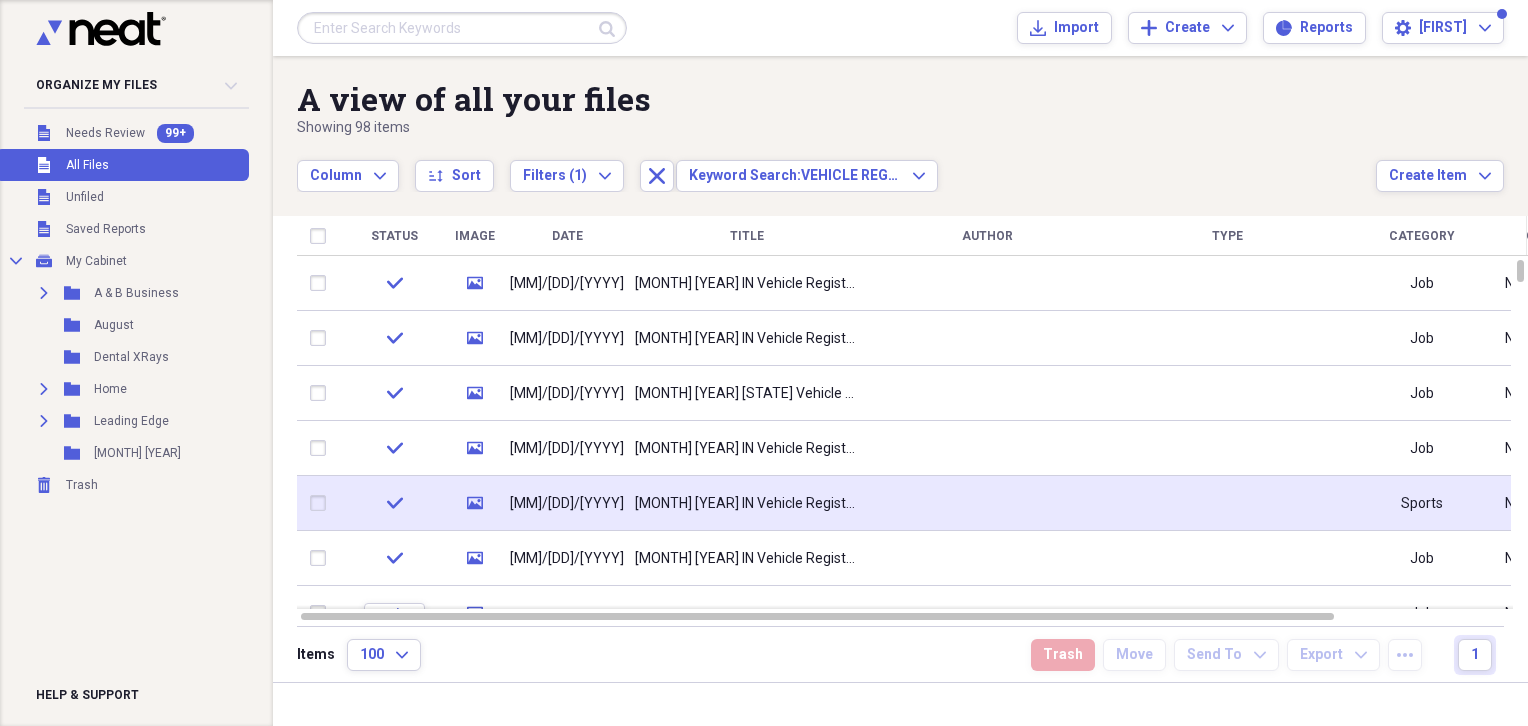 click on "[MONTH] [YEAR] IN Vehicle Registration Porsche" at bounding box center (747, 504) 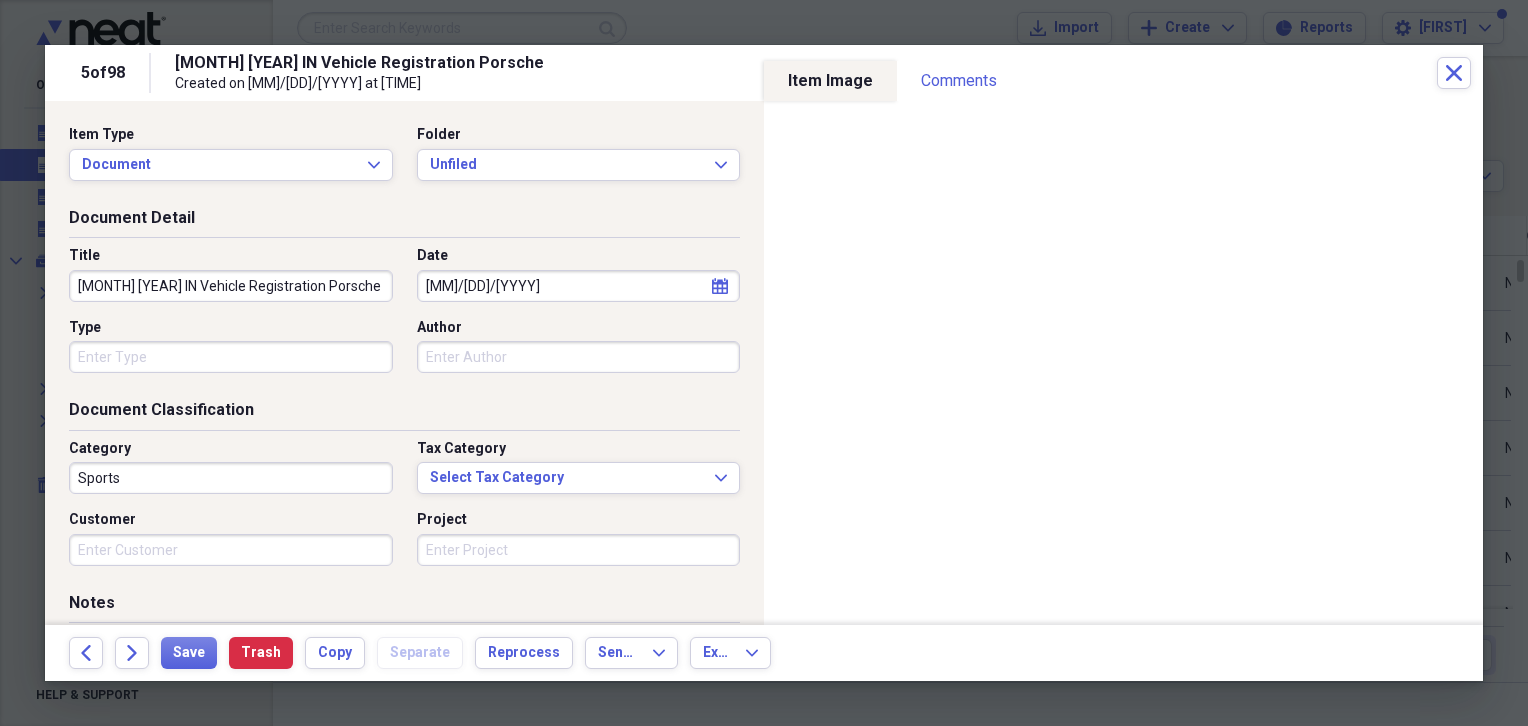 click on "[MONTH] [YEAR] IN Vehicle Registration Porsche" at bounding box center (231, 286) 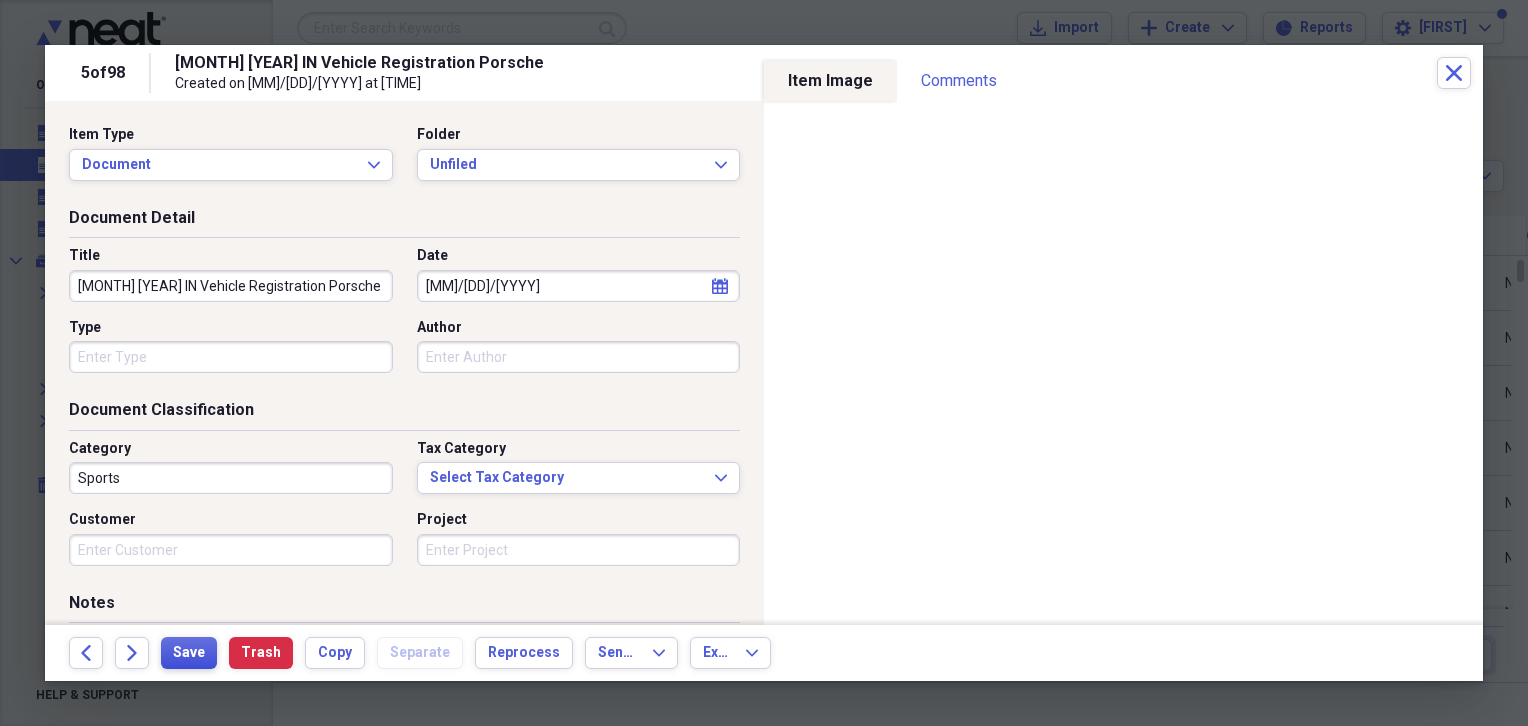 type on "[MONTH] [YEAR] IN Vehicle Registration Porsche" 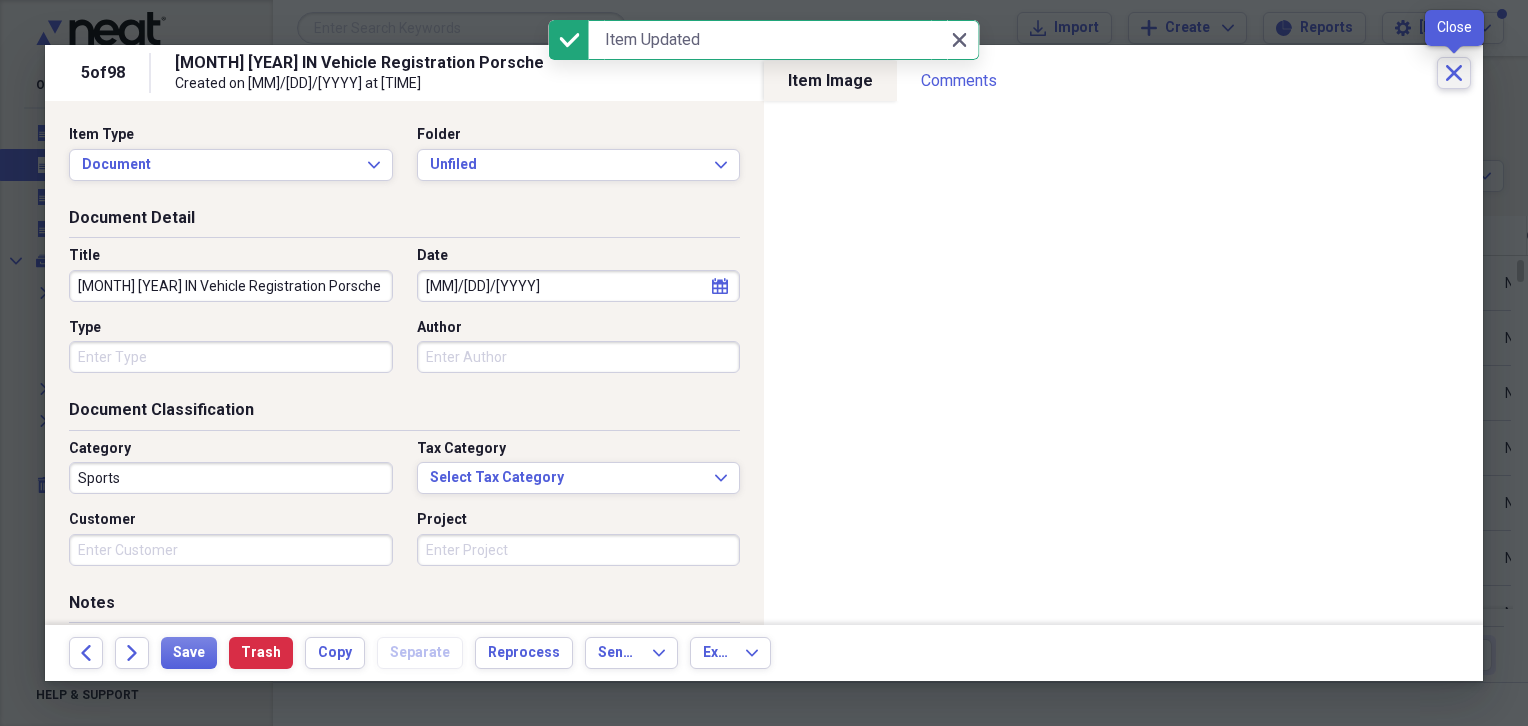 click on "Close" at bounding box center (1454, 73) 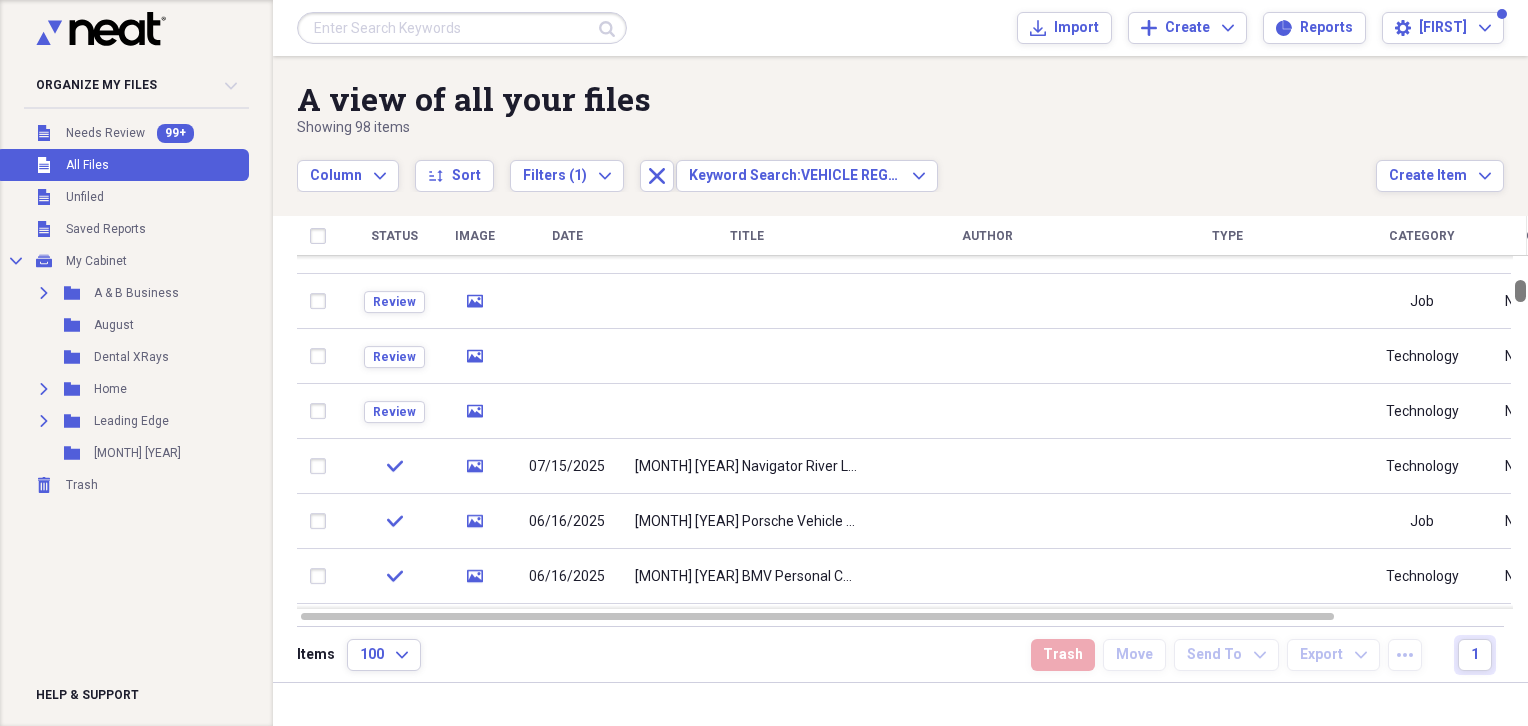 drag, startPoint x: 1522, startPoint y: 274, endPoint x: 1522, endPoint y: 293, distance: 19 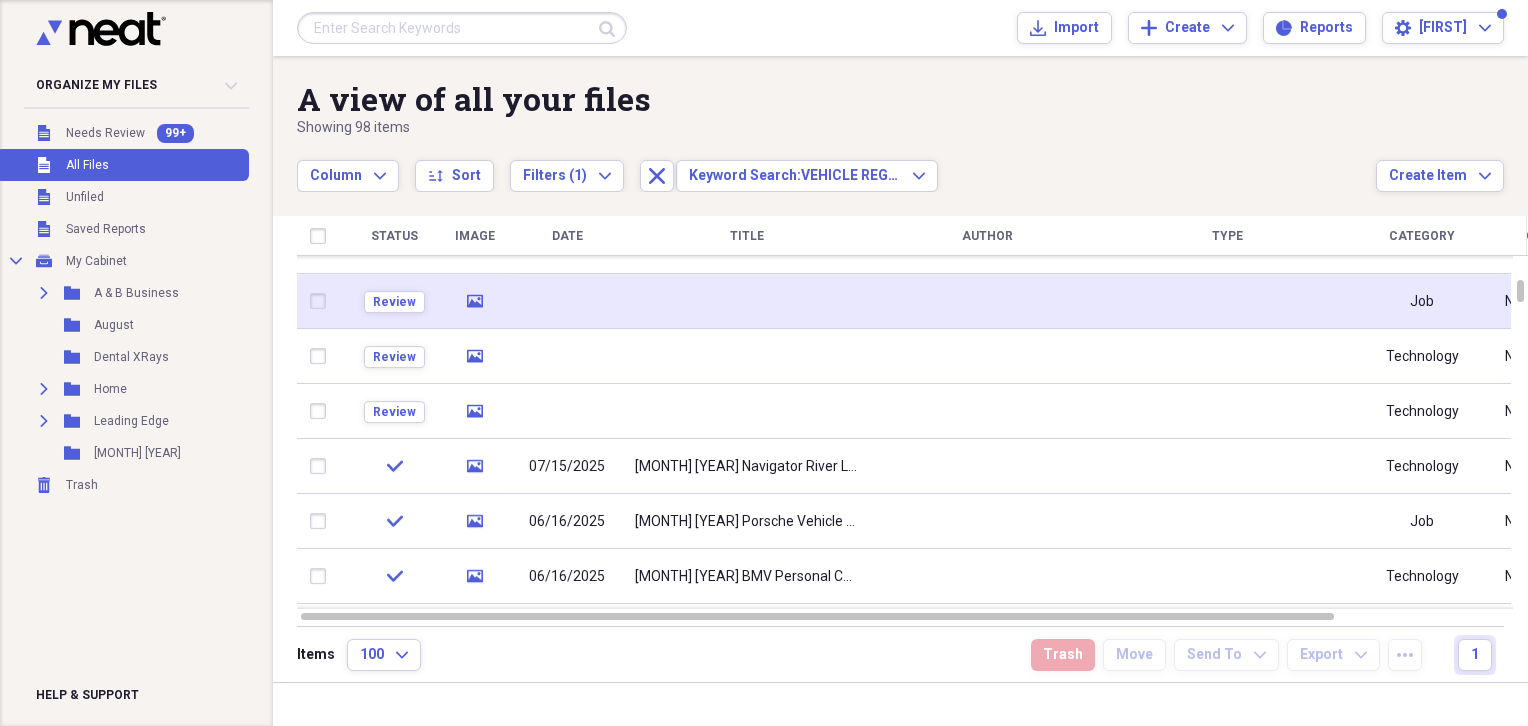 click at bounding box center (747, 301) 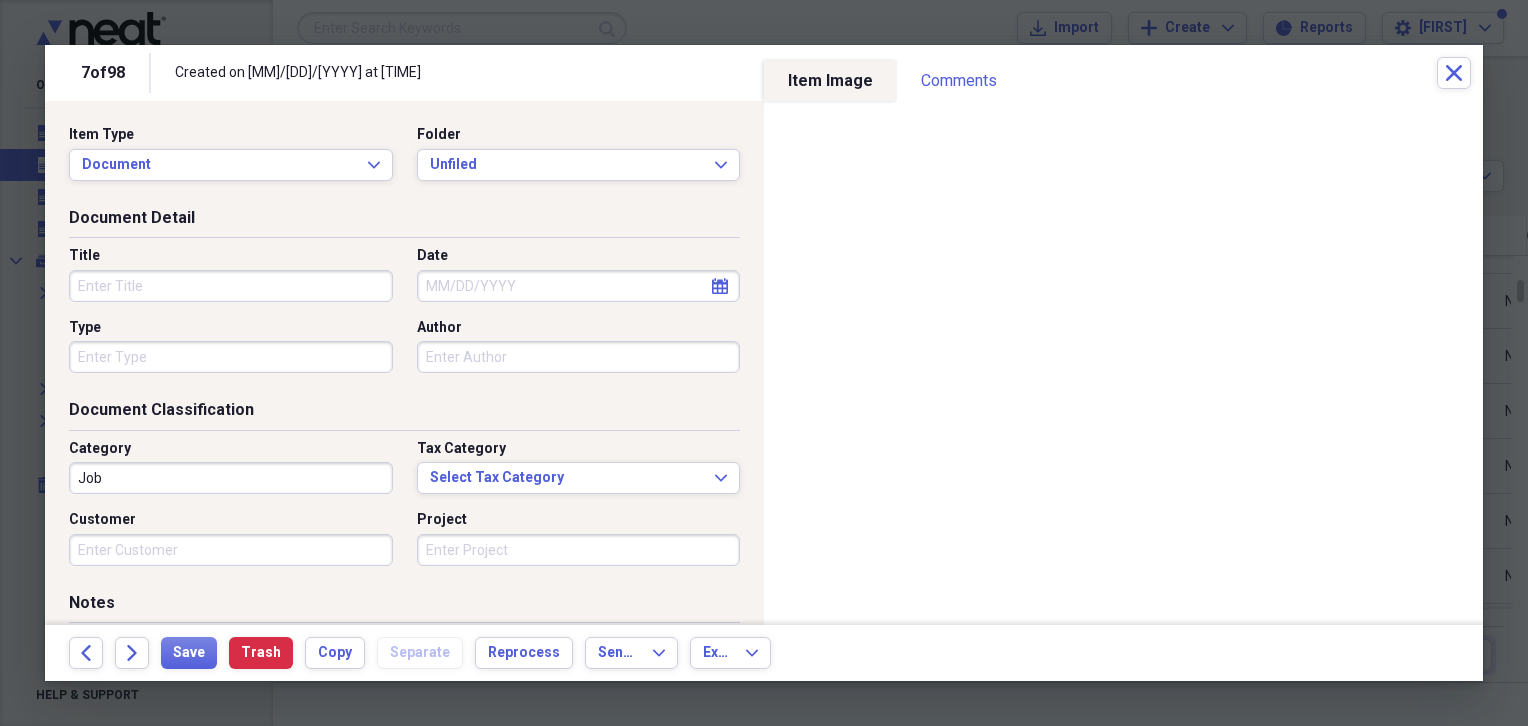 click on "Title" at bounding box center (231, 286) 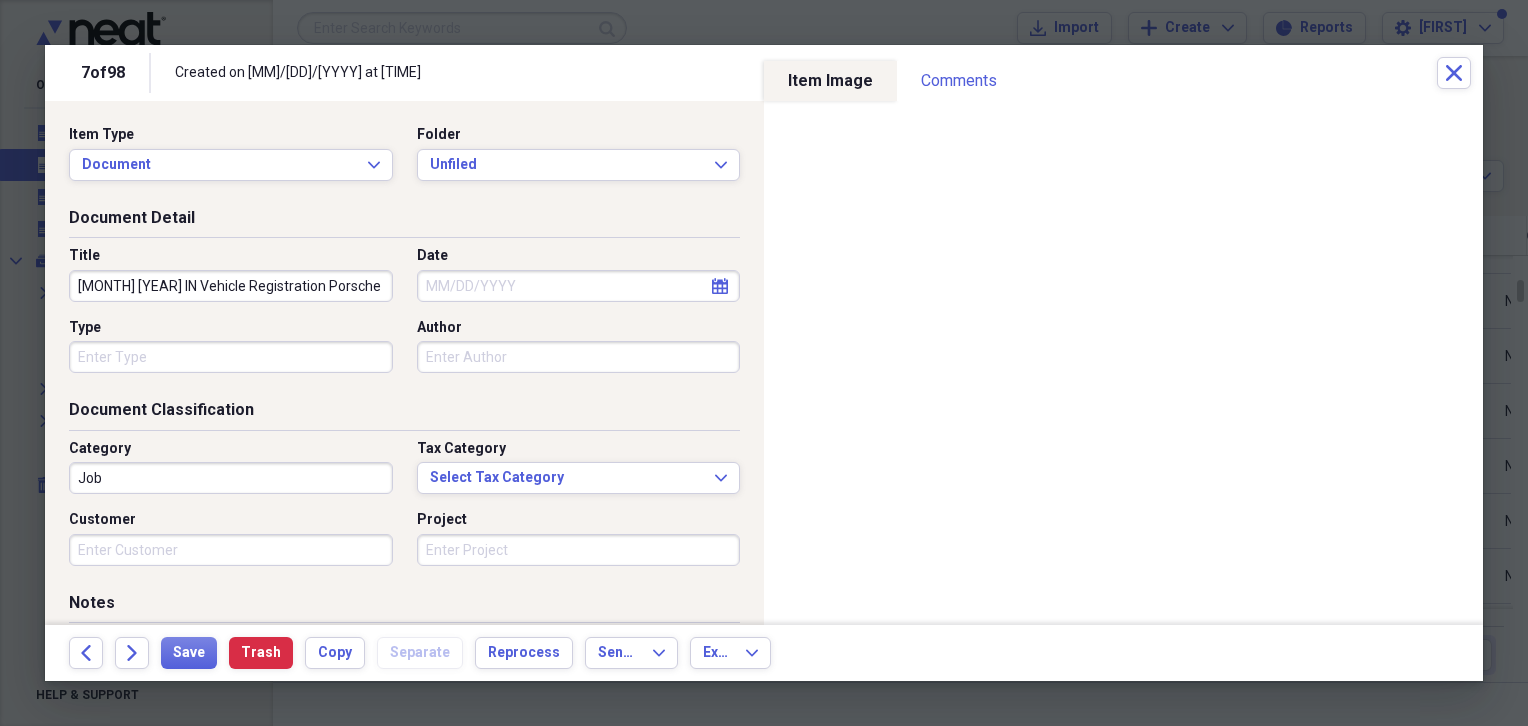 type on "[MONTH] [YEAR] IN Vehicle Registration Porsche" 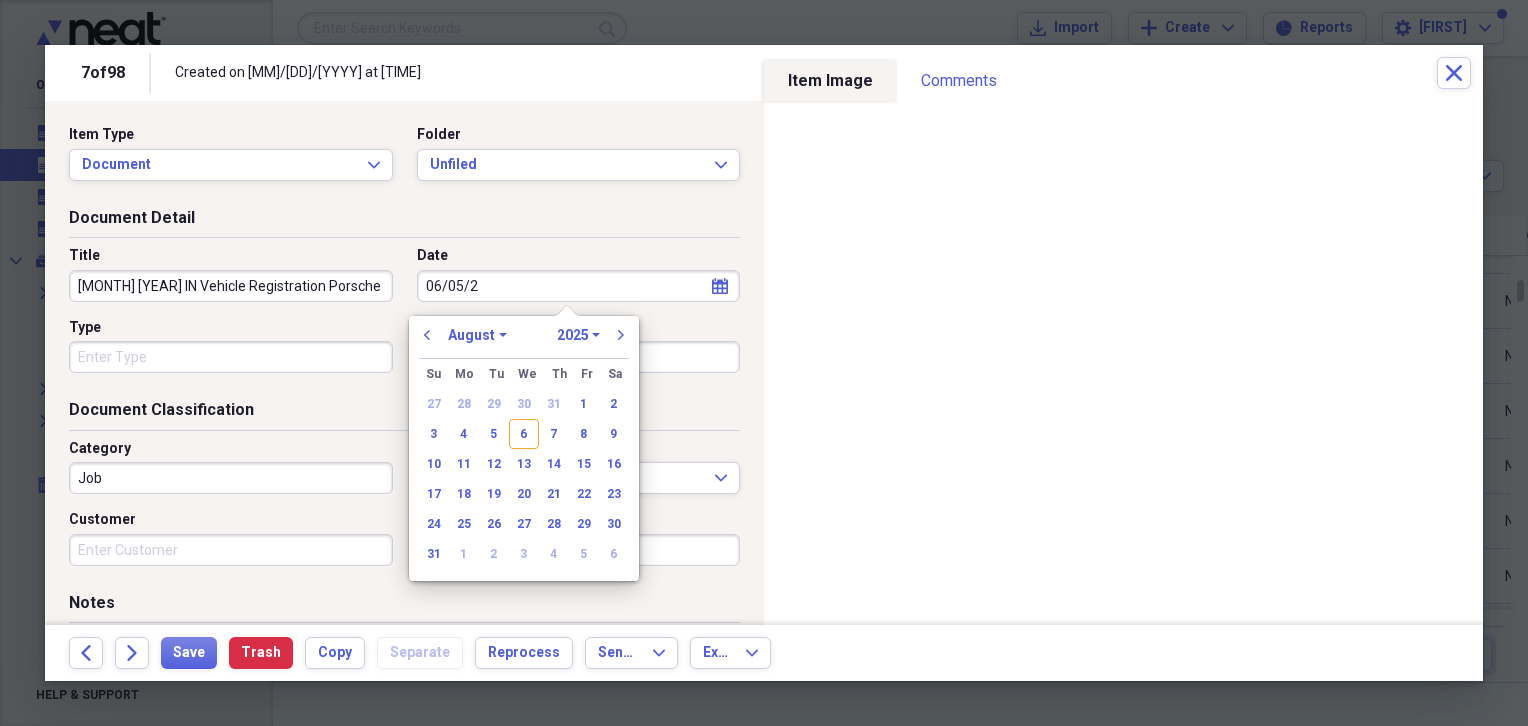 type on "06/05/20" 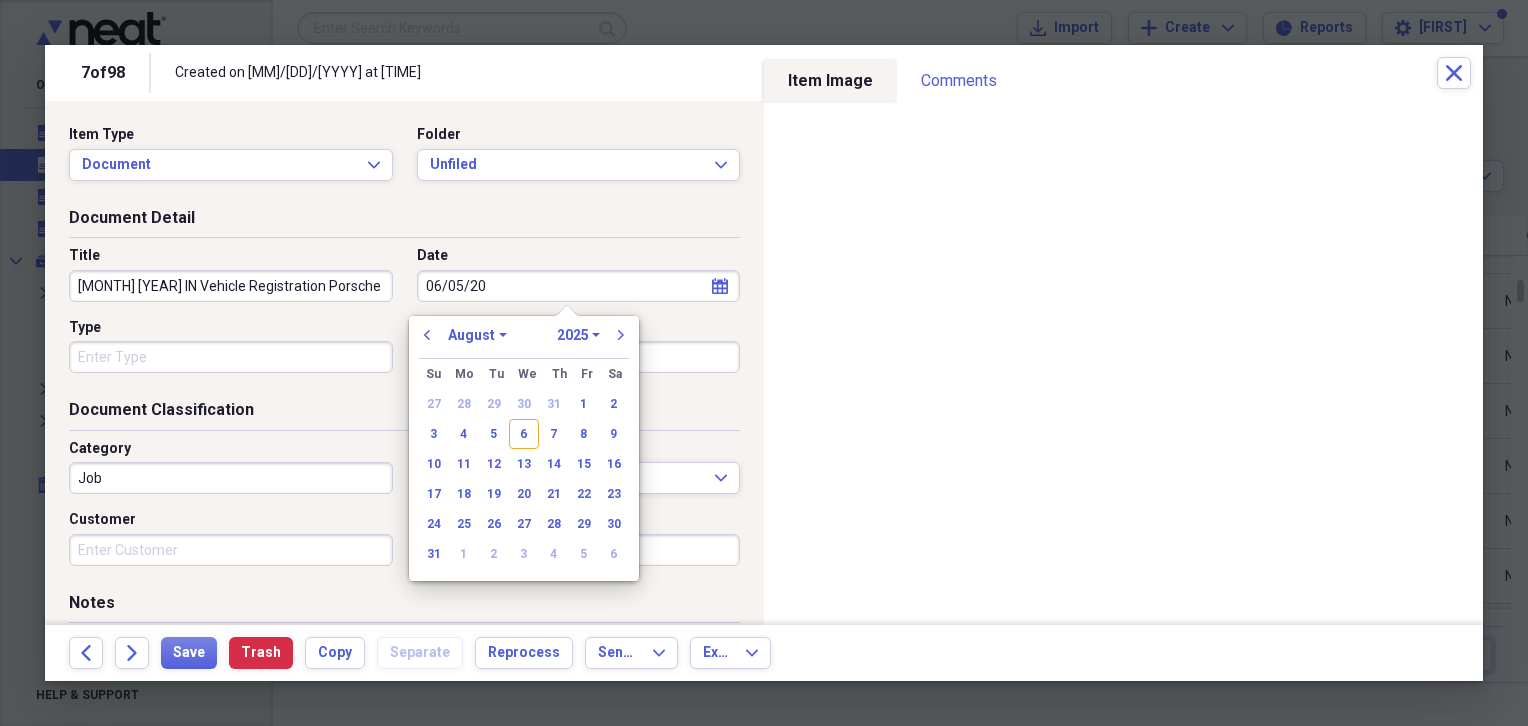 select on "5" 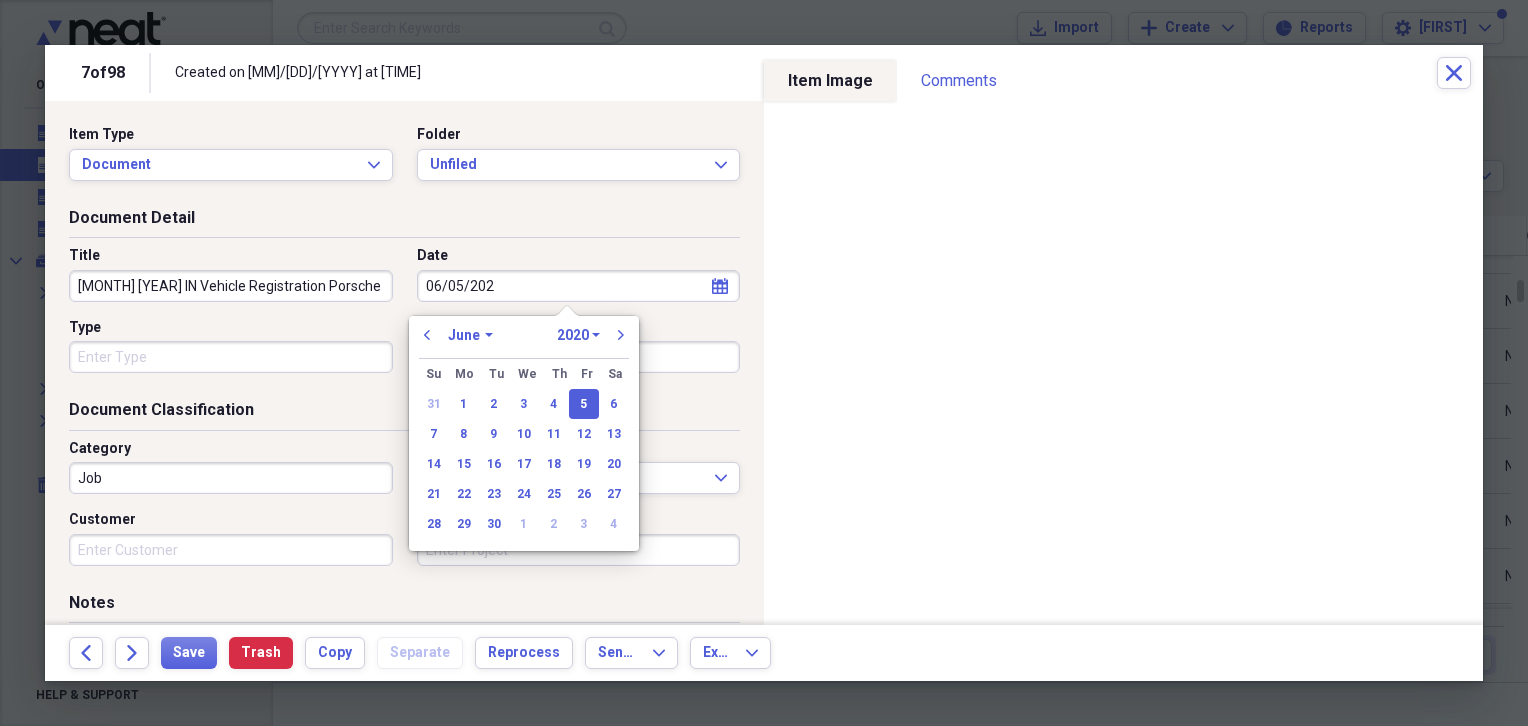 type on "06/05/2024" 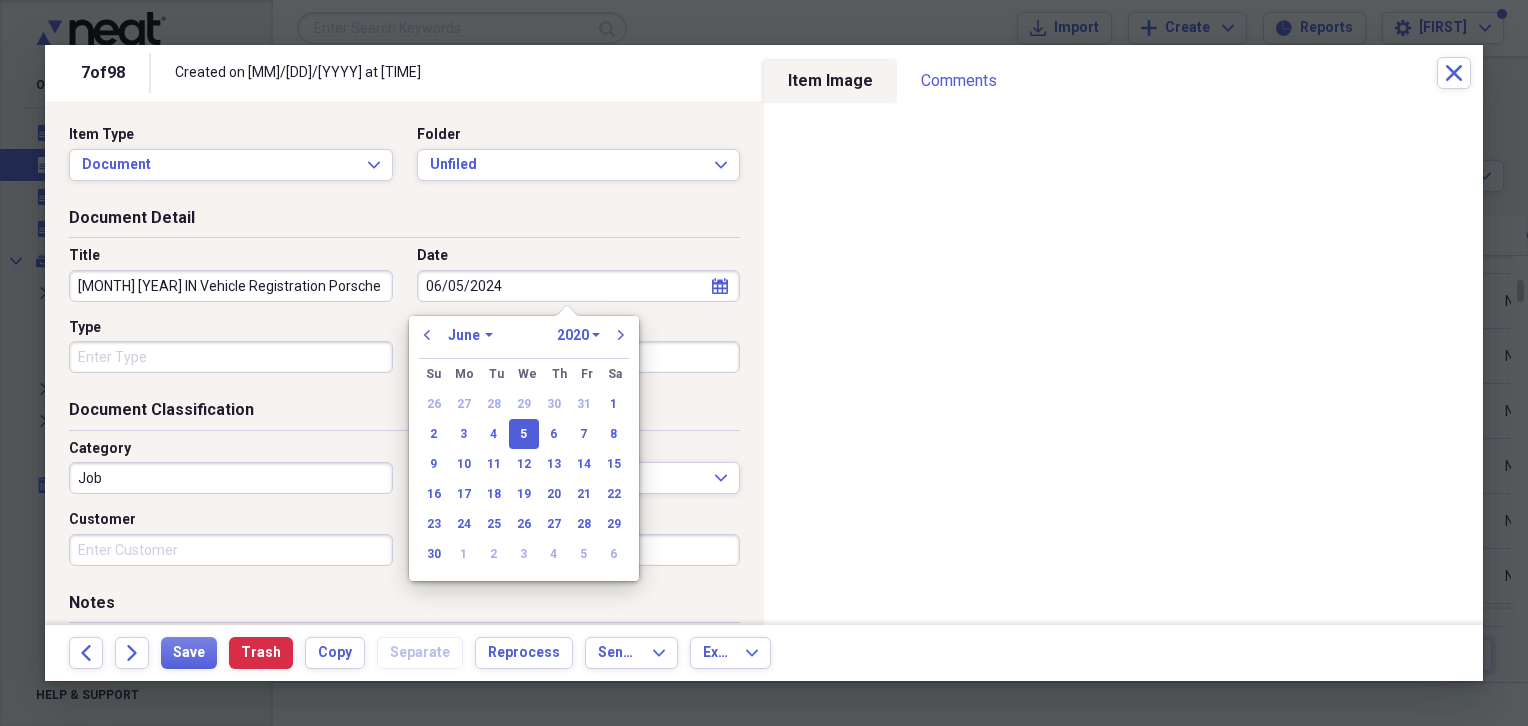select on "2024" 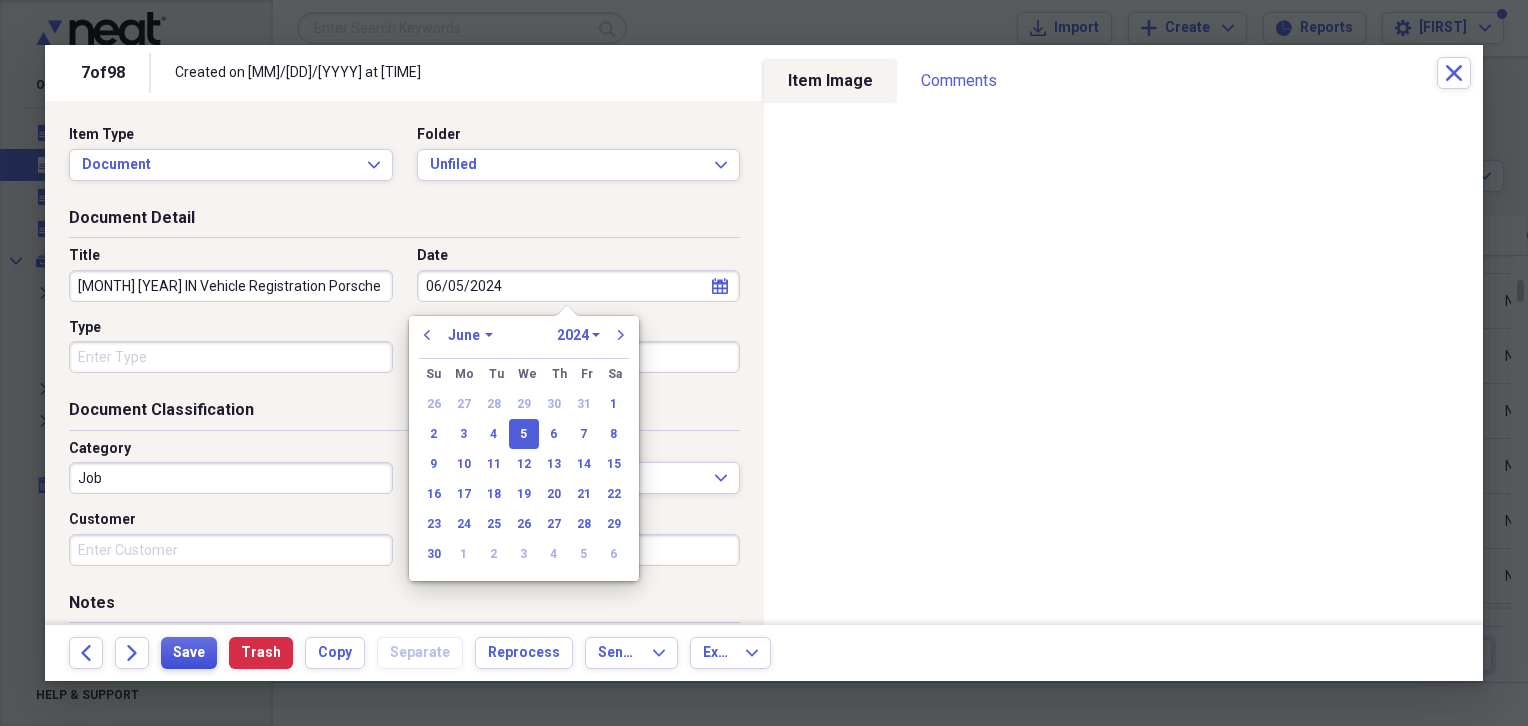 type on "06/05/2024" 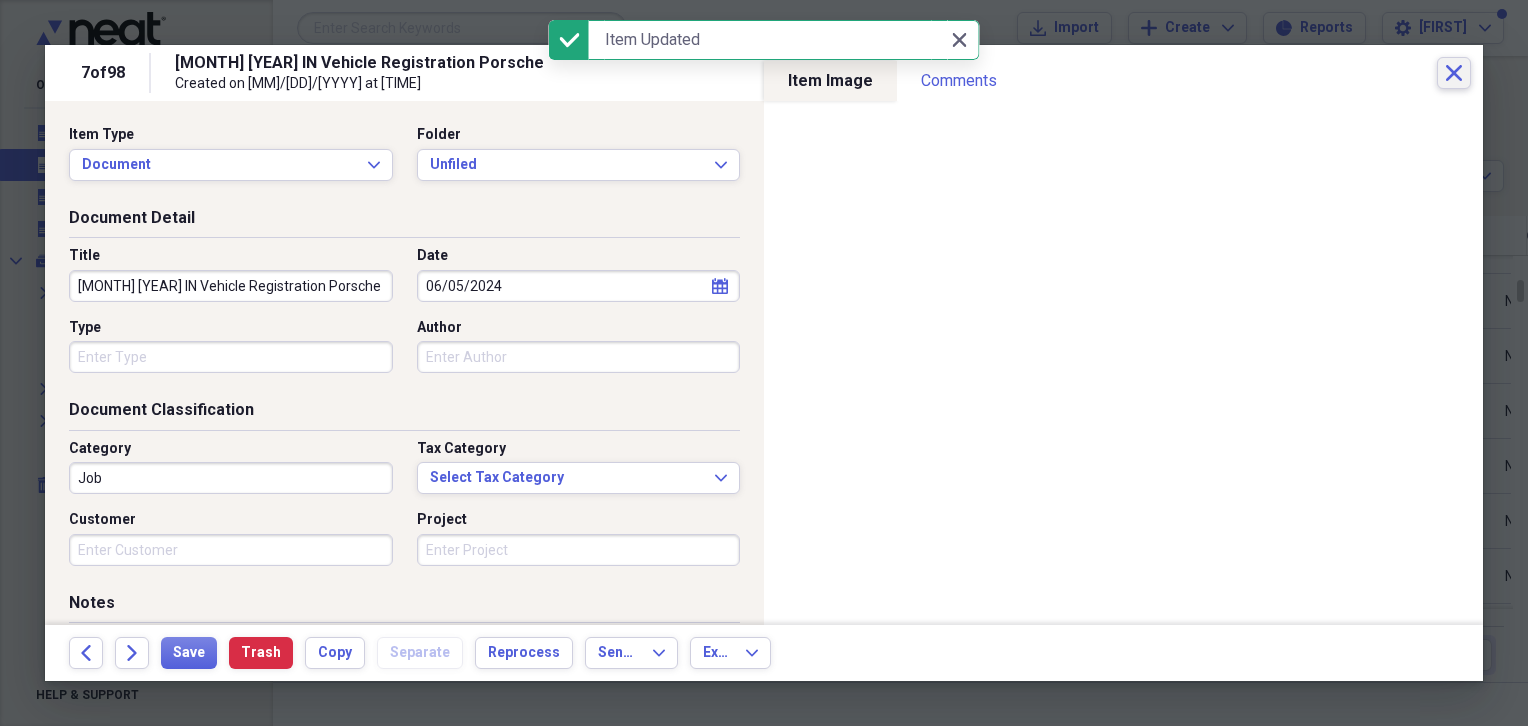 click on "Close" 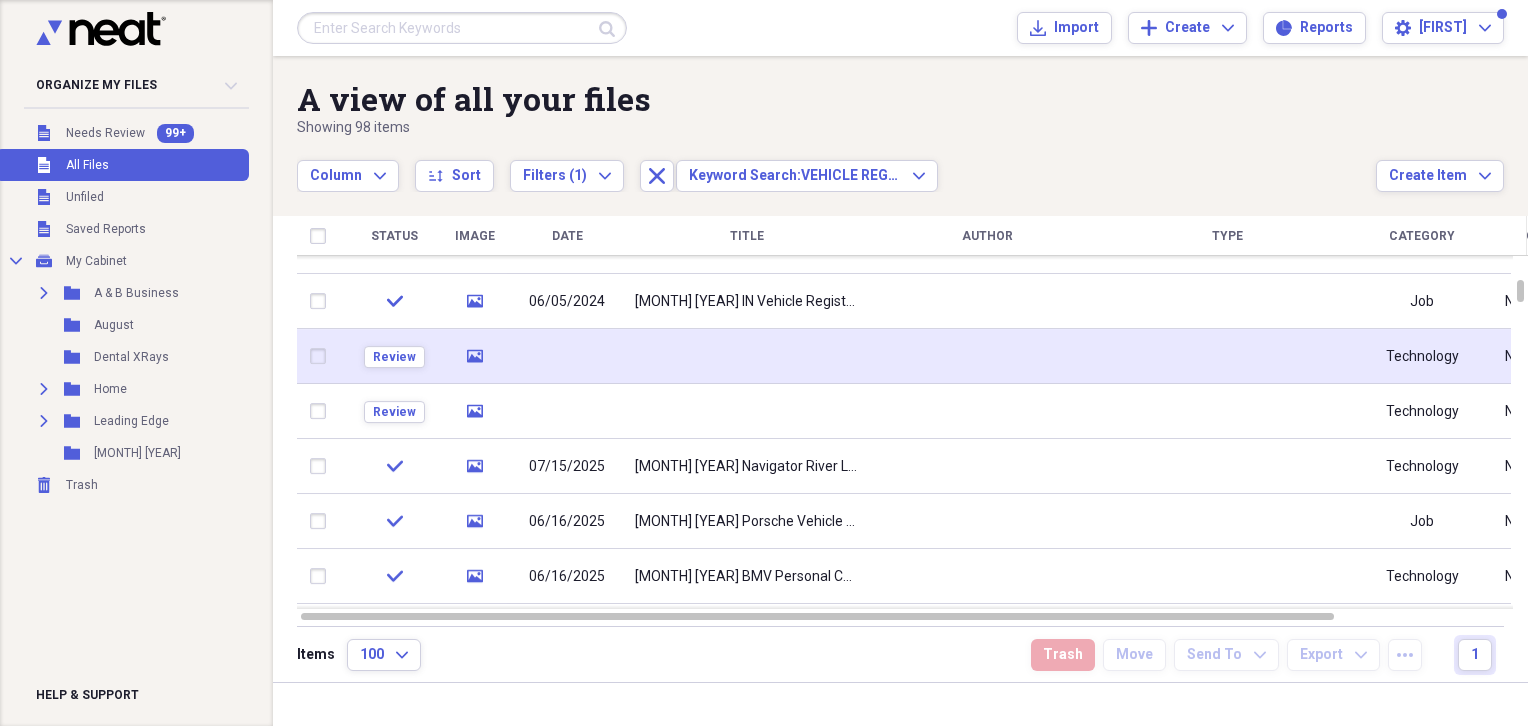 click at bounding box center (747, 356) 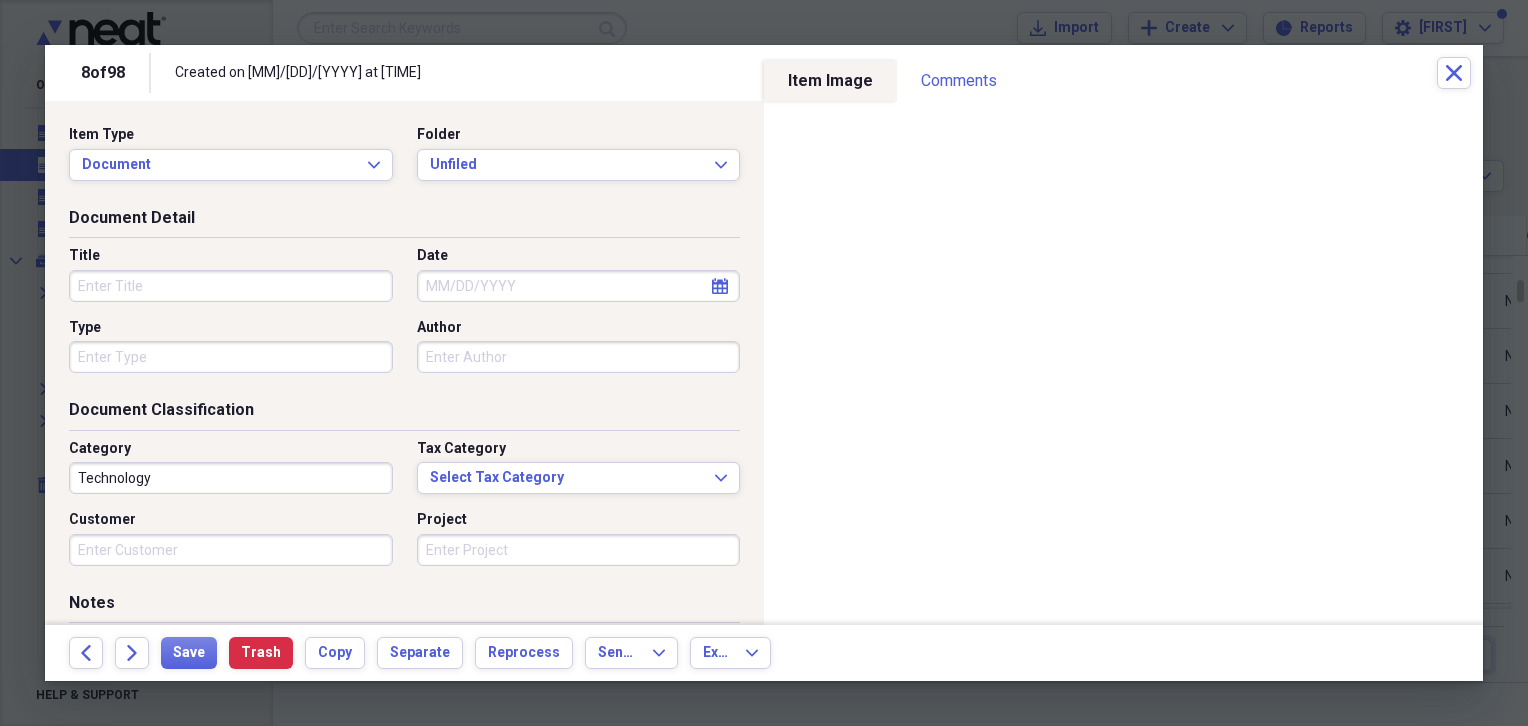 click on "Title" at bounding box center (231, 286) 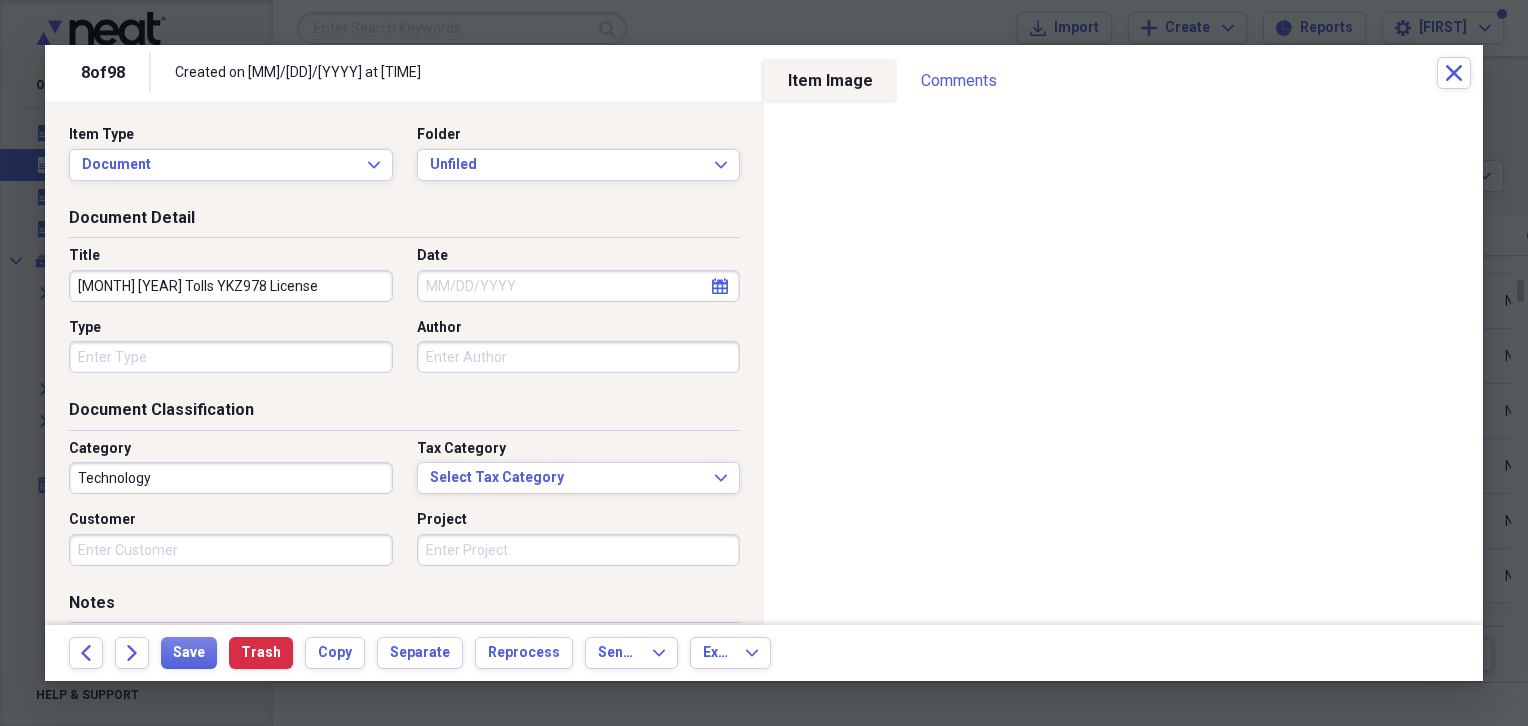 click on "[MONTH] [YEAR] Tolls YKZ978 License" at bounding box center (231, 286) 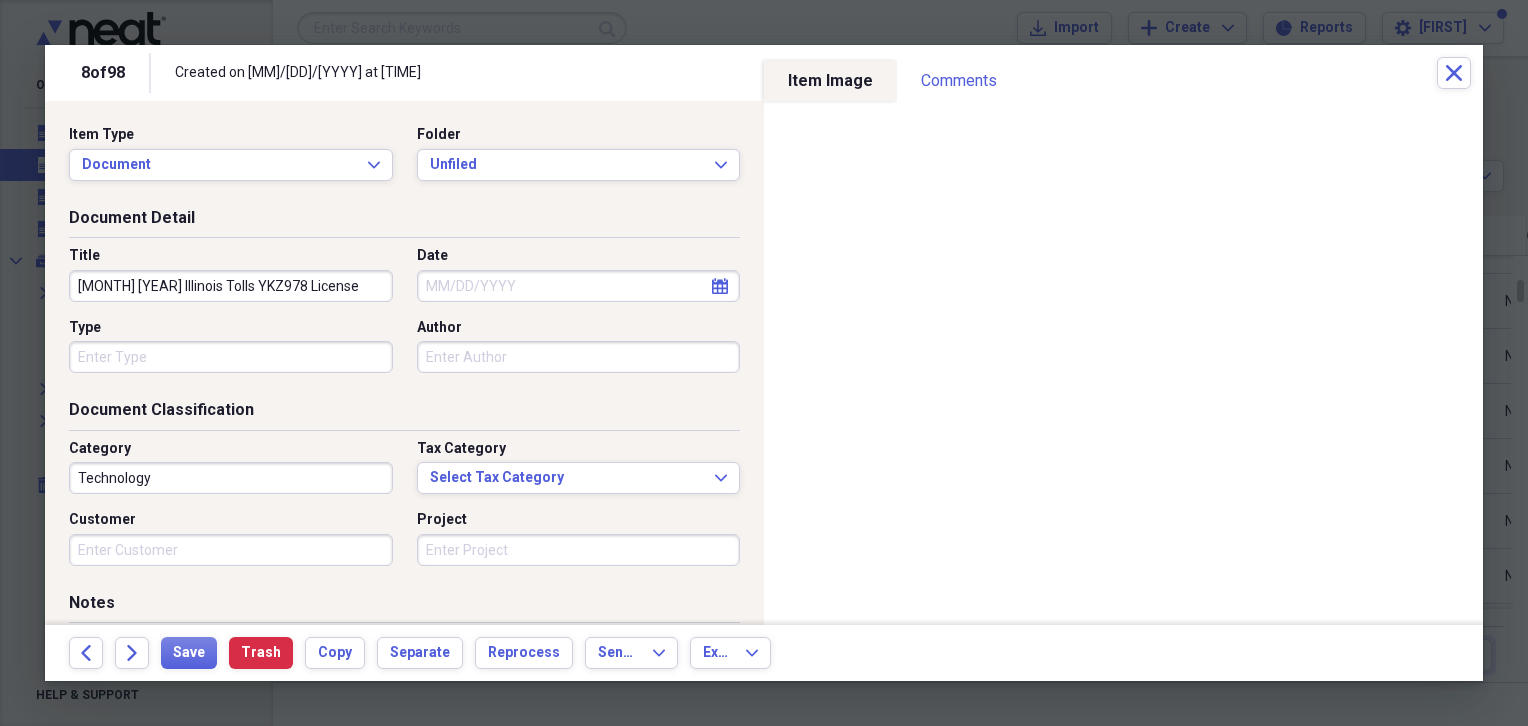 type on "[MONTH] [YEAR] Illinois Tolls YKZ978 License" 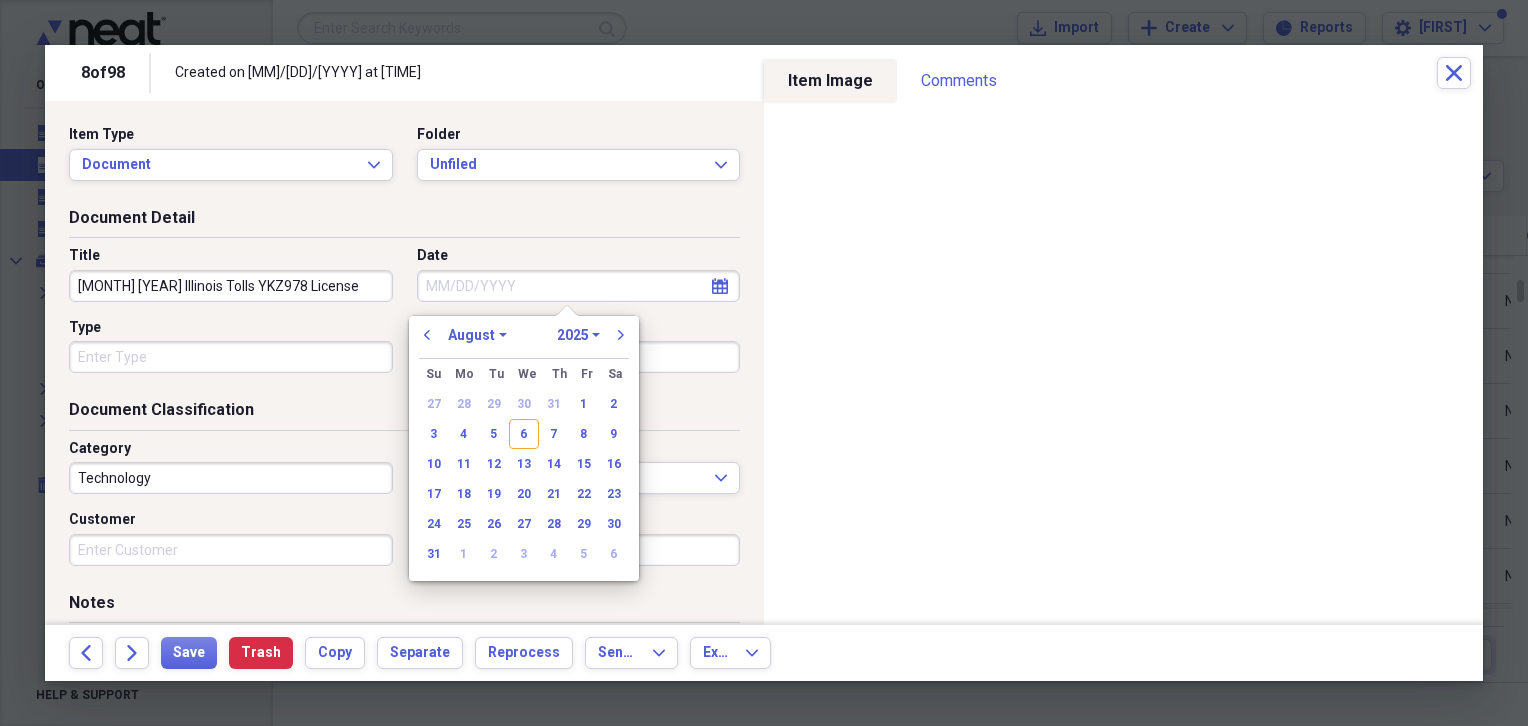 type on "0" 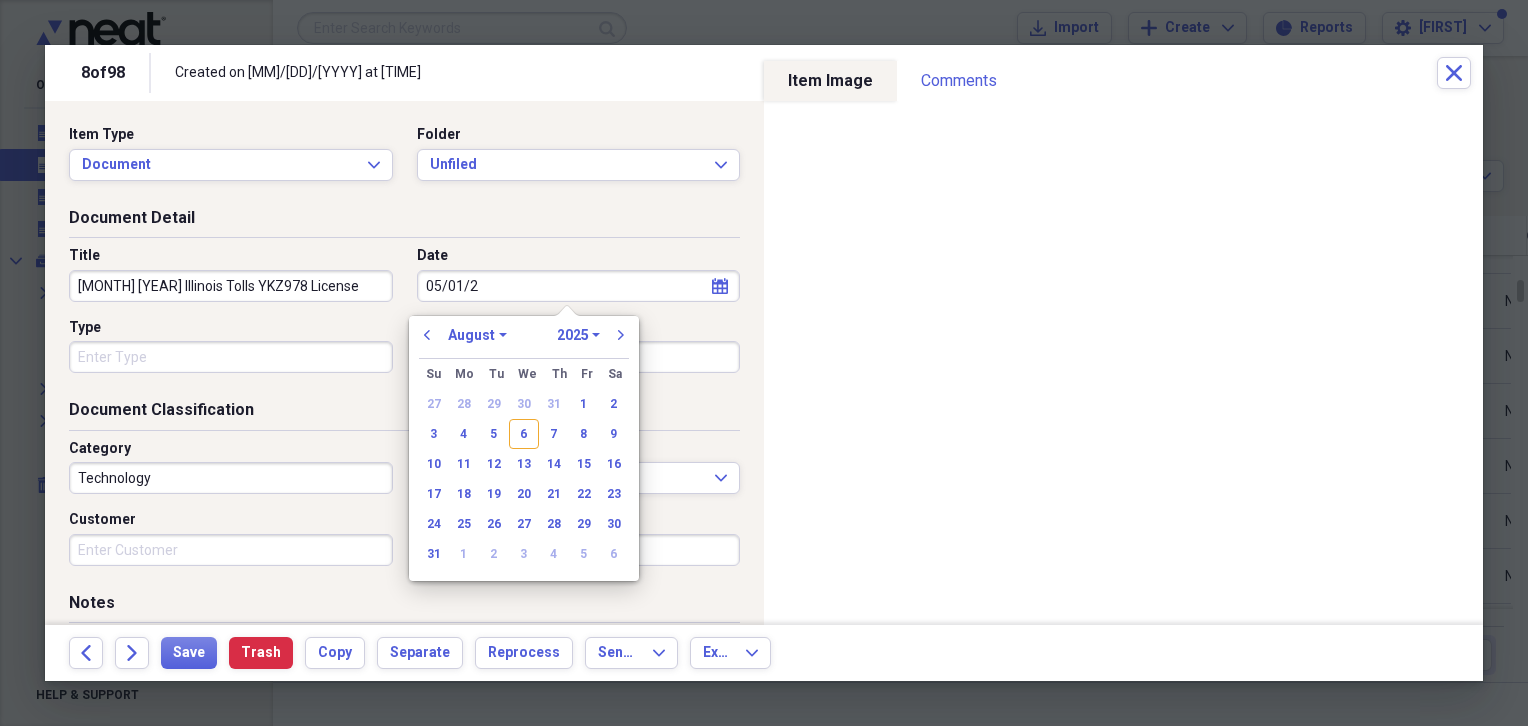 type on "05/01/20" 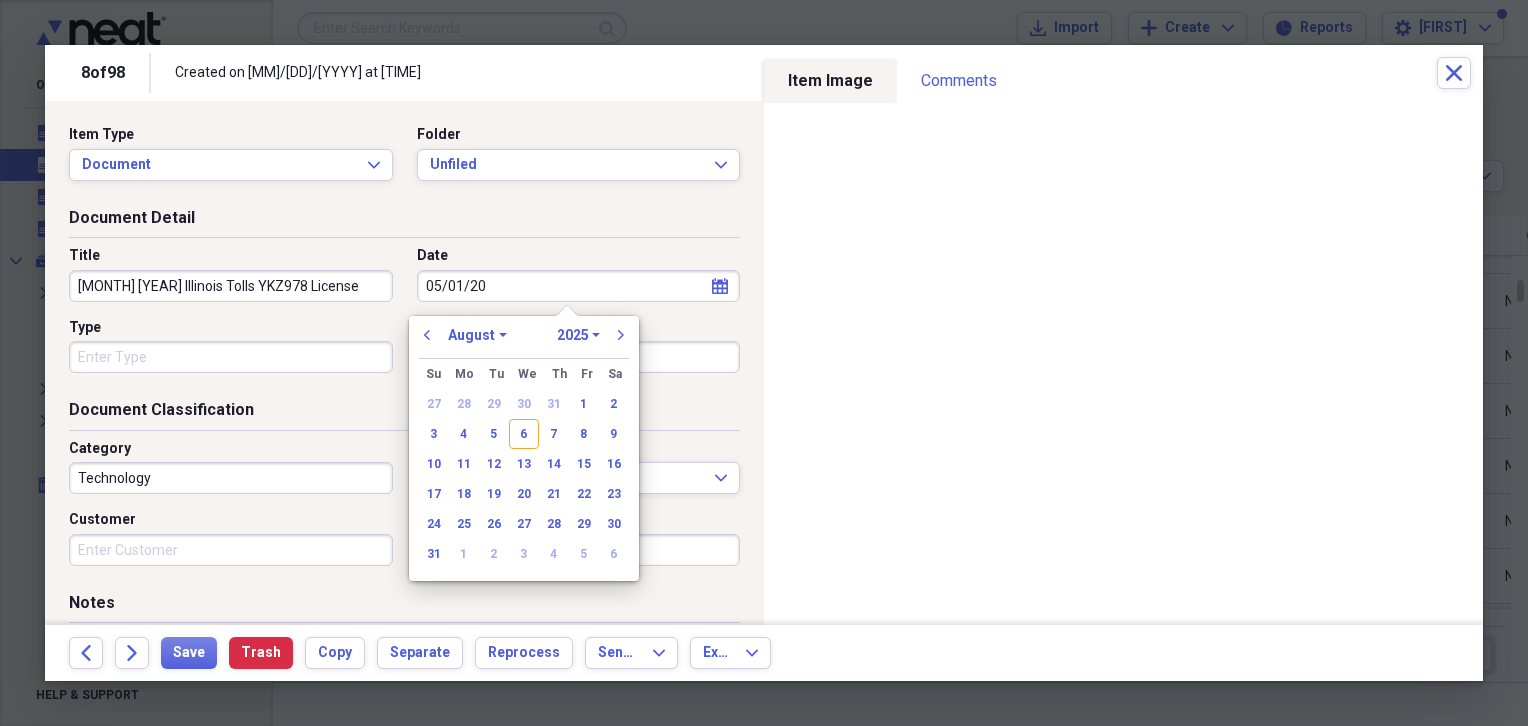 select on "4" 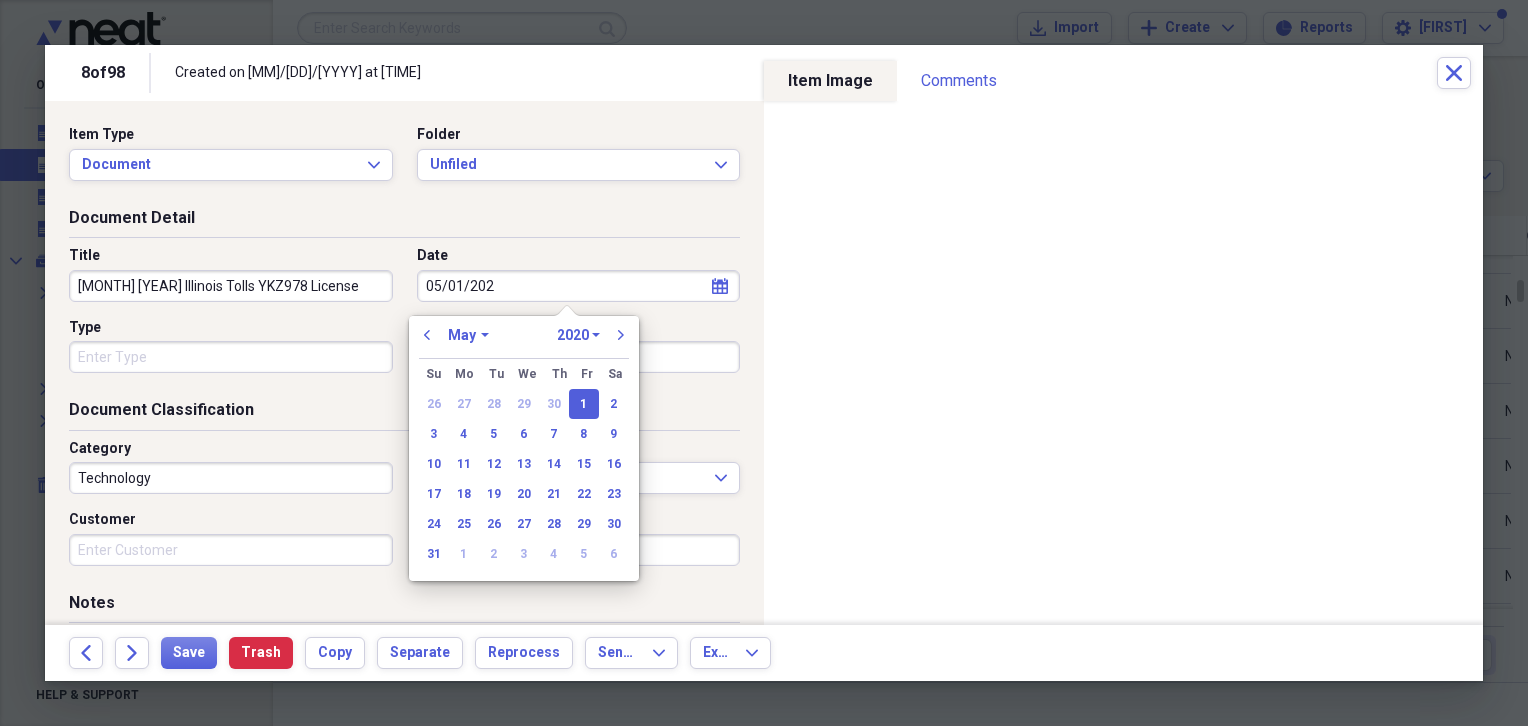 type on "05/01/2024" 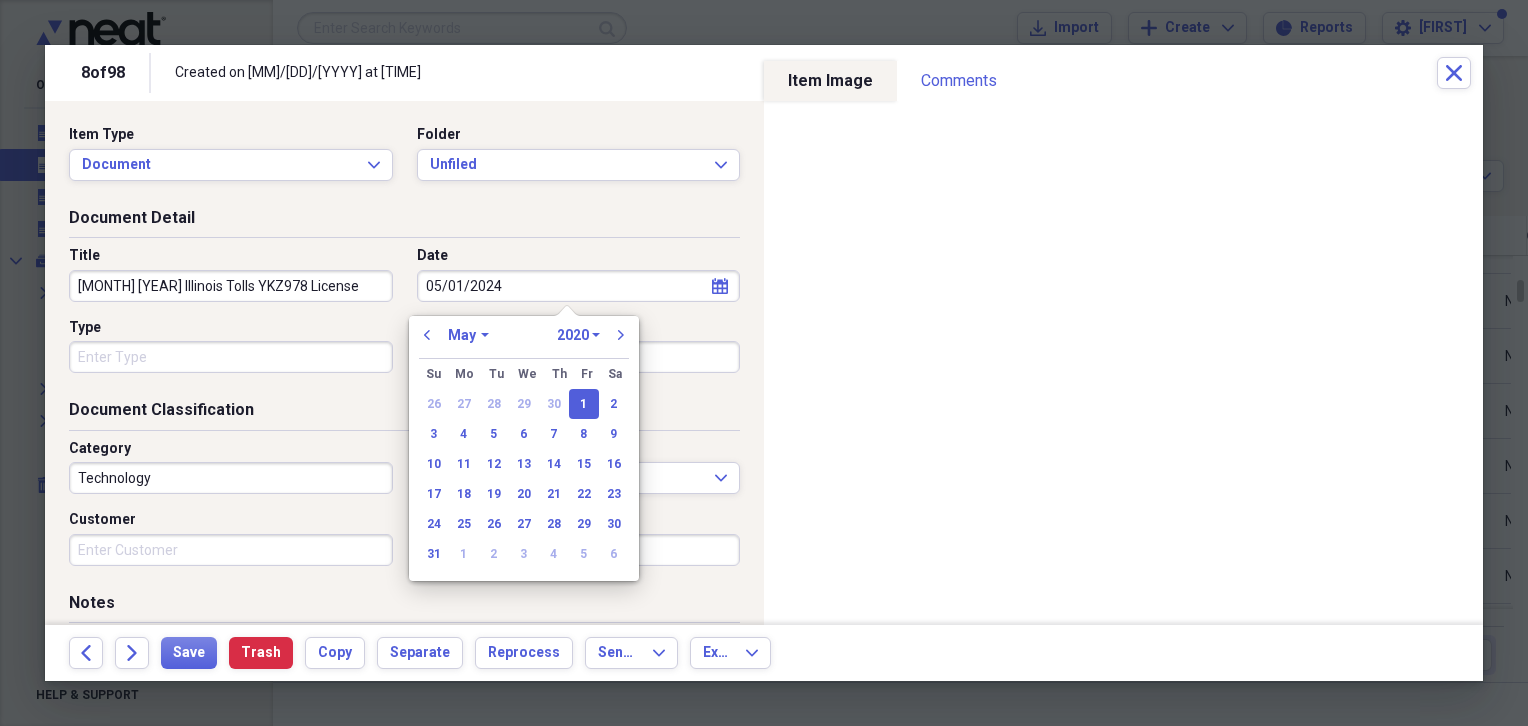 select on "2024" 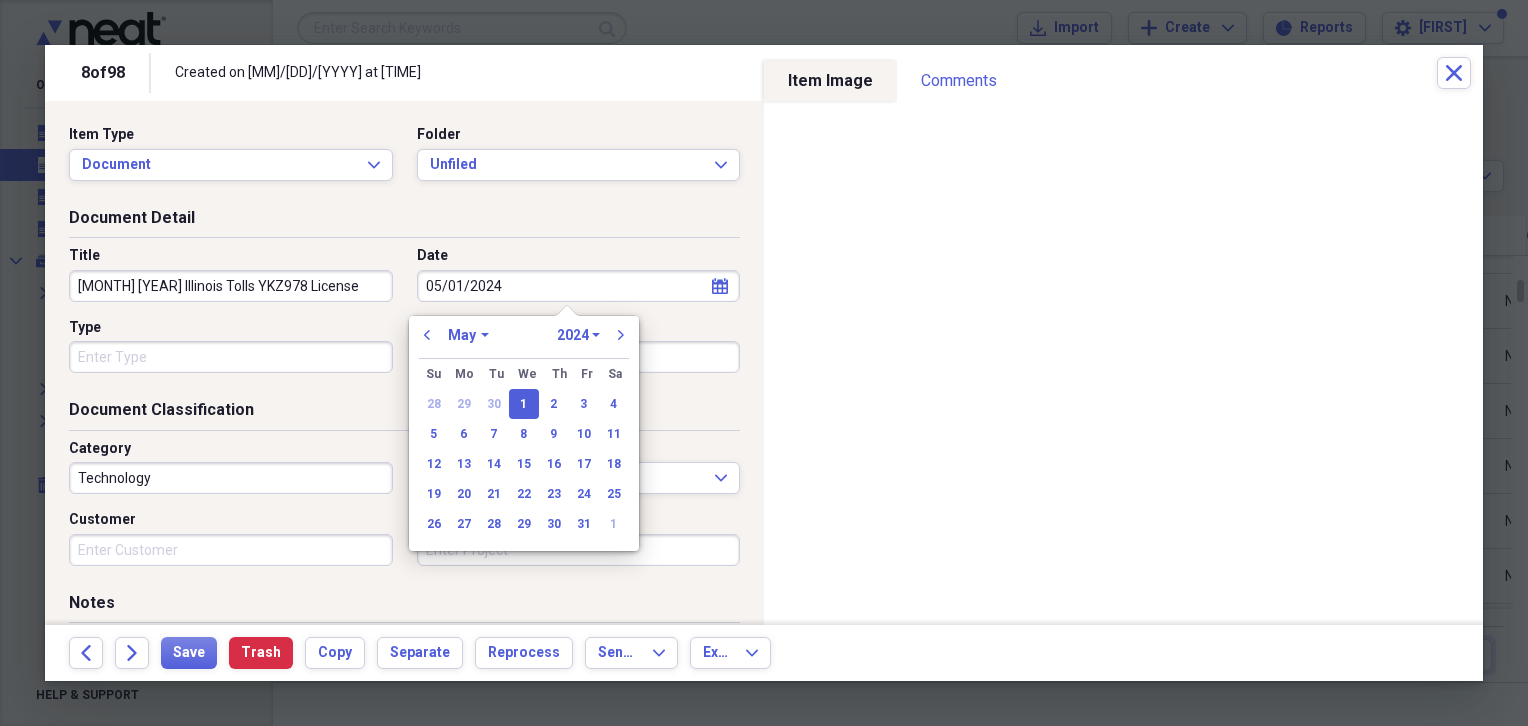 type on "05/01/2024" 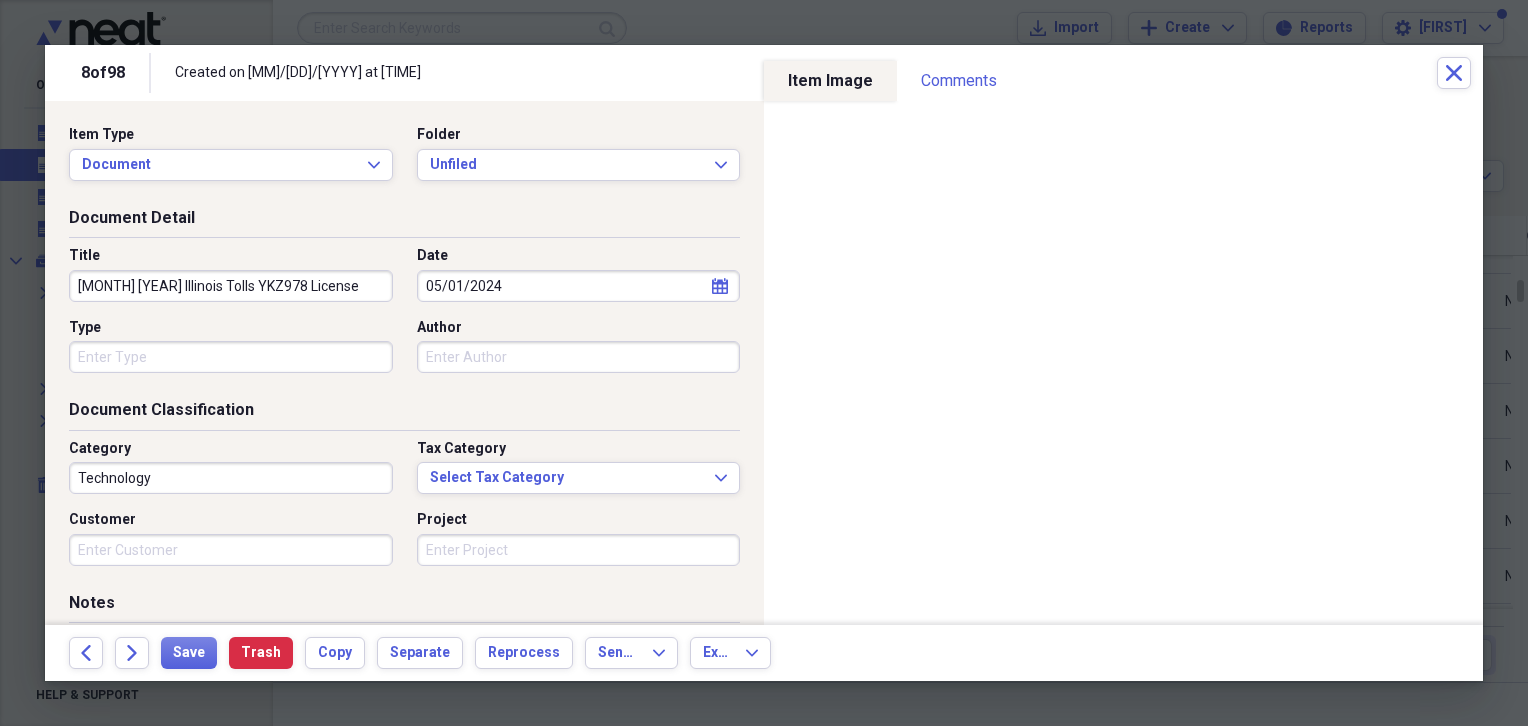 drag, startPoint x: 344, startPoint y: 280, endPoint x: -4, endPoint y: 282, distance: 348.00574 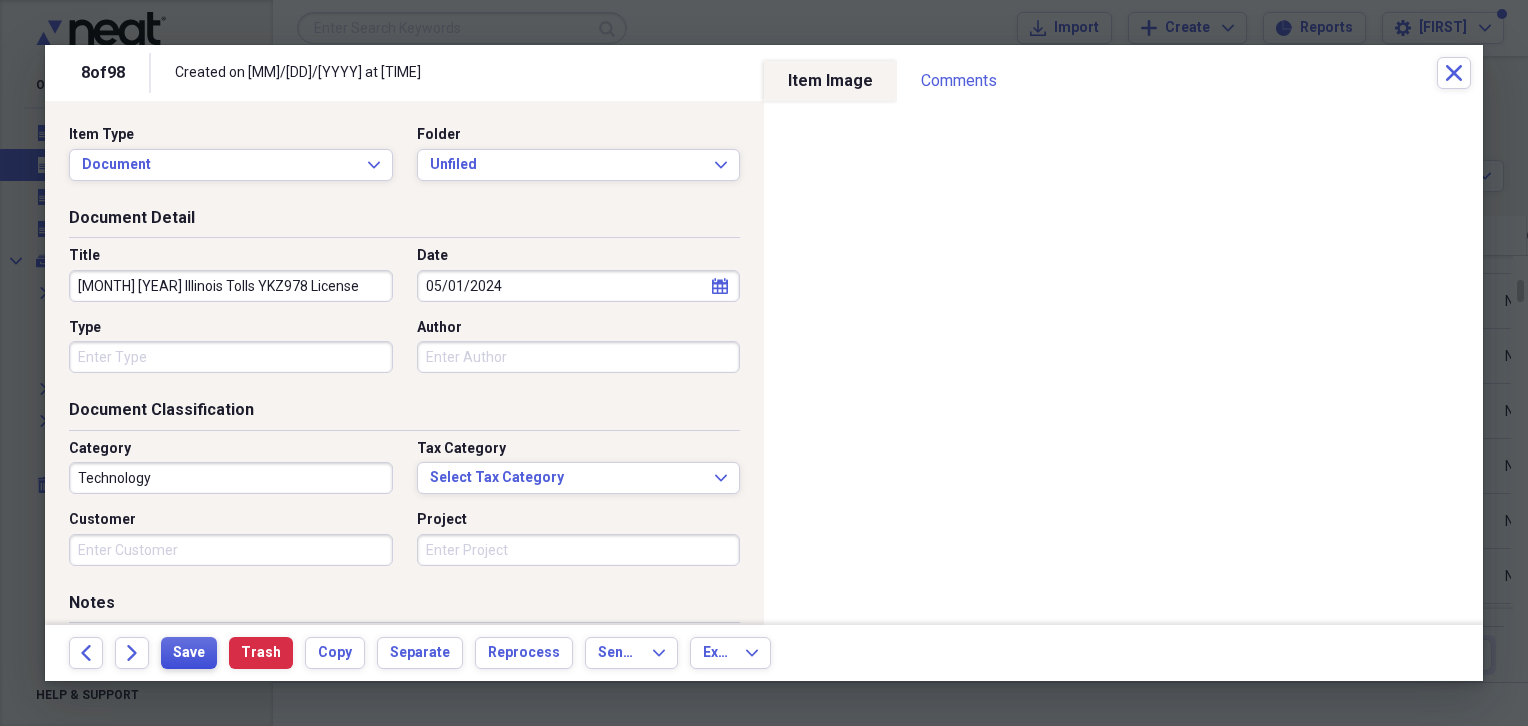 click on "Save" at bounding box center [189, 653] 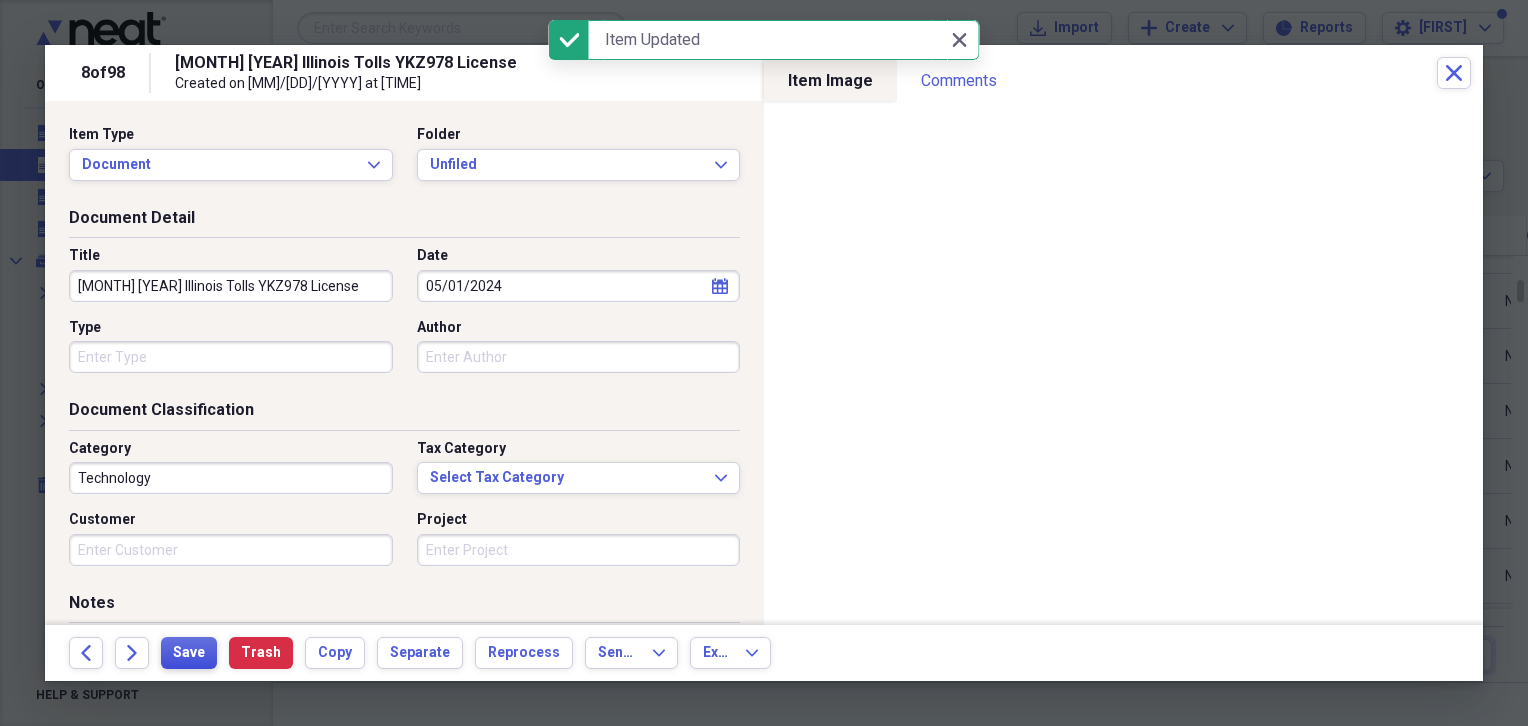 type on "[MONTH] [YEAR] Illinois Tolls YKZ978 License" 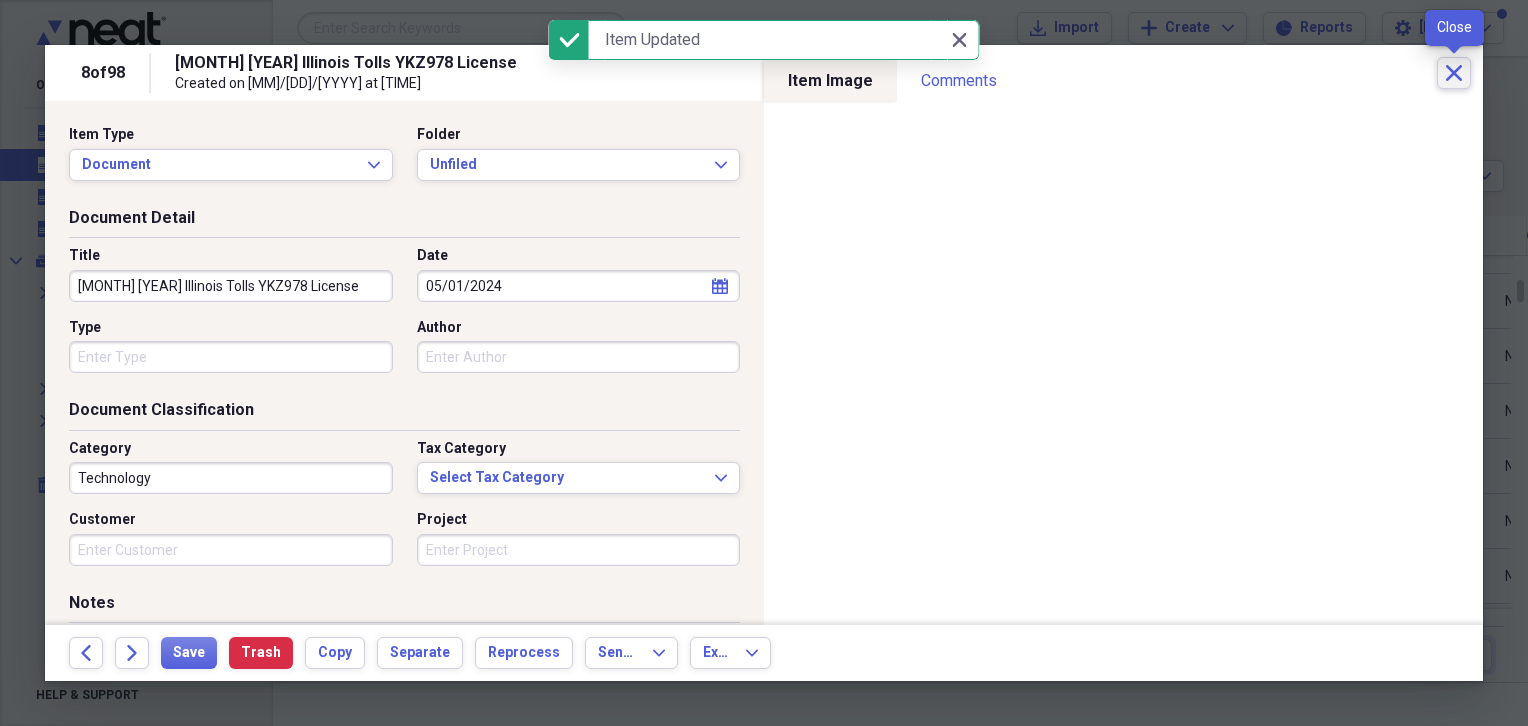 click on "Close" 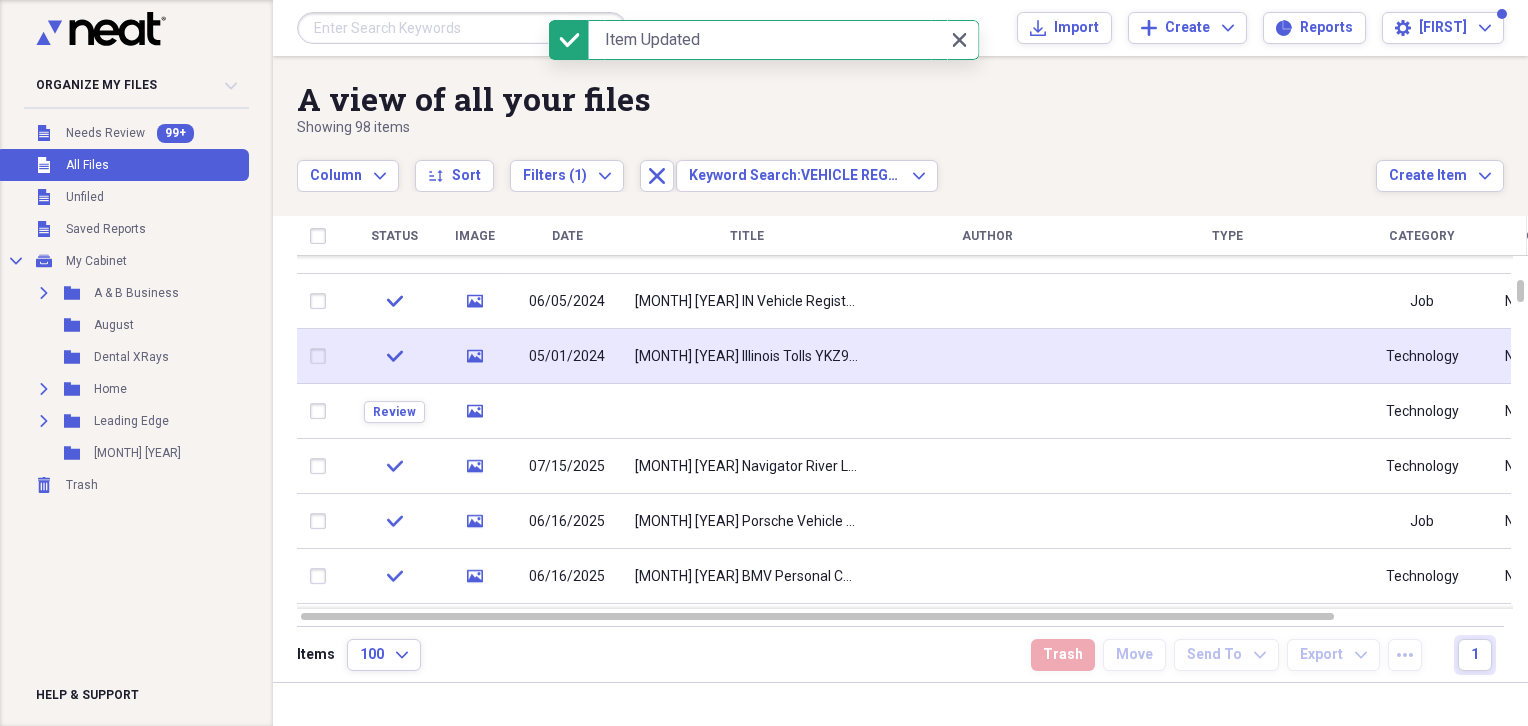 click on "[MONTH] [YEAR] Illinois Tolls YKZ978 License" at bounding box center [747, 356] 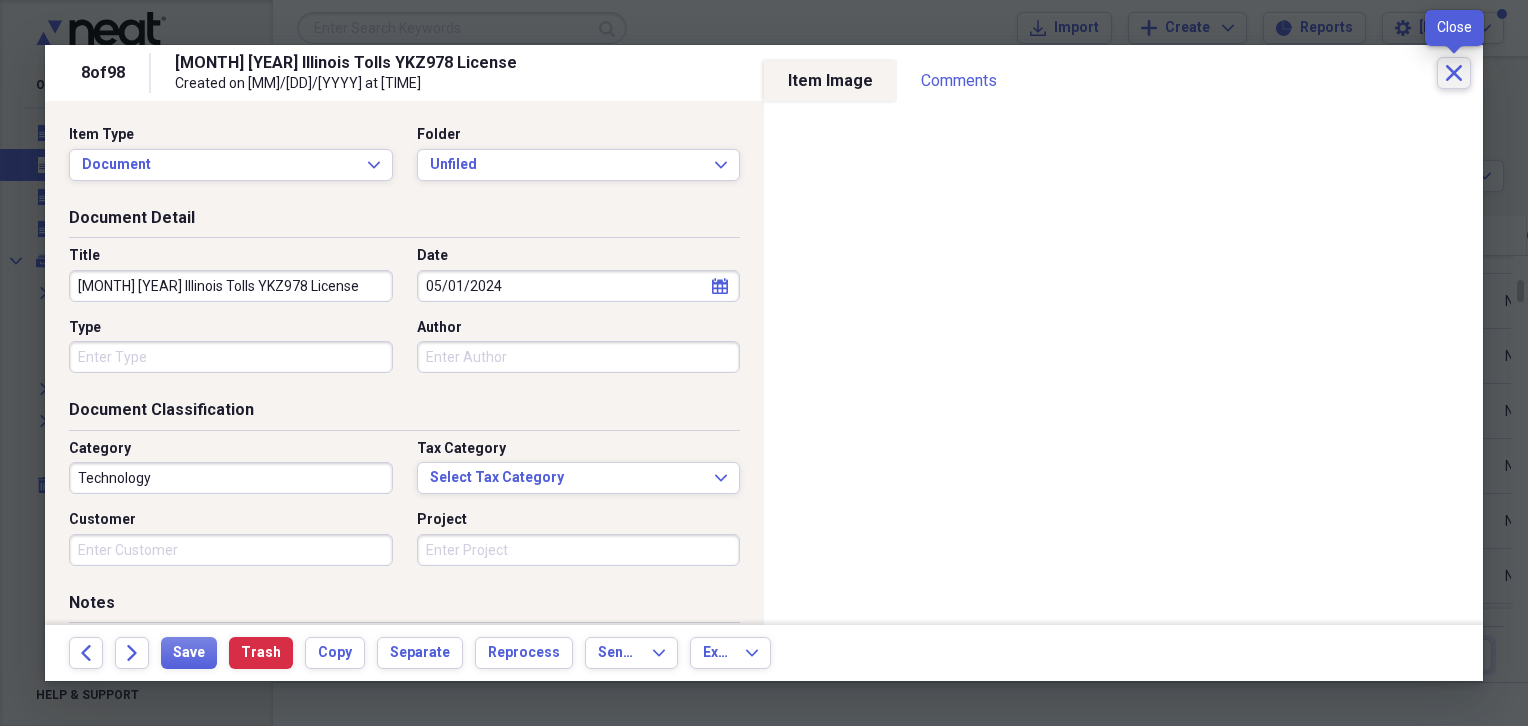 click on "Close" at bounding box center [1454, 73] 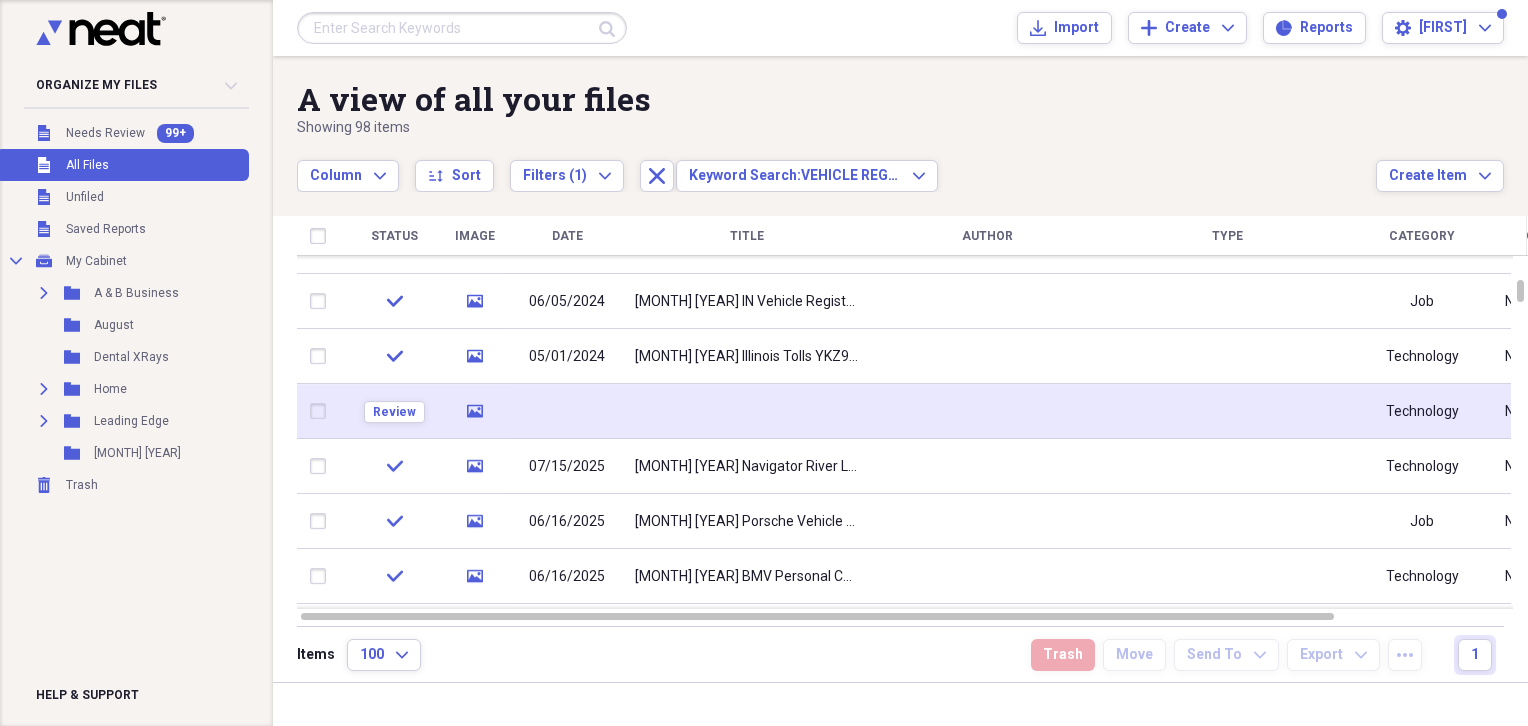 click at bounding box center (747, 411) 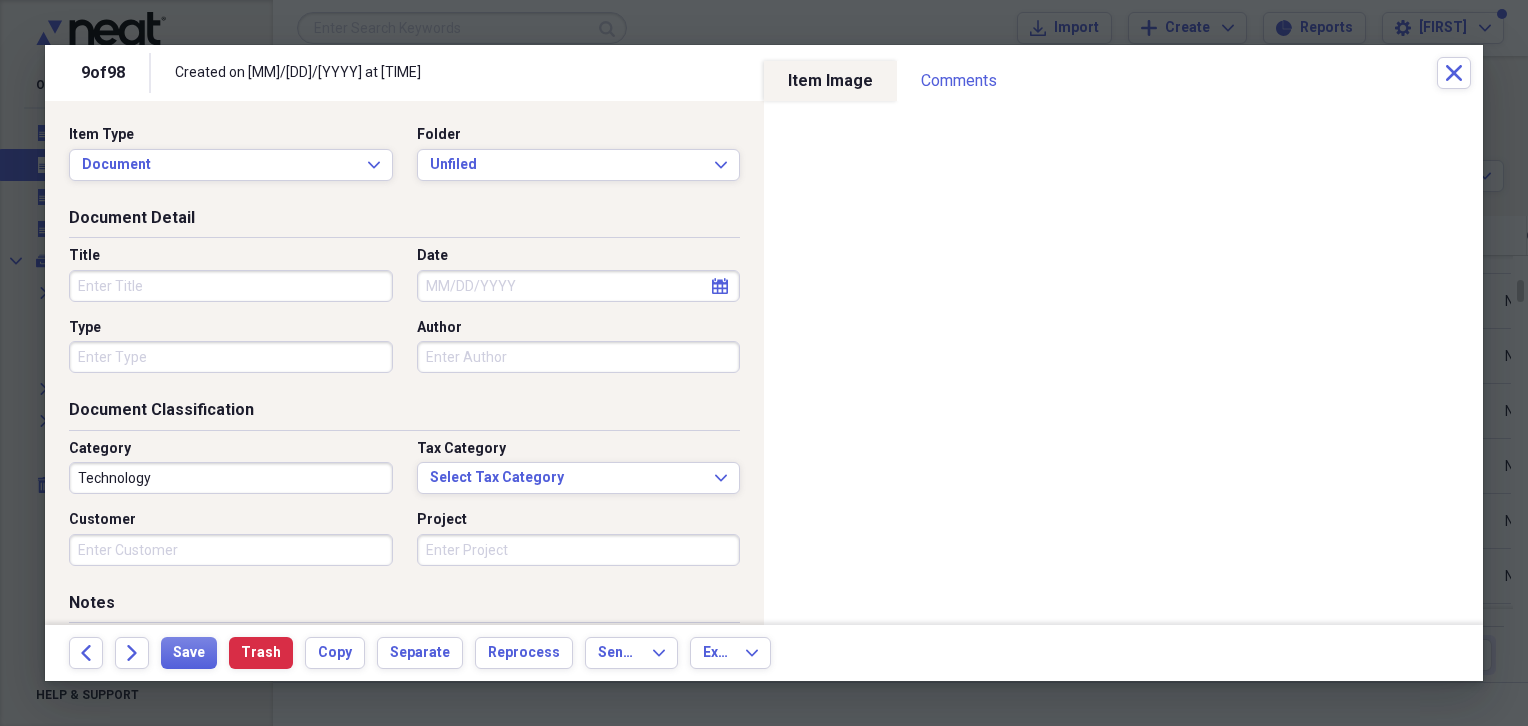 click on "Title" at bounding box center [231, 286] 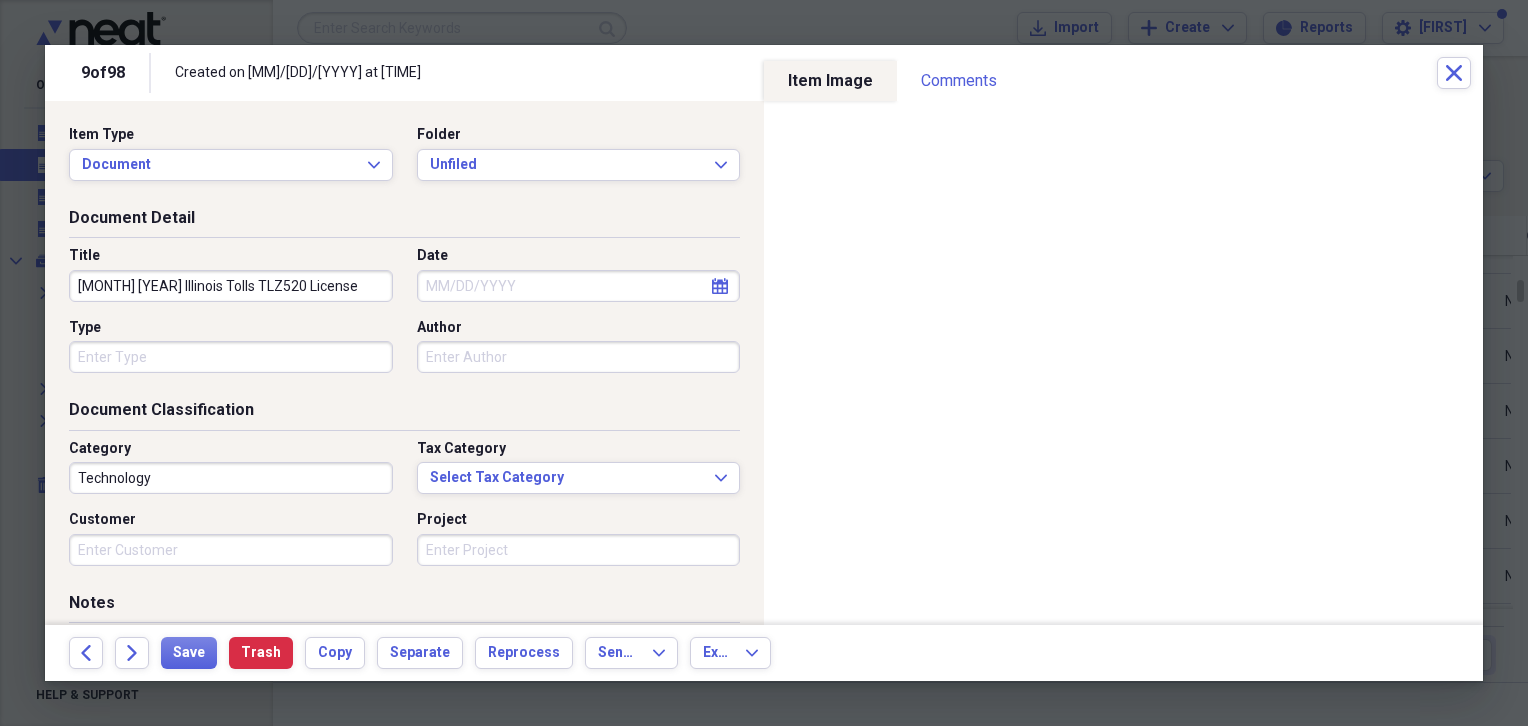 type on "[MONTH] [YEAR] Illinois Tolls TLZ520 License" 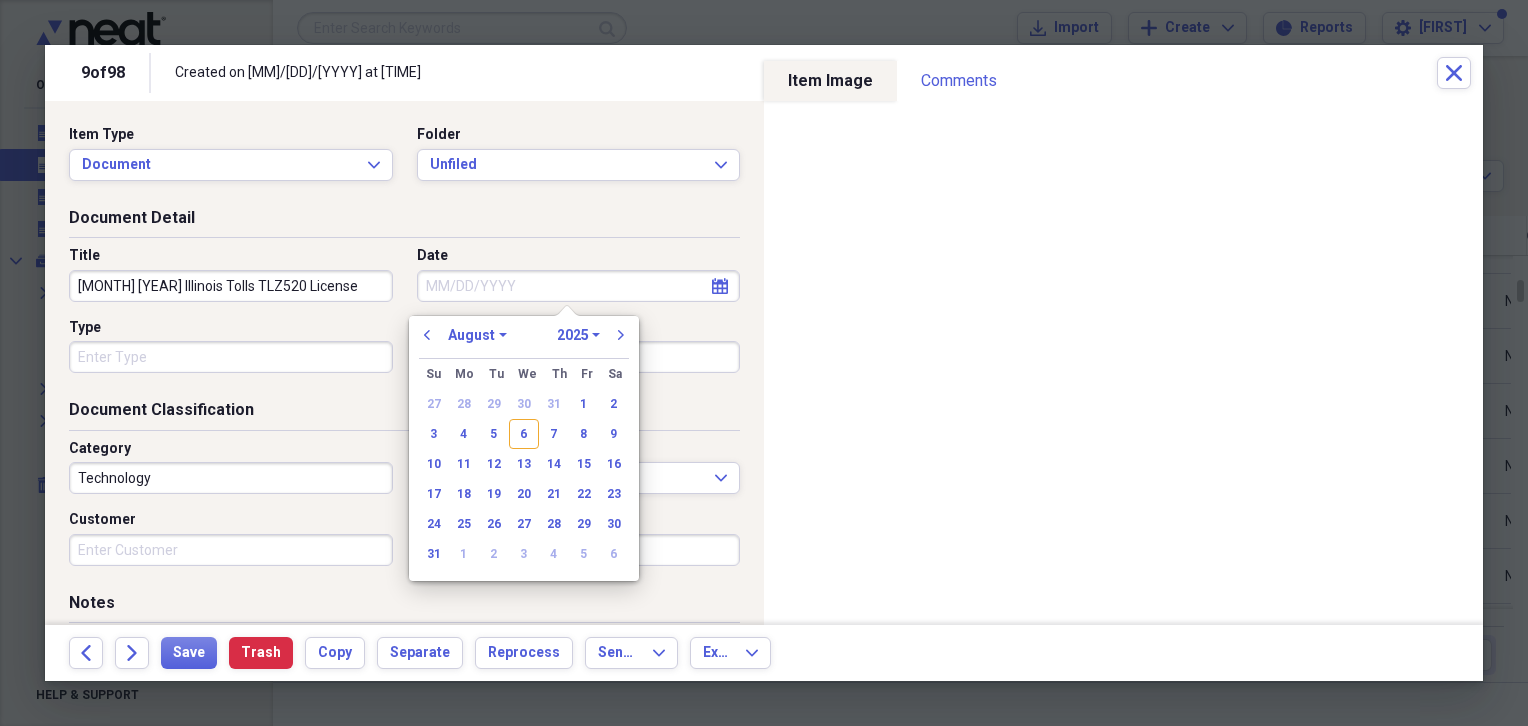 click on "[MONTH] [YEAR] Illinois Tolls TLZ520 License" at bounding box center [231, 286] 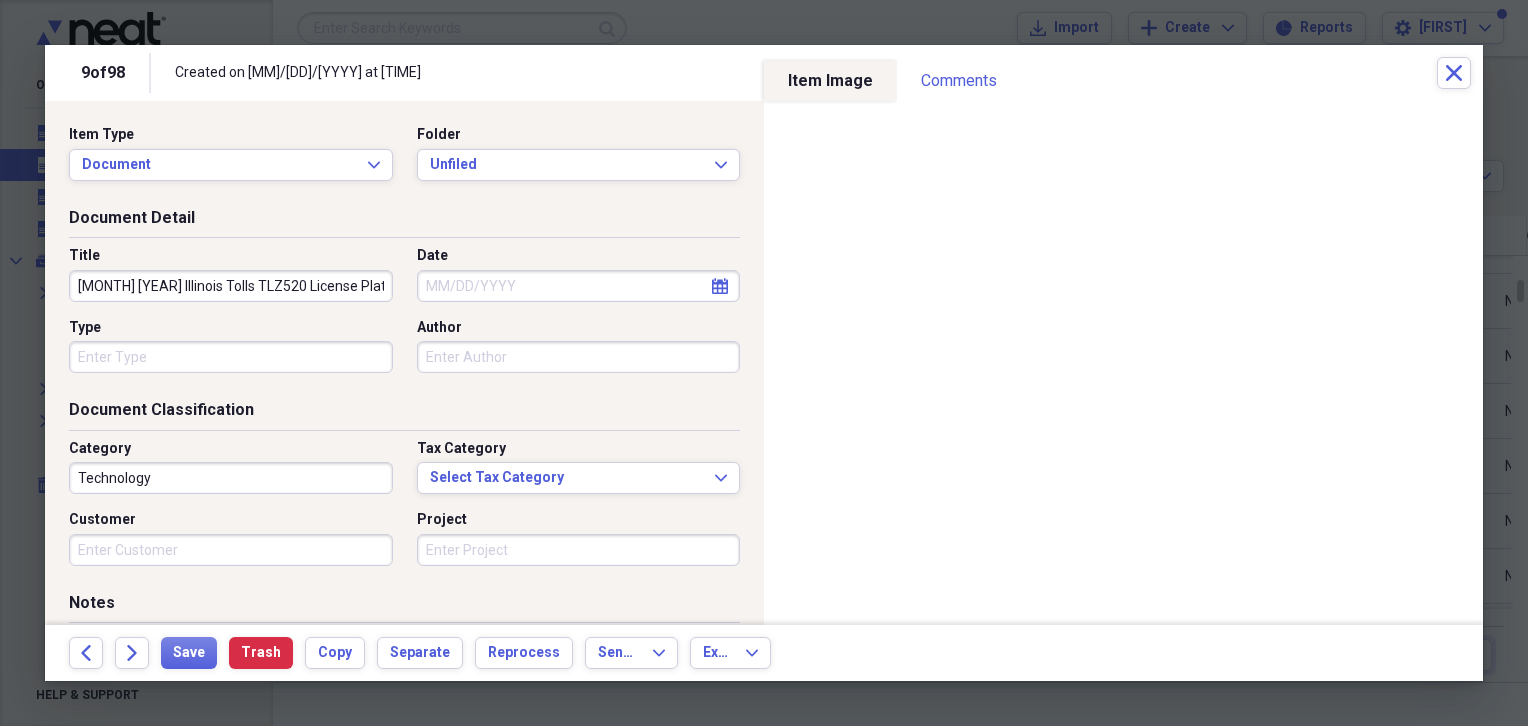 type on "[MONTH] [YEAR] Illinois Tolls TLZ520 License Plate" 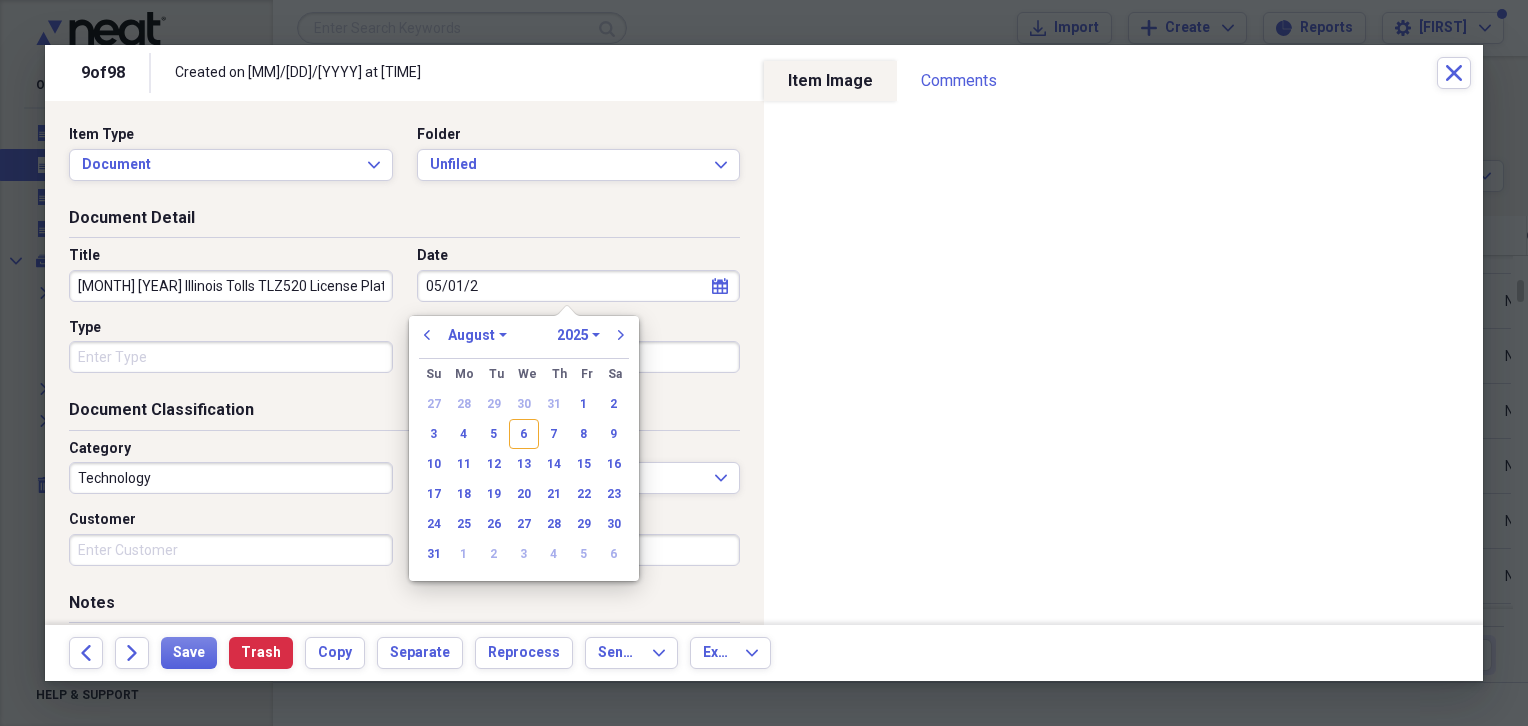 type on "05/01/20" 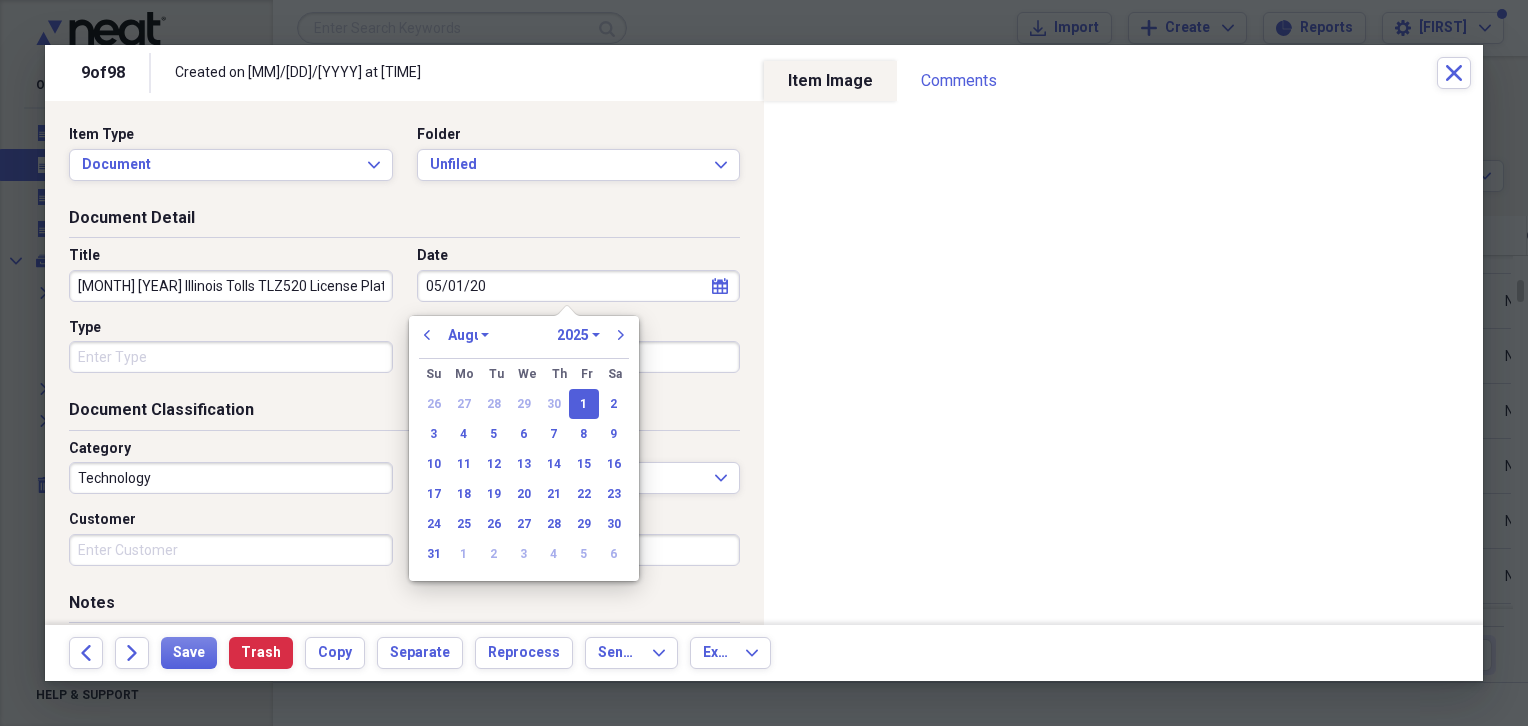 select on "4" 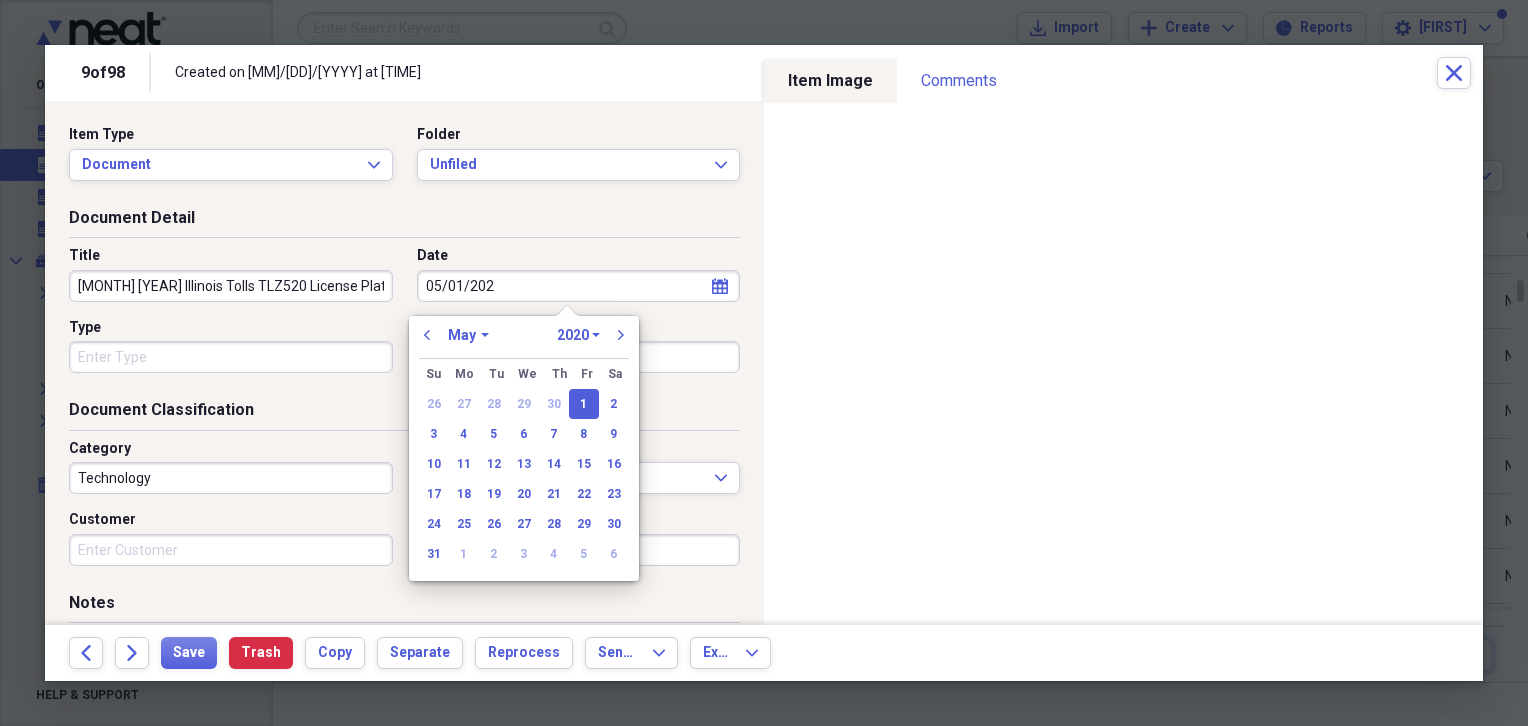 type on "05/01/2025" 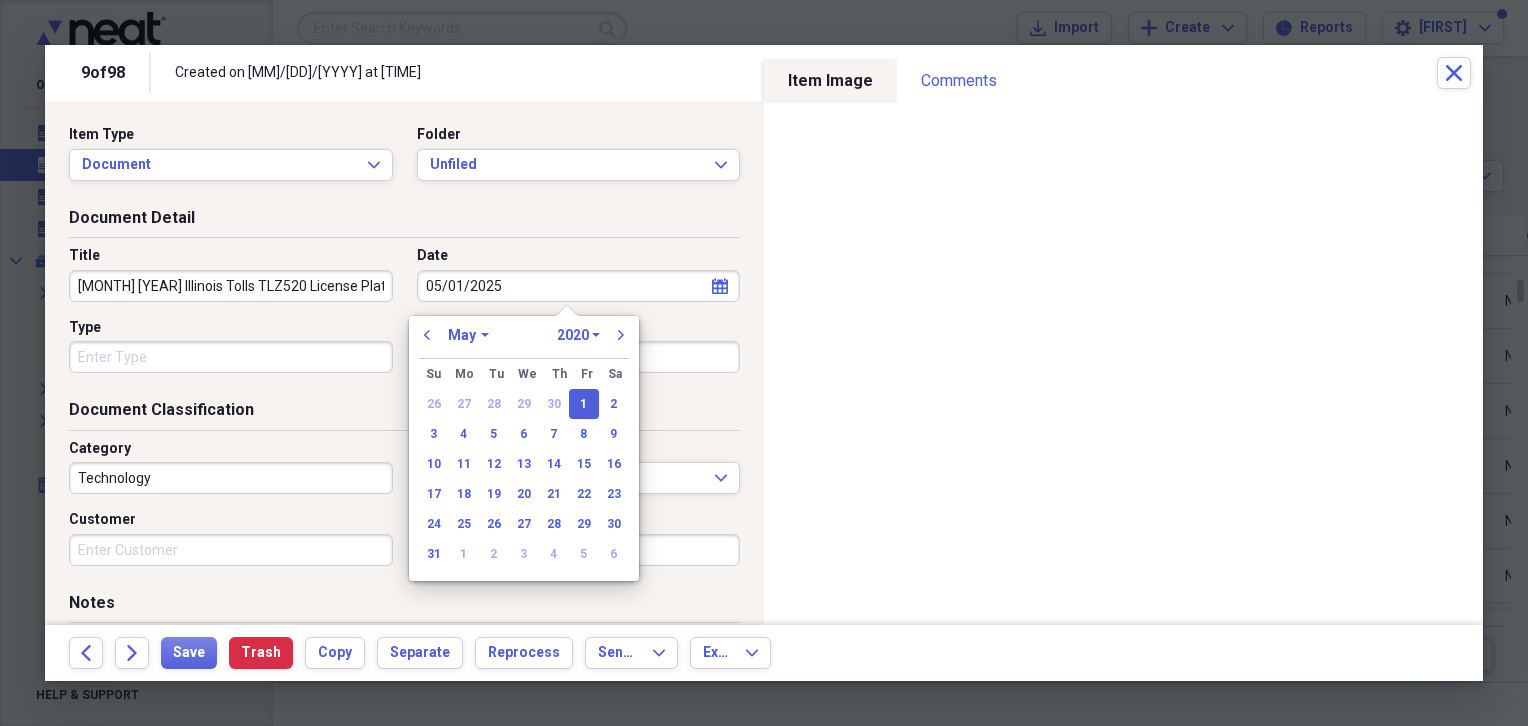 select on "2025" 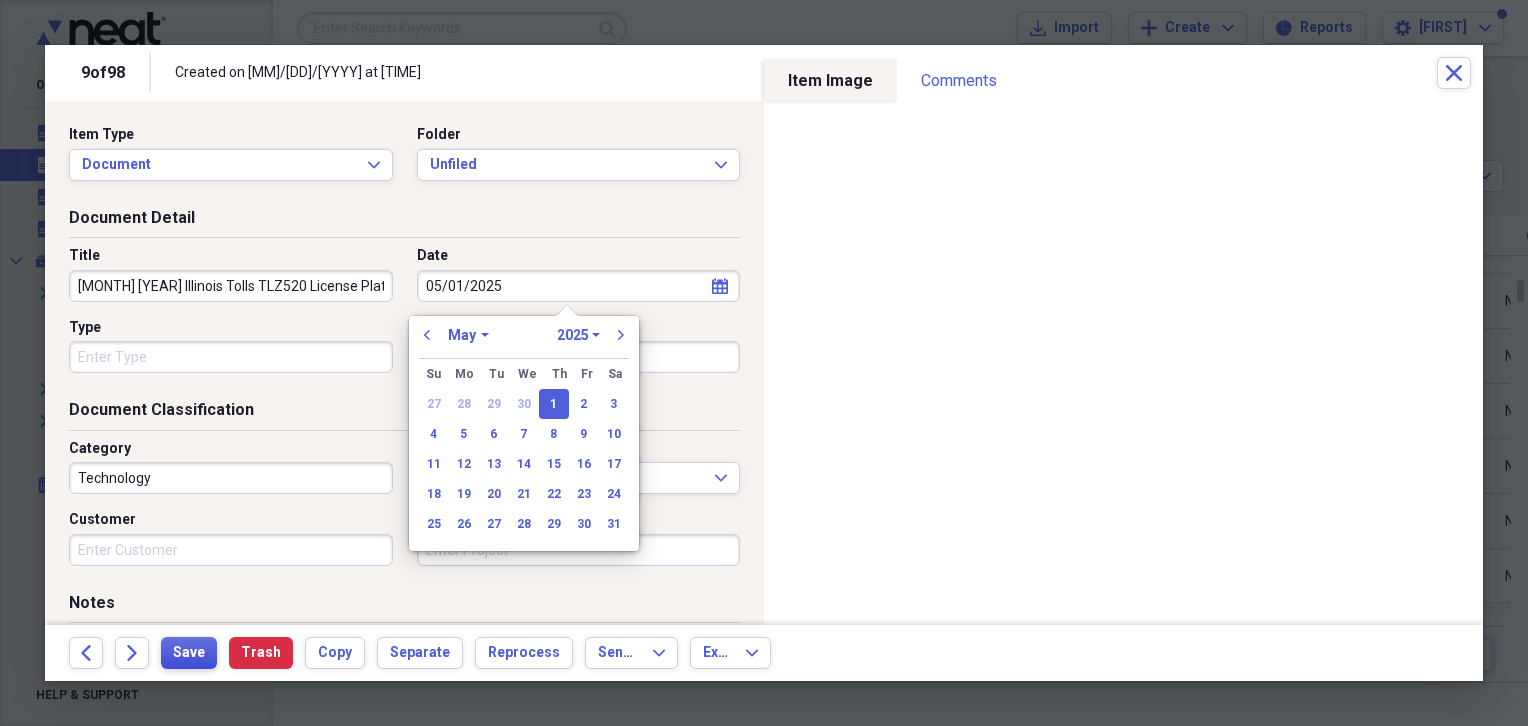 type on "05/01/2025" 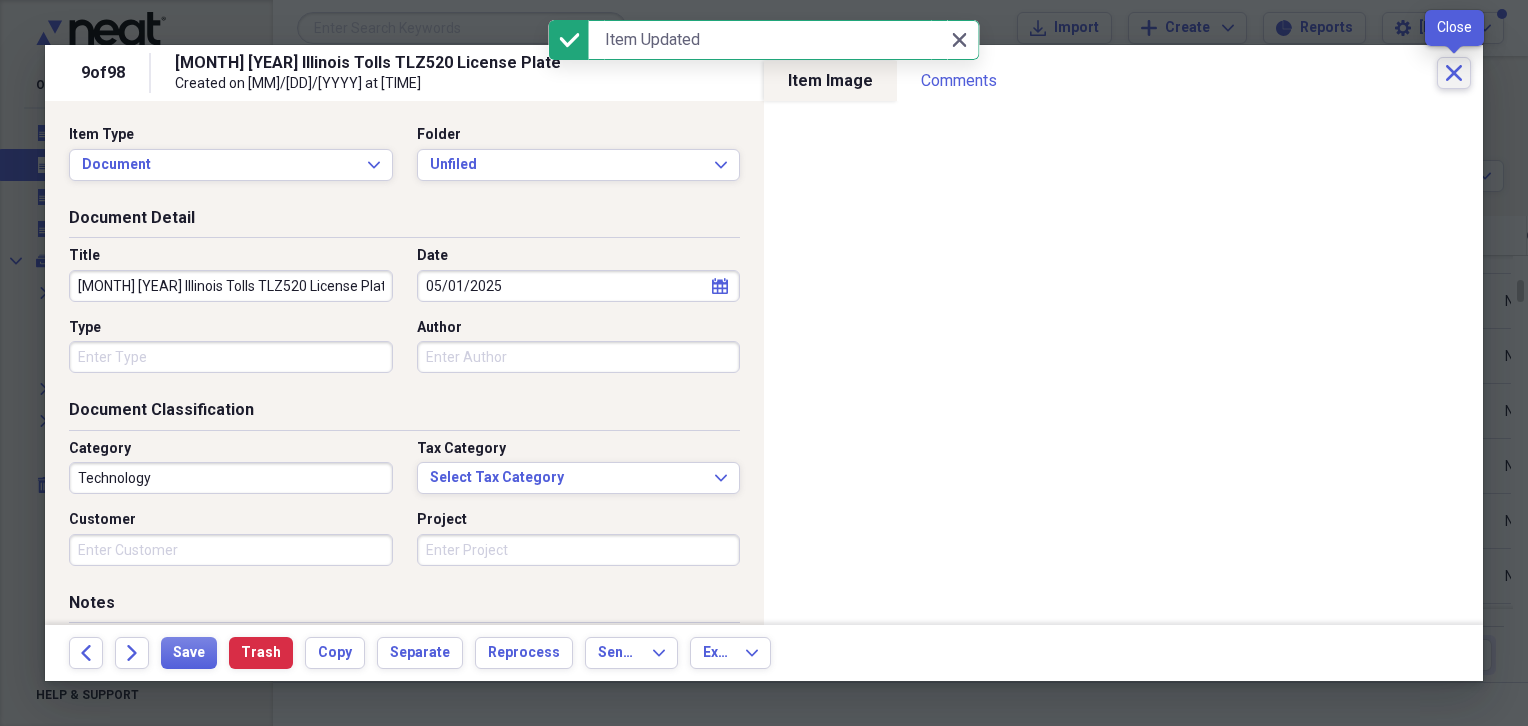 click on "Close" 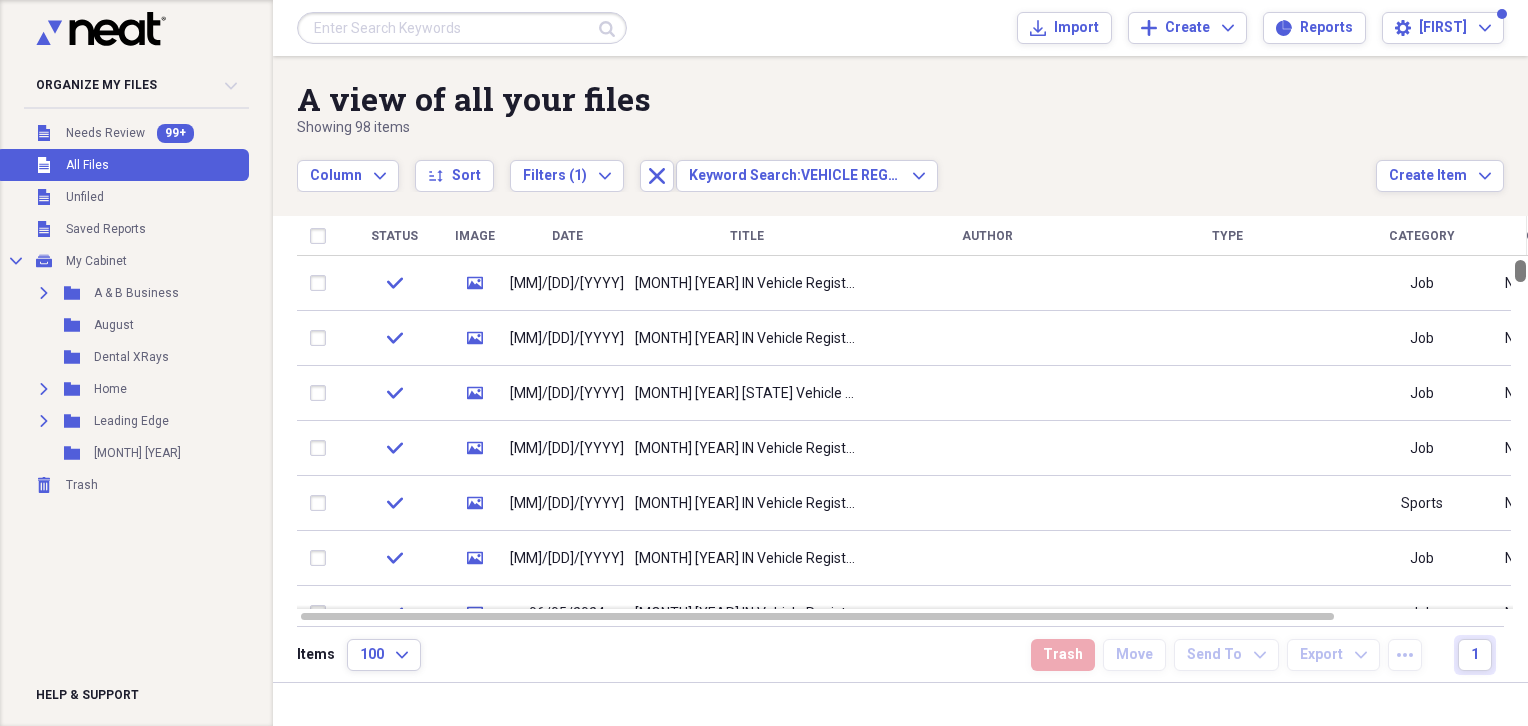 drag, startPoint x: 1520, startPoint y: 262, endPoint x: 1520, endPoint y: 223, distance: 39 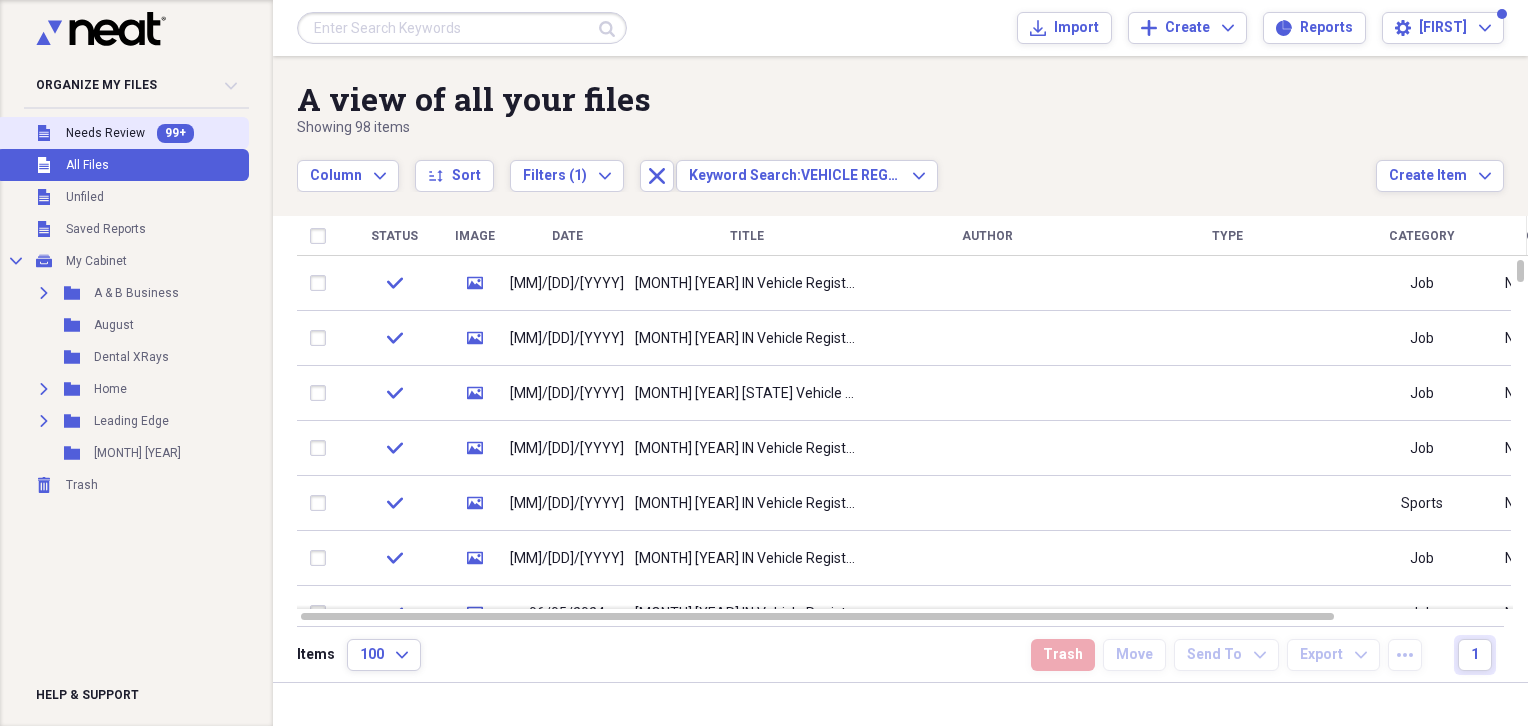click on "Needs Review" at bounding box center (105, 133) 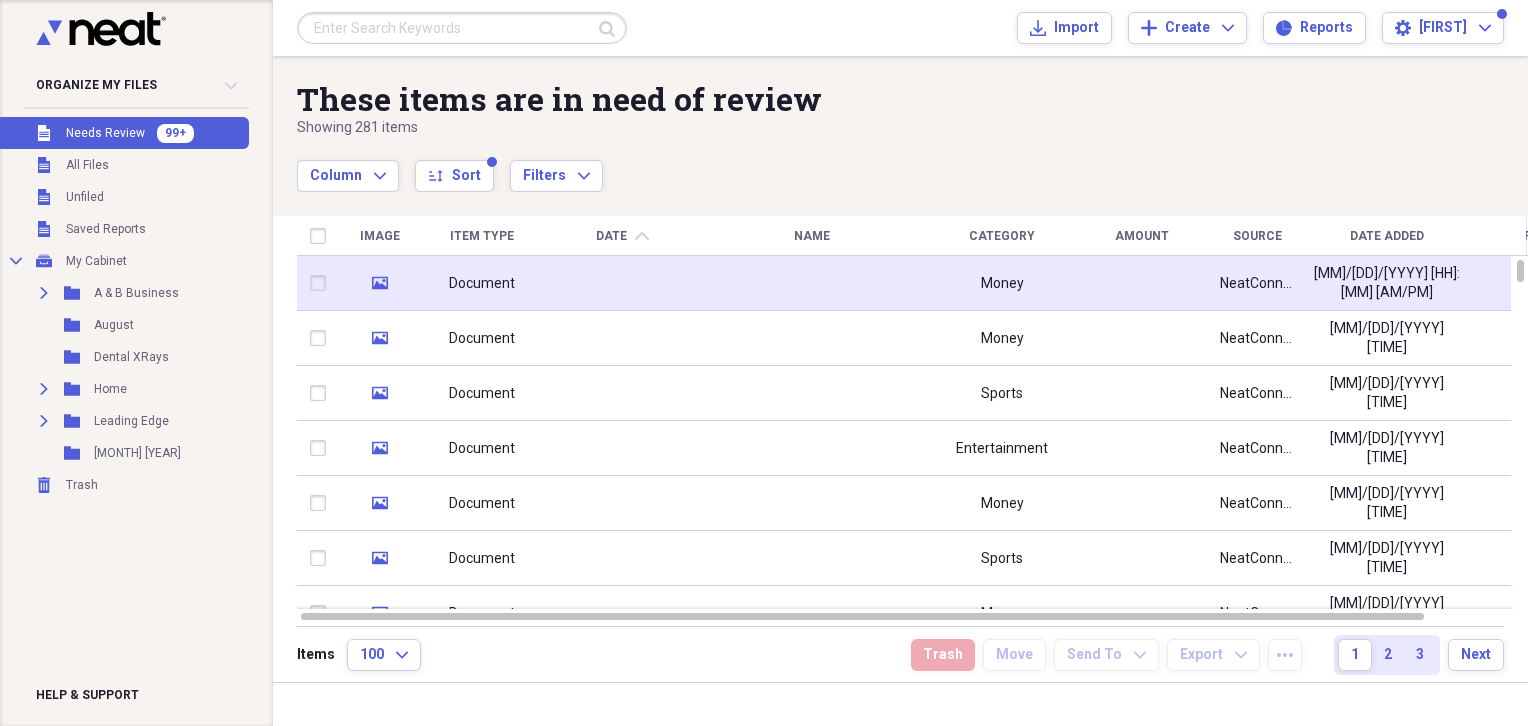 click at bounding box center (622, 283) 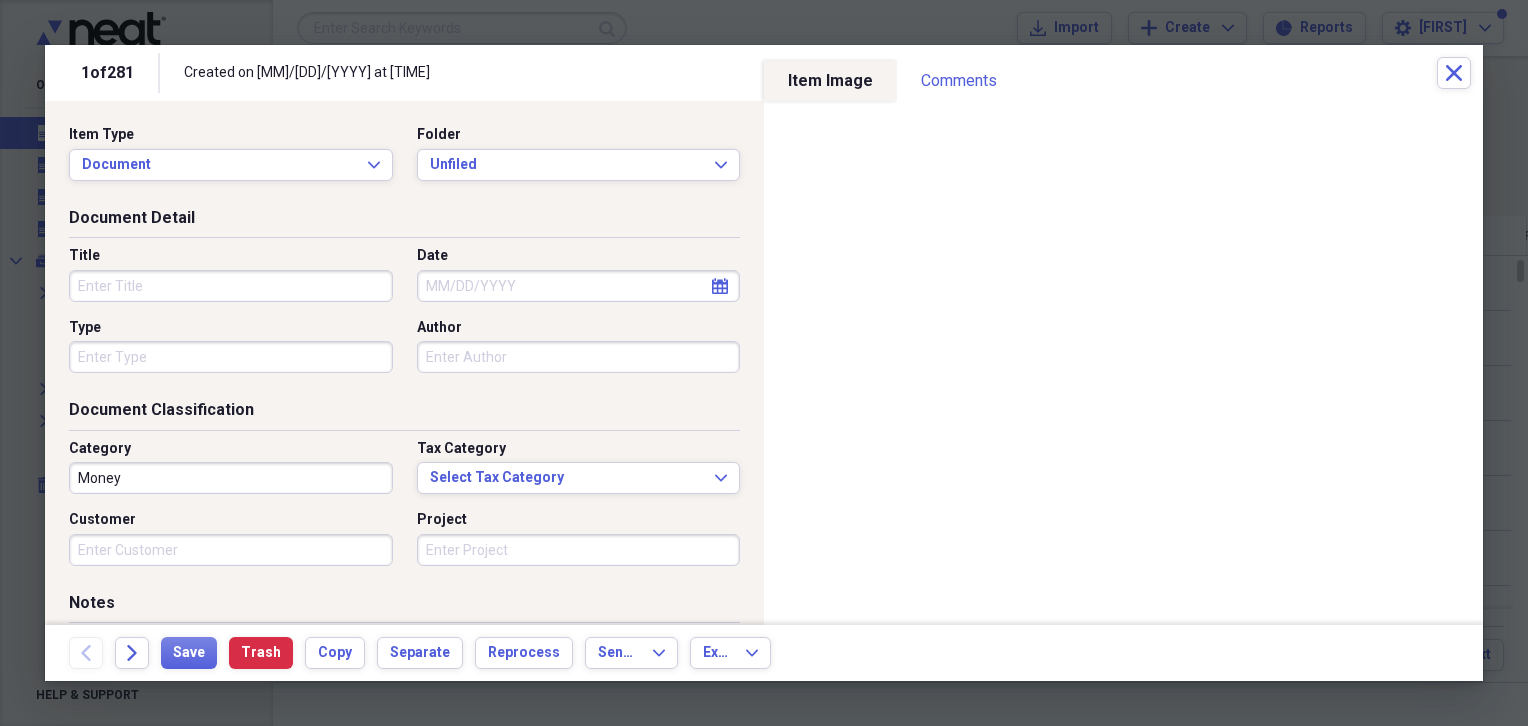 click on "Title" at bounding box center [231, 286] 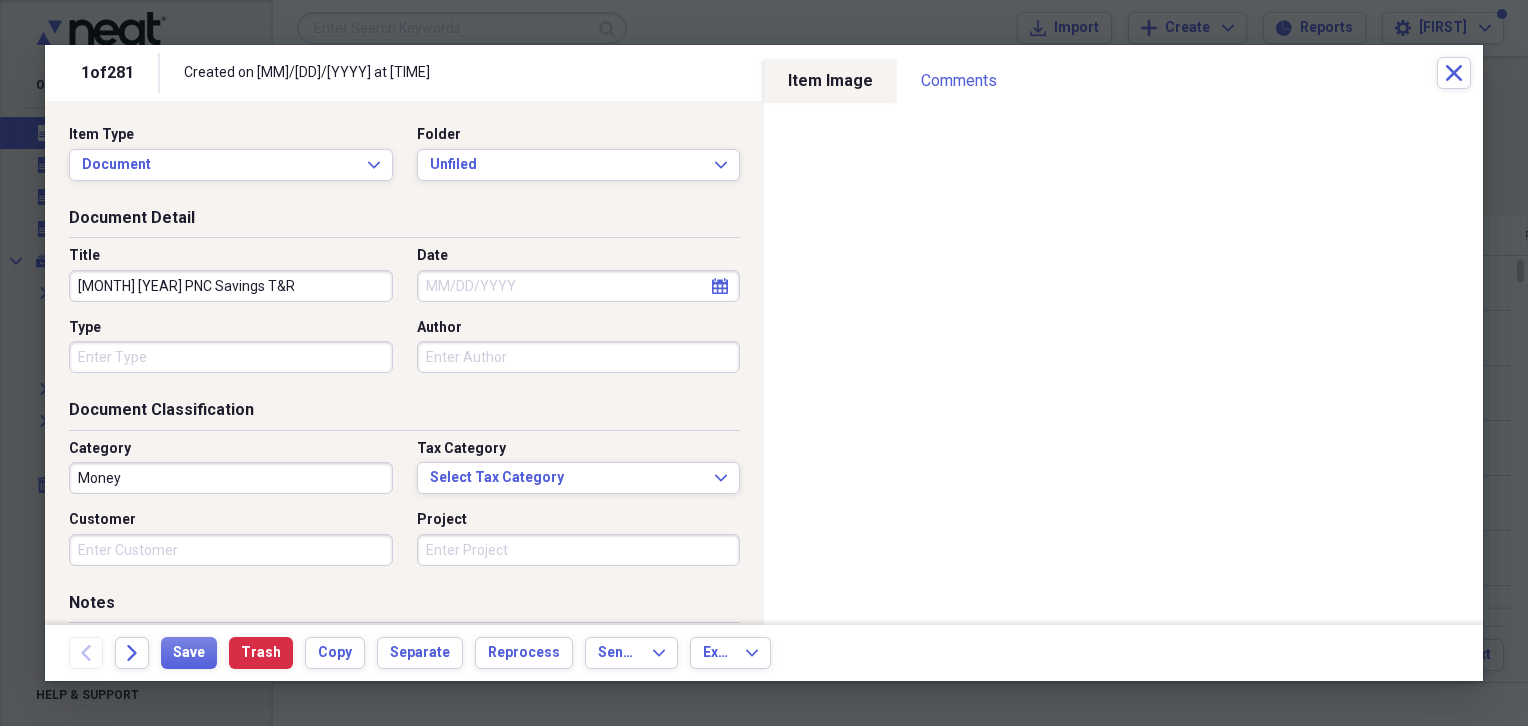 type on "[MONTH] [YEAR] PNC Savings T&R" 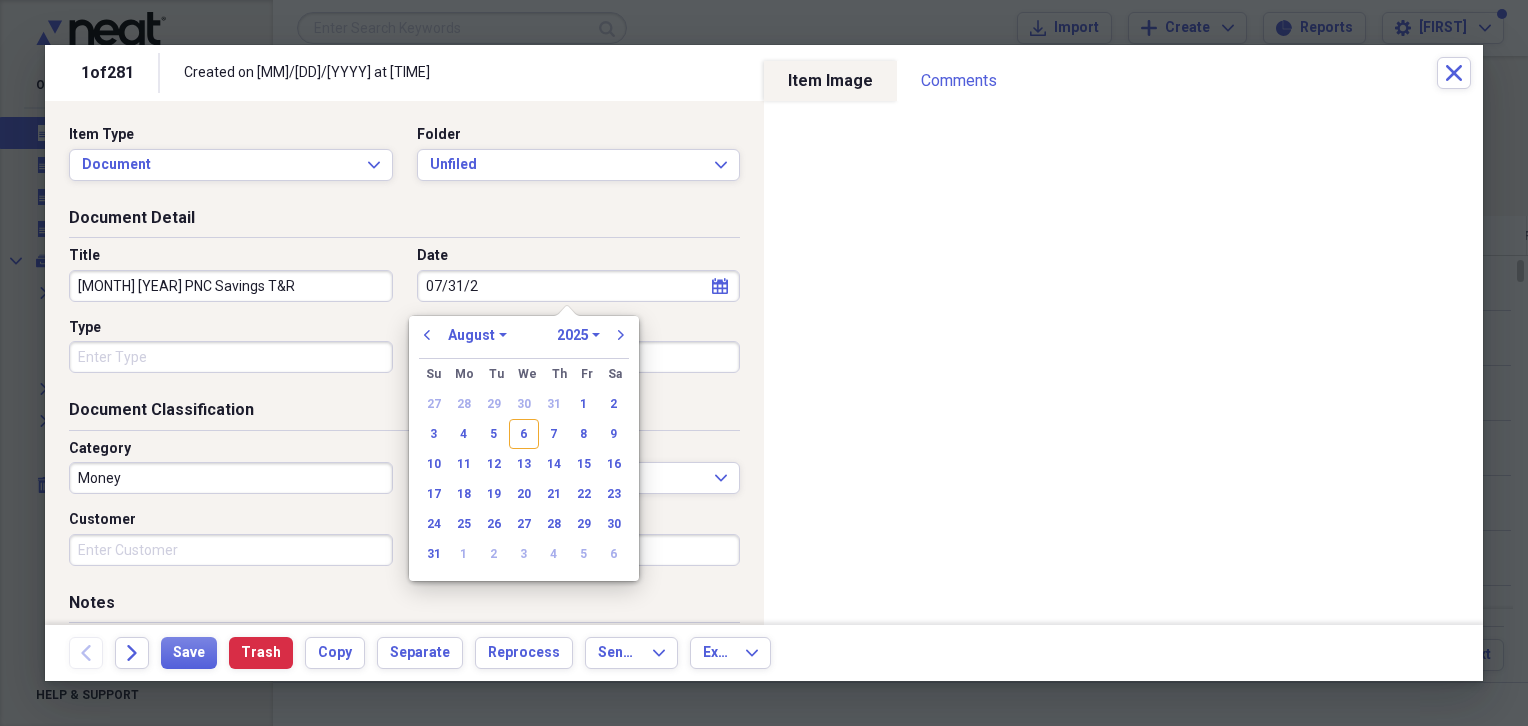 type on "07/31/20" 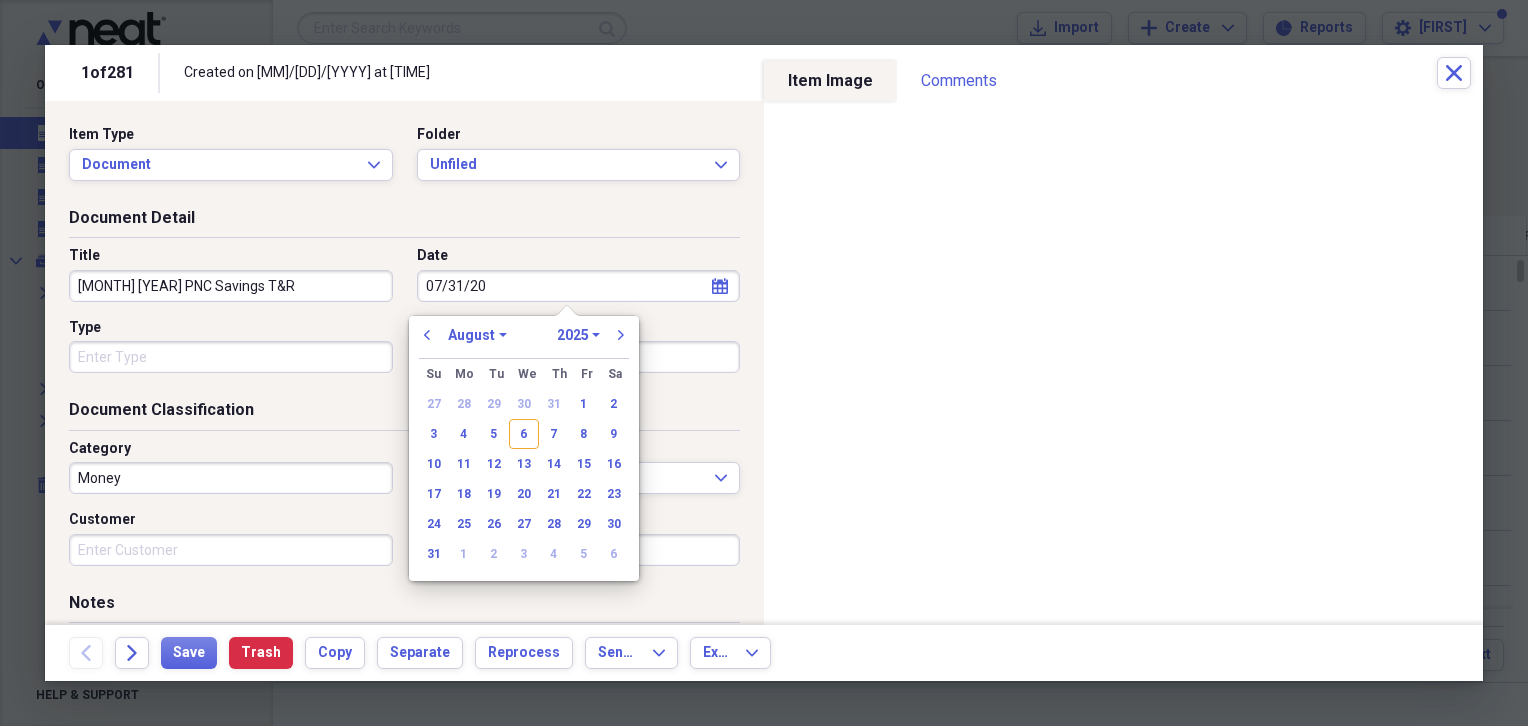 select on "6" 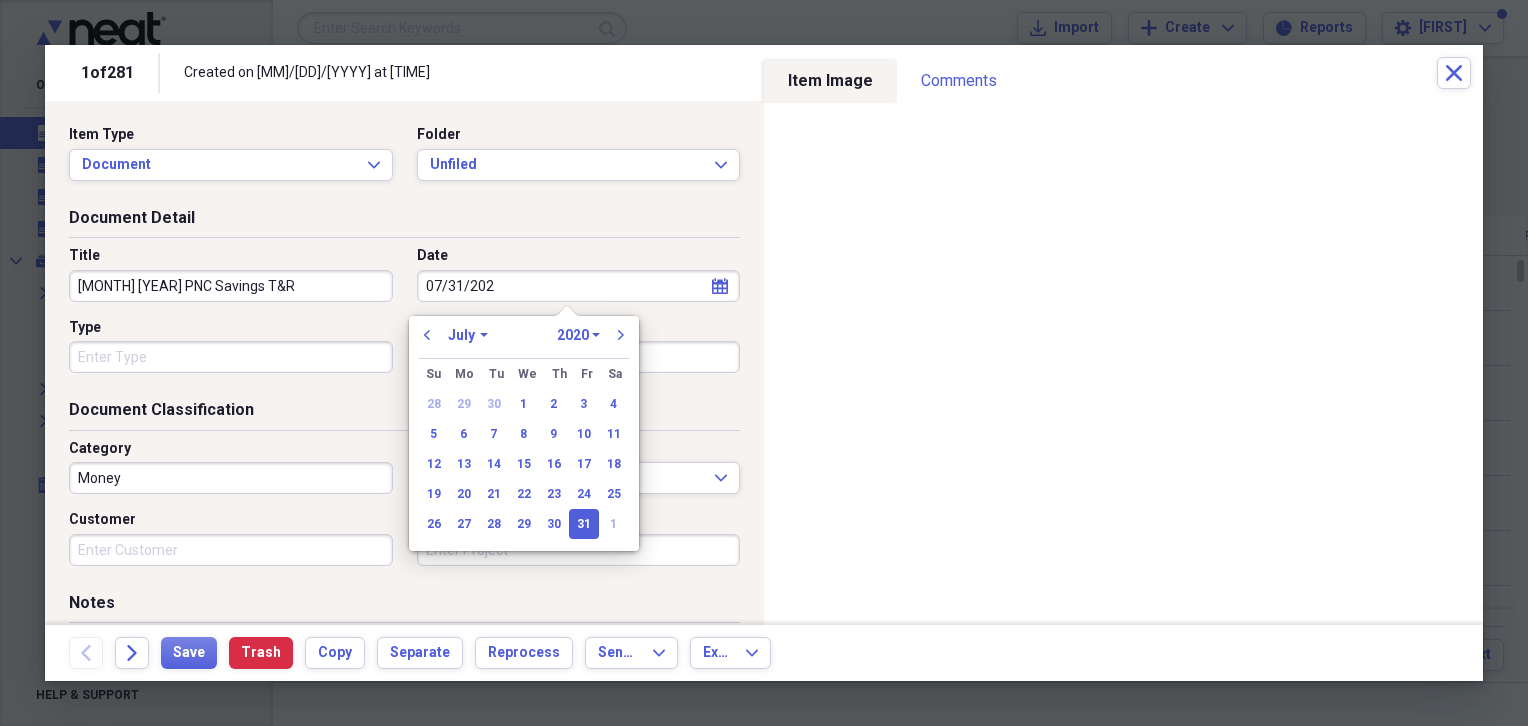 type on "07/31/2025" 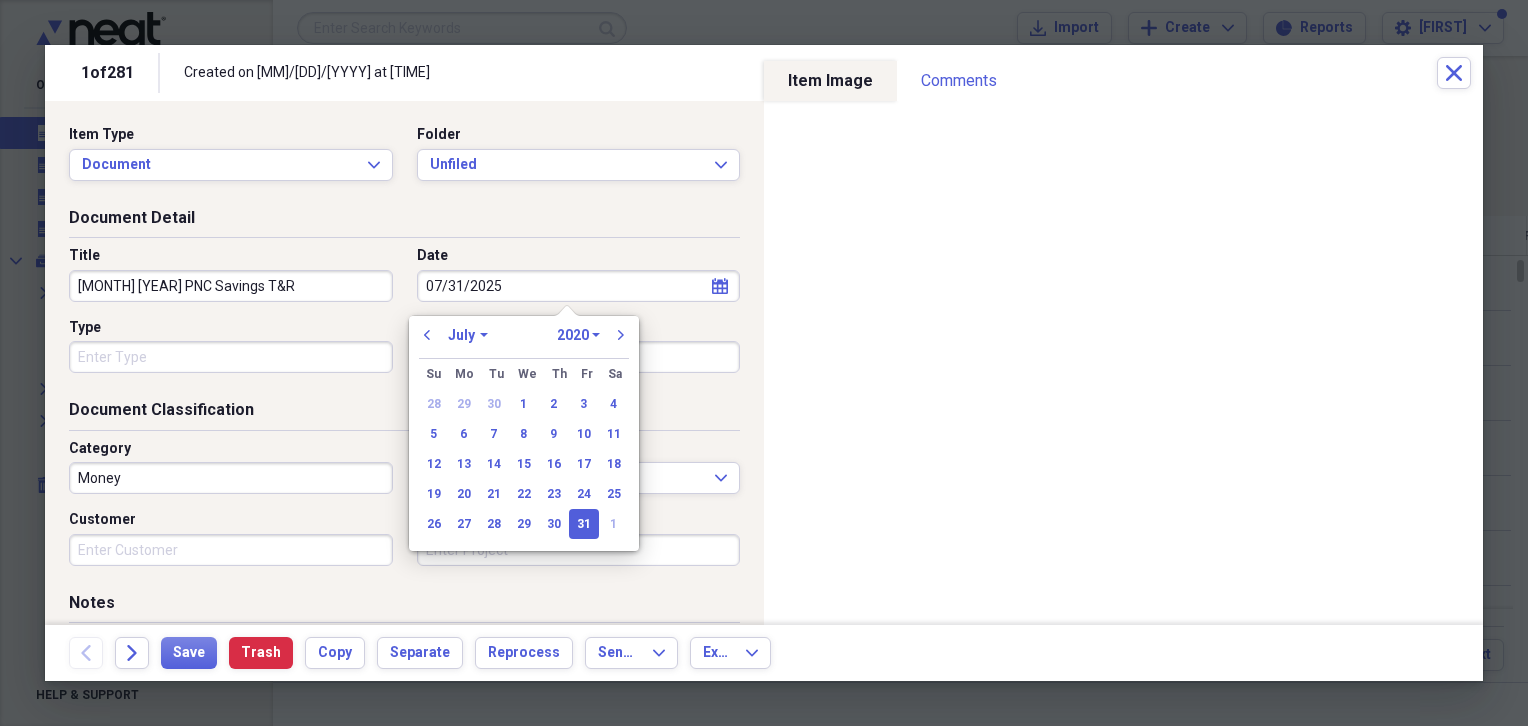 select on "2025" 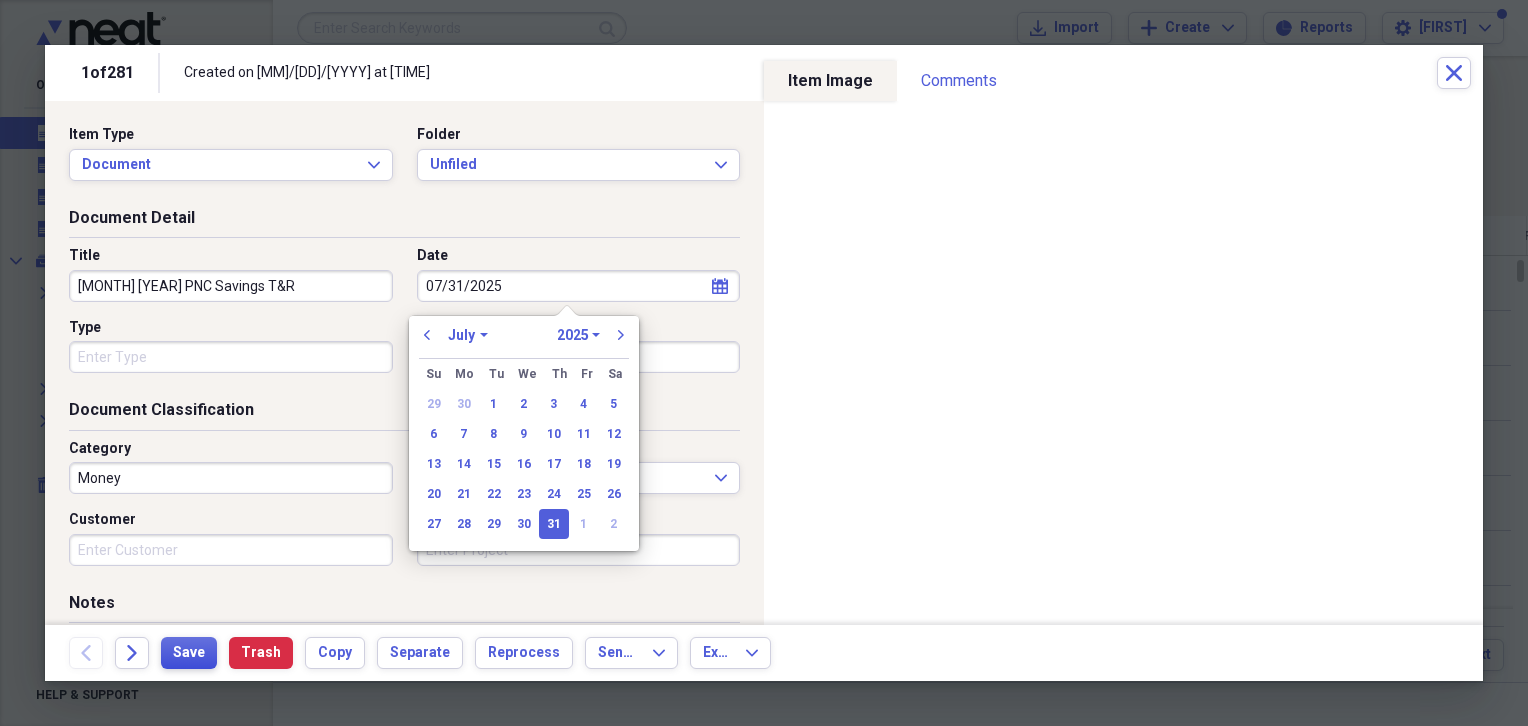 type on "07/31/2025" 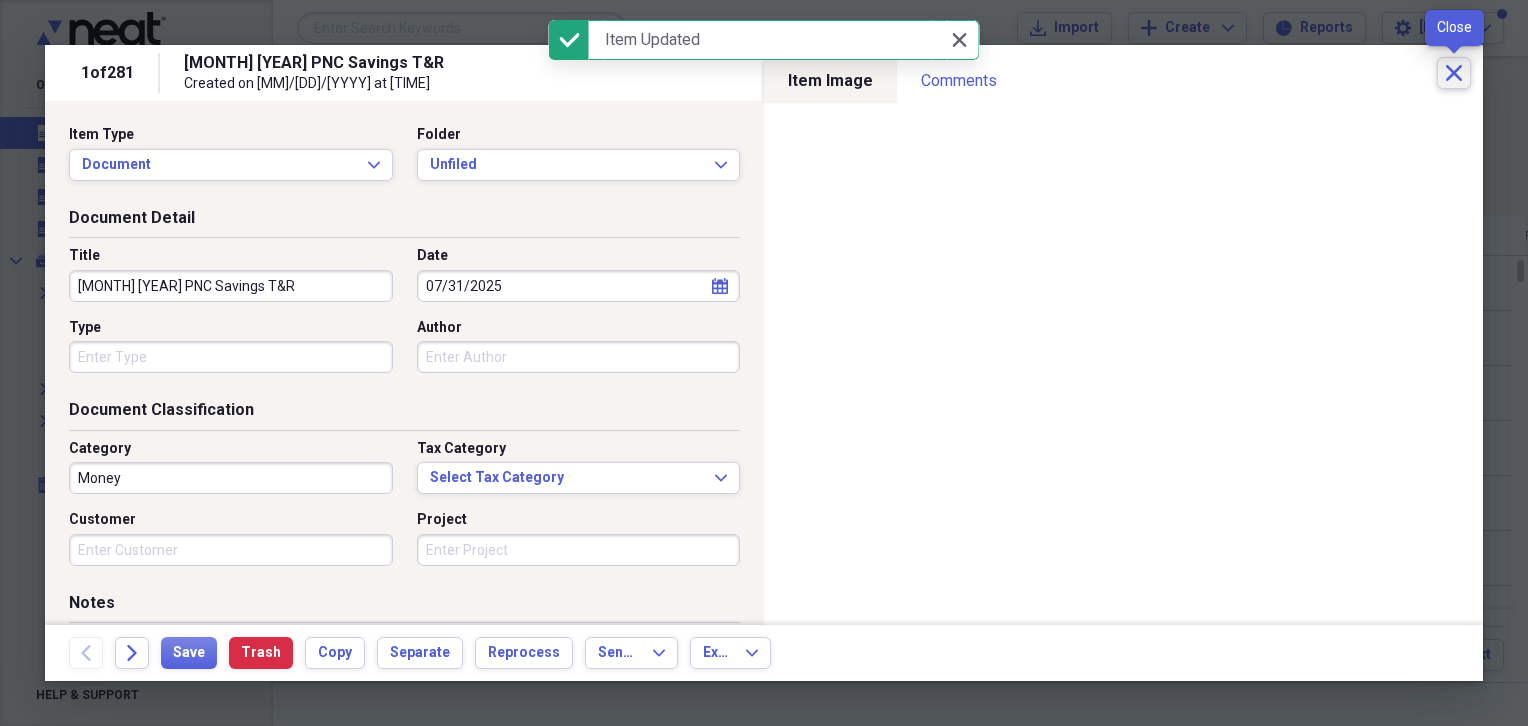 click on "Close" at bounding box center (1454, 73) 